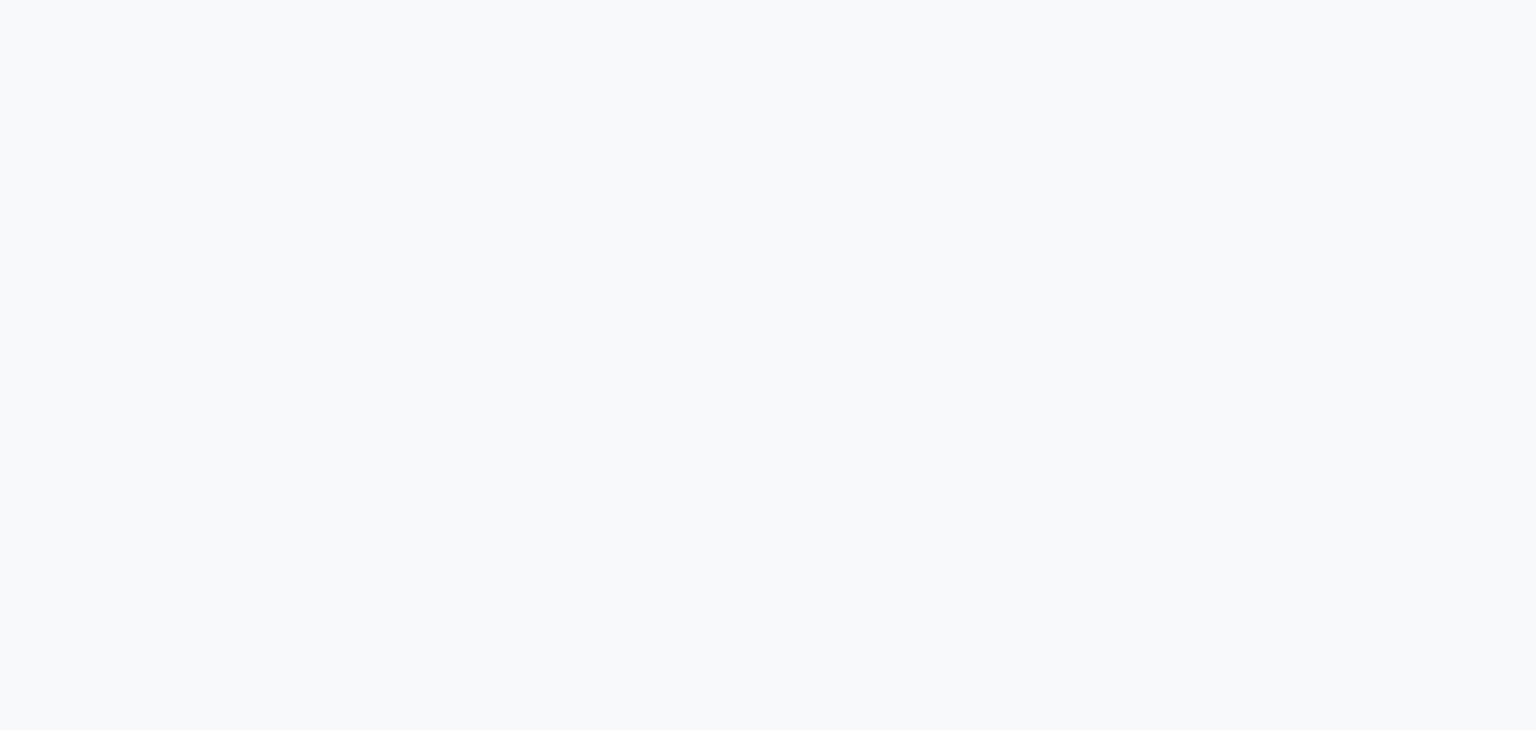 scroll, scrollTop: 0, scrollLeft: 0, axis: both 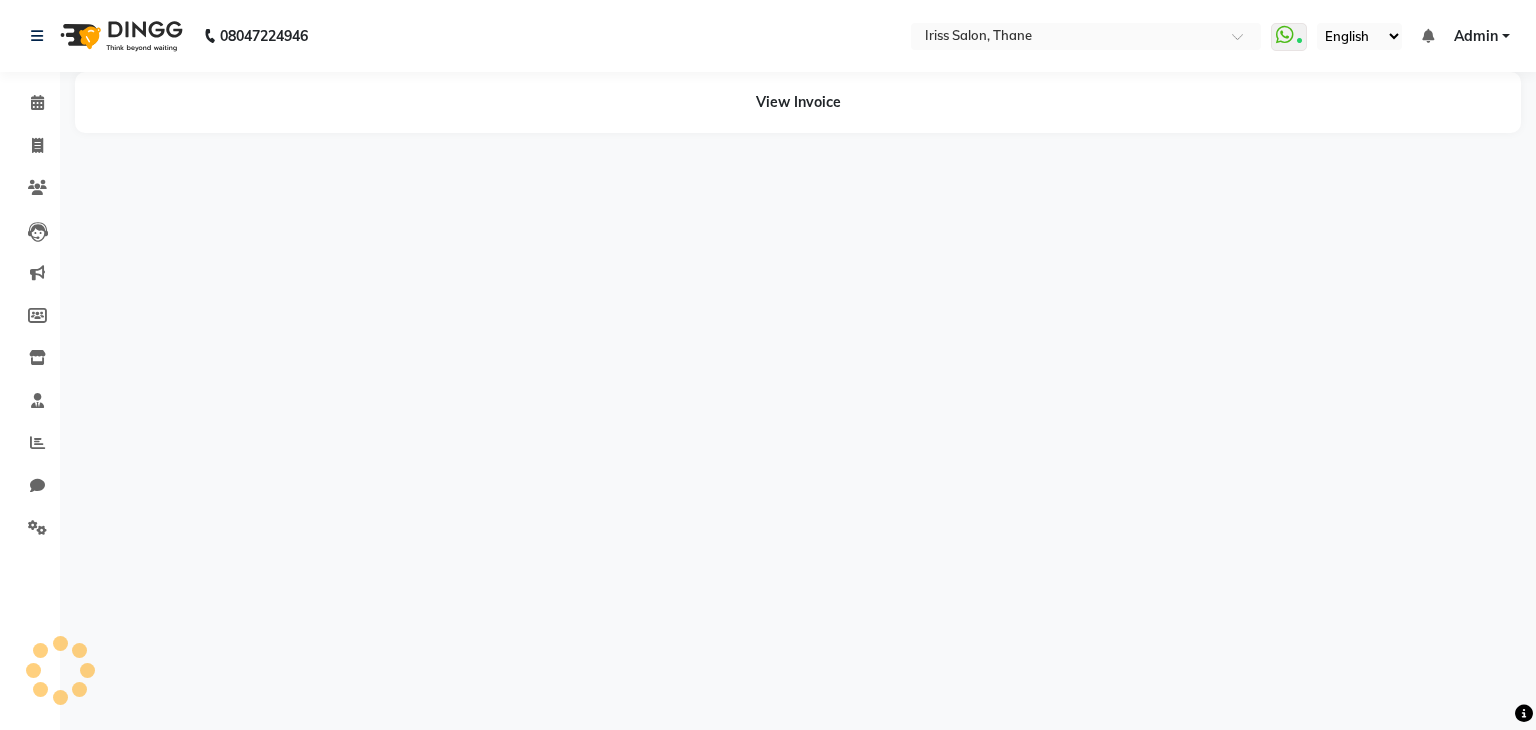 select on "en" 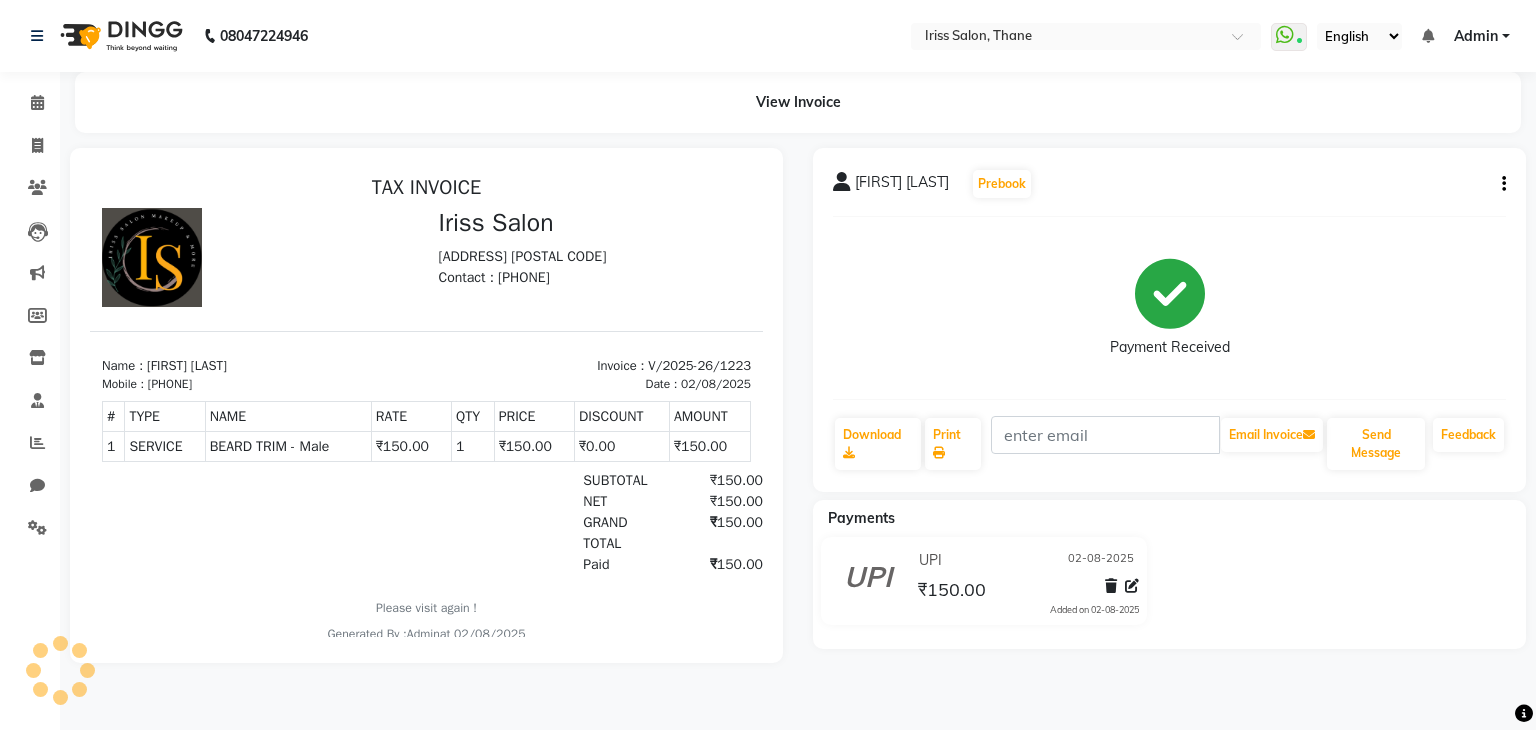 scroll, scrollTop: 0, scrollLeft: 0, axis: both 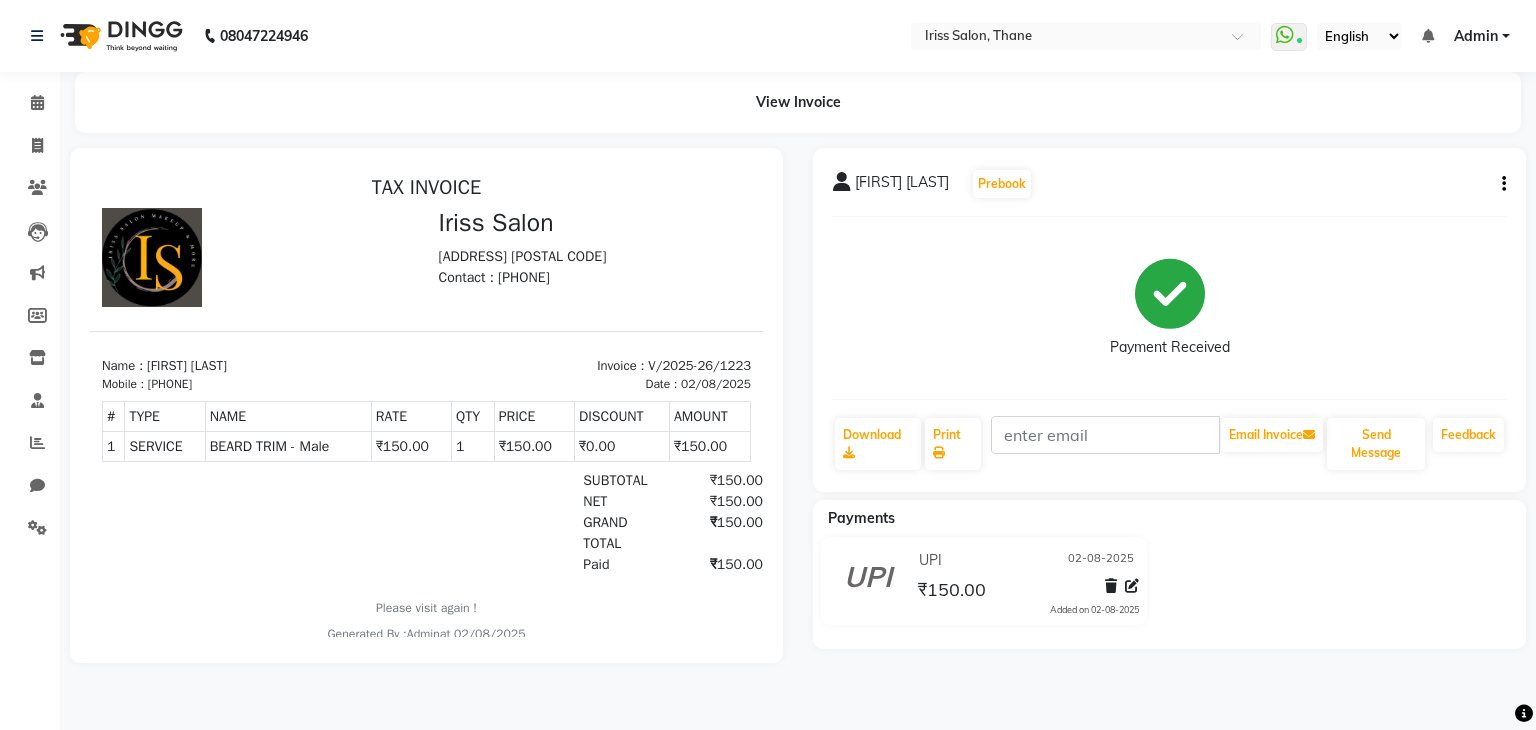 click 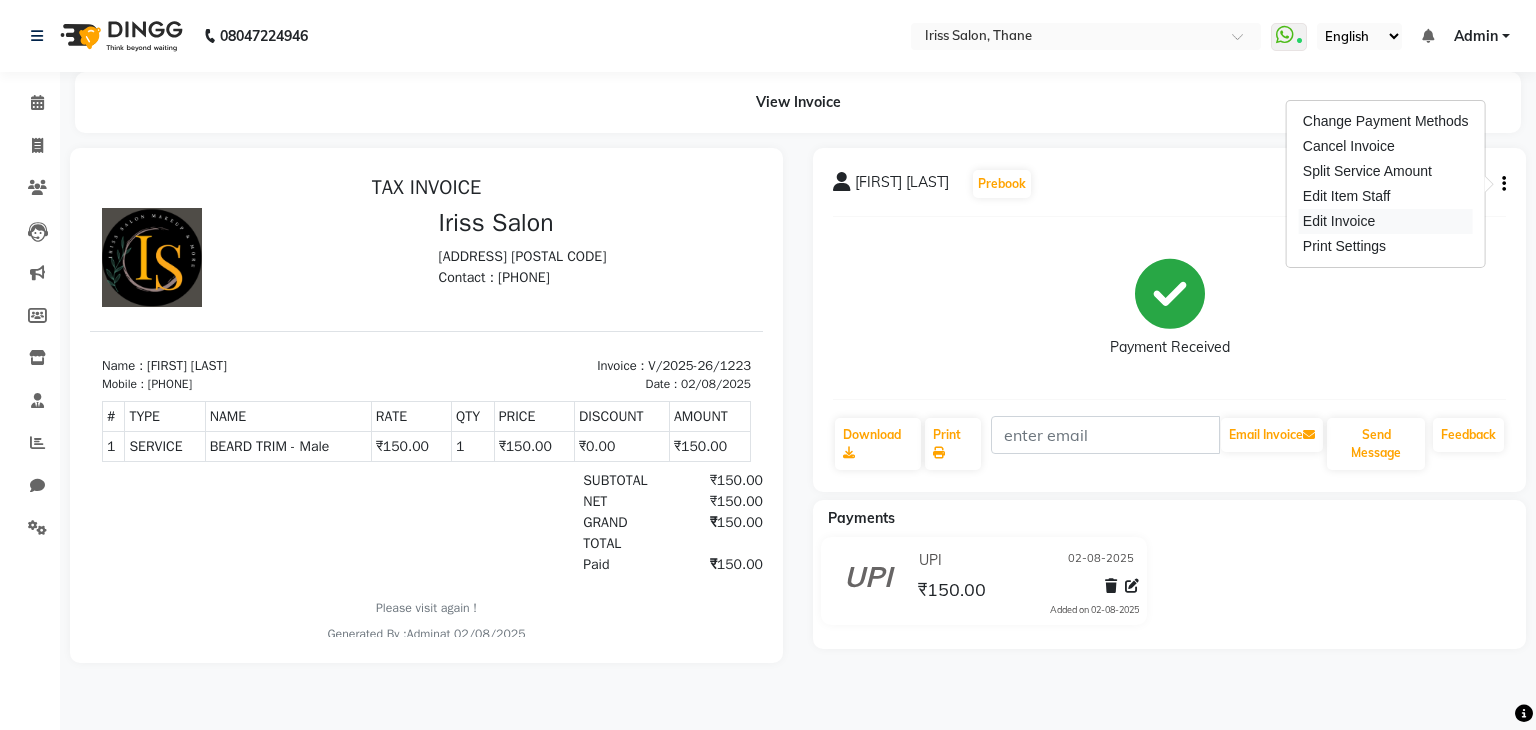 click on "Edit Invoice" at bounding box center (1386, 221) 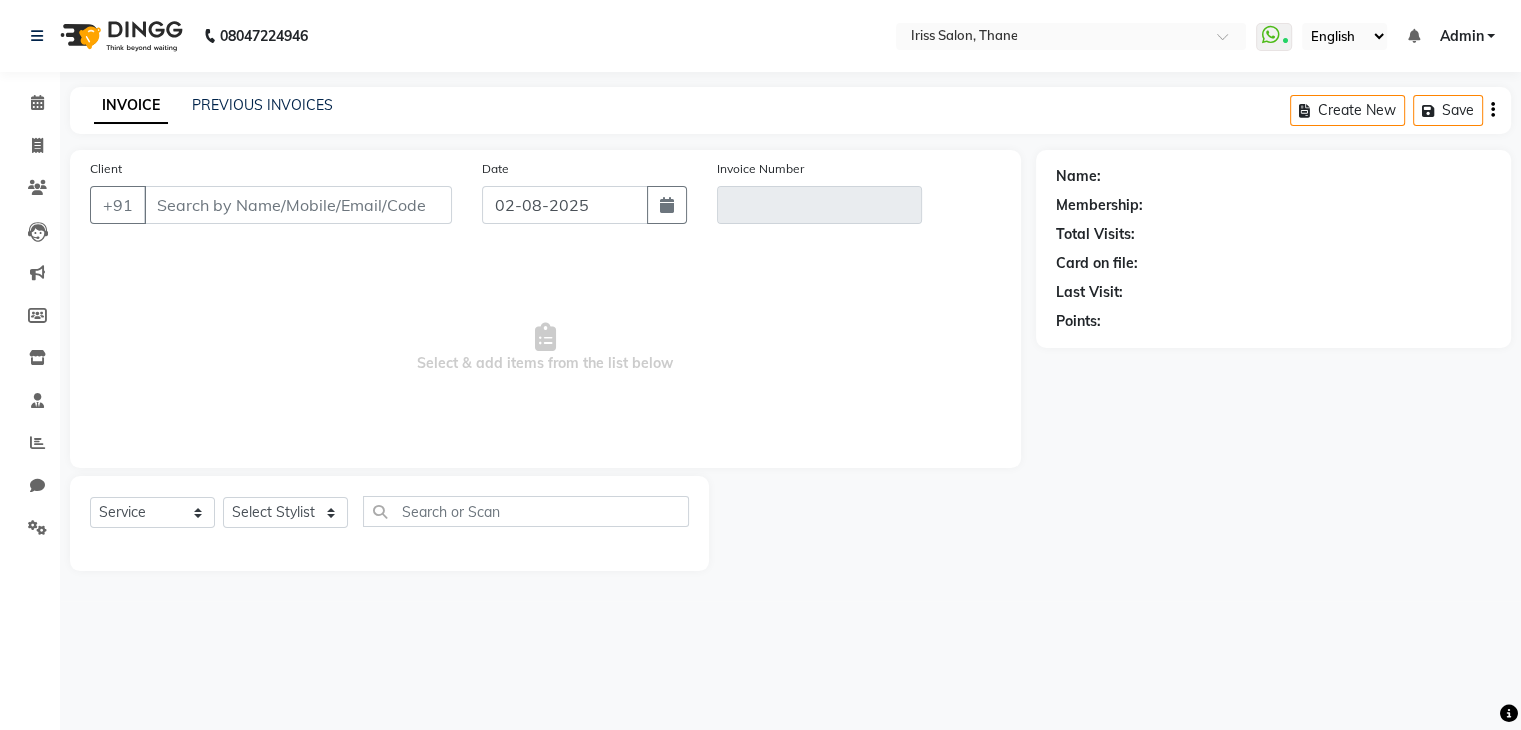 select on "product" 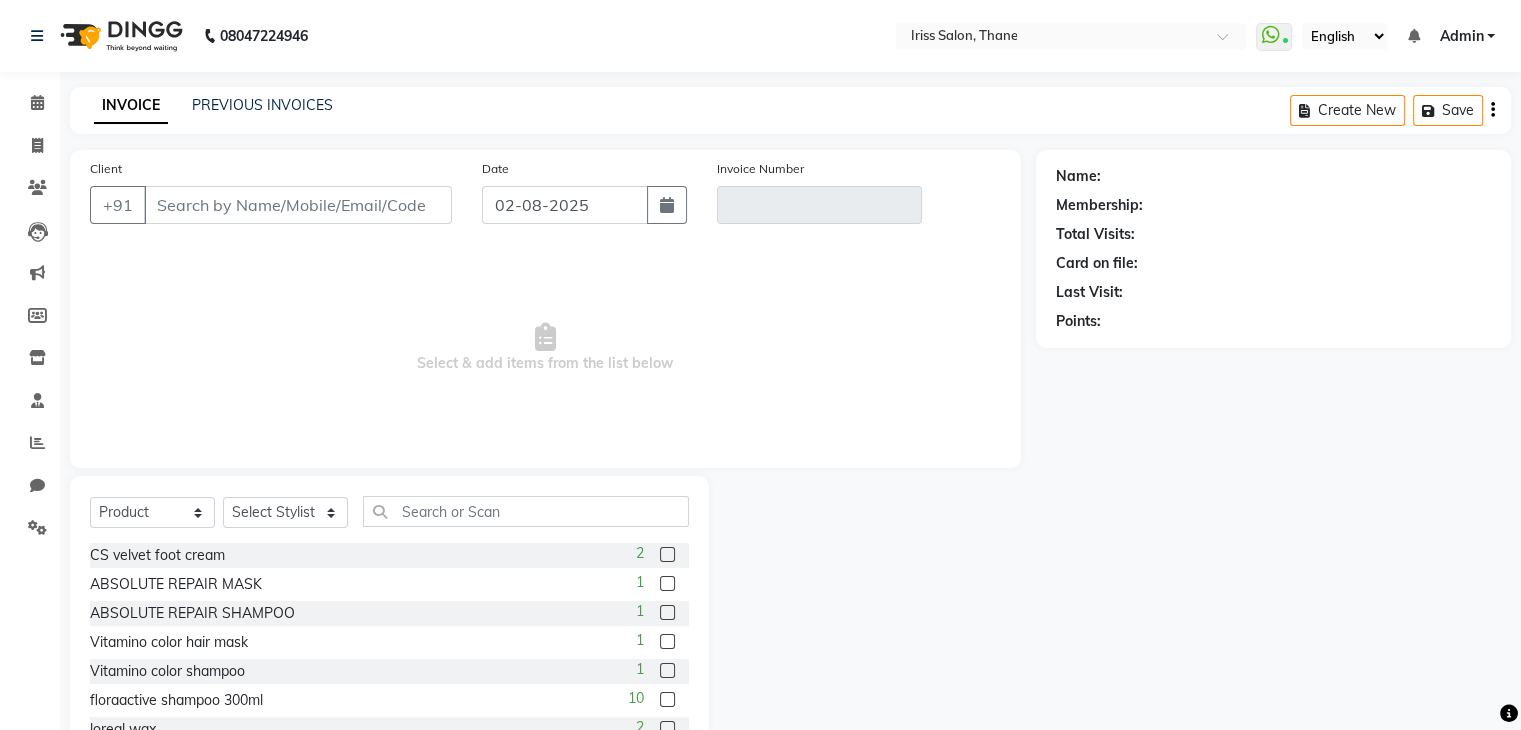 scroll, scrollTop: 72, scrollLeft: 0, axis: vertical 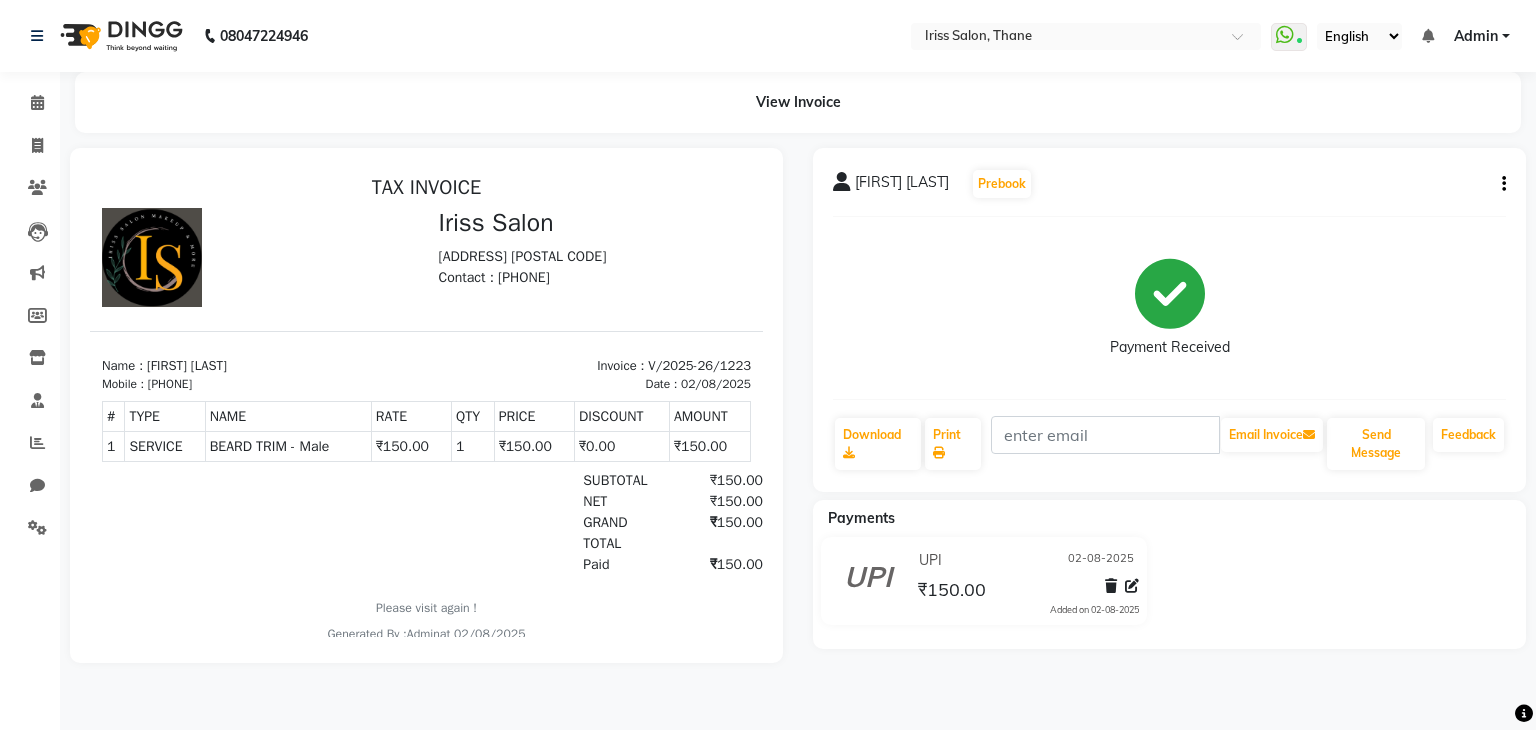 click 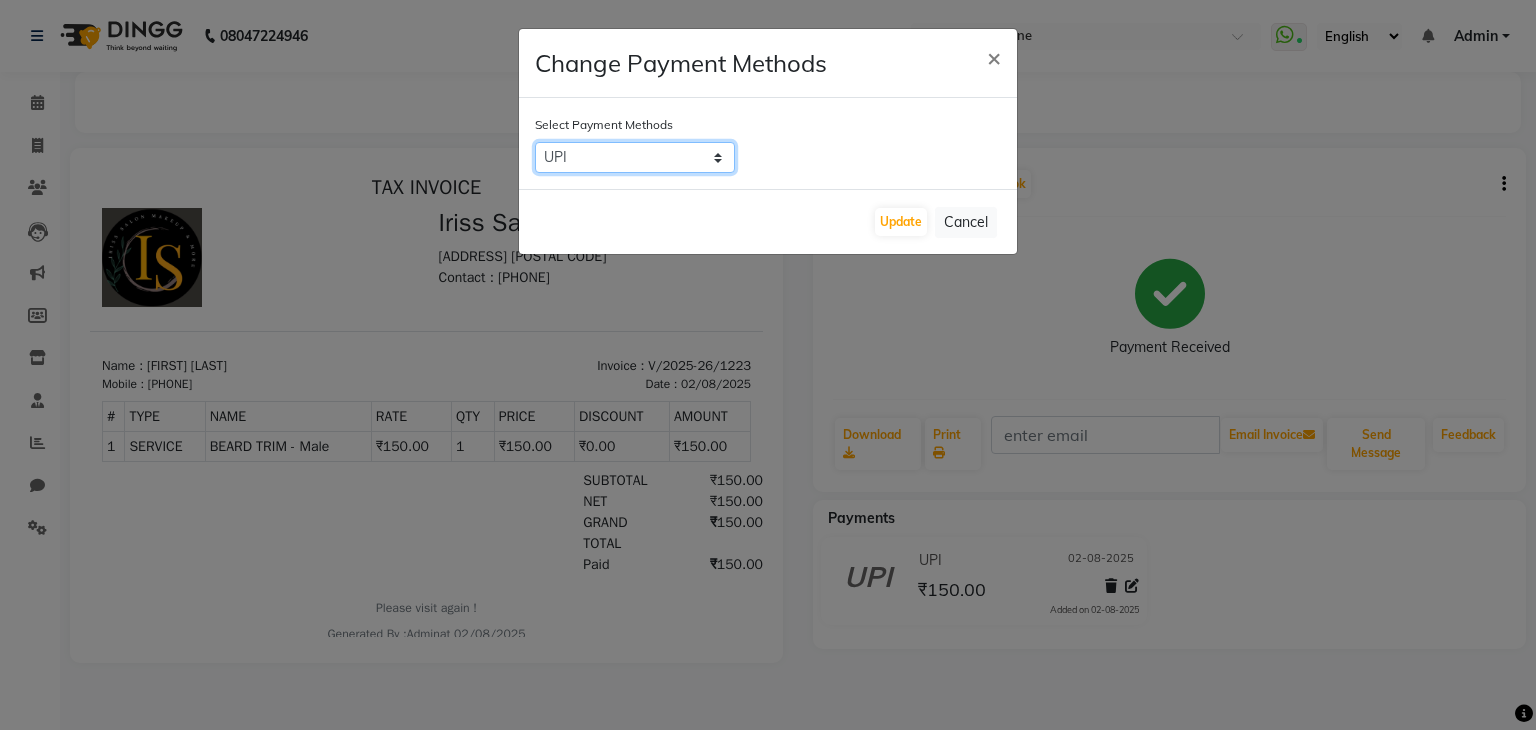 click on "Credit Card   GPay   UPI   Coupon   CASH" 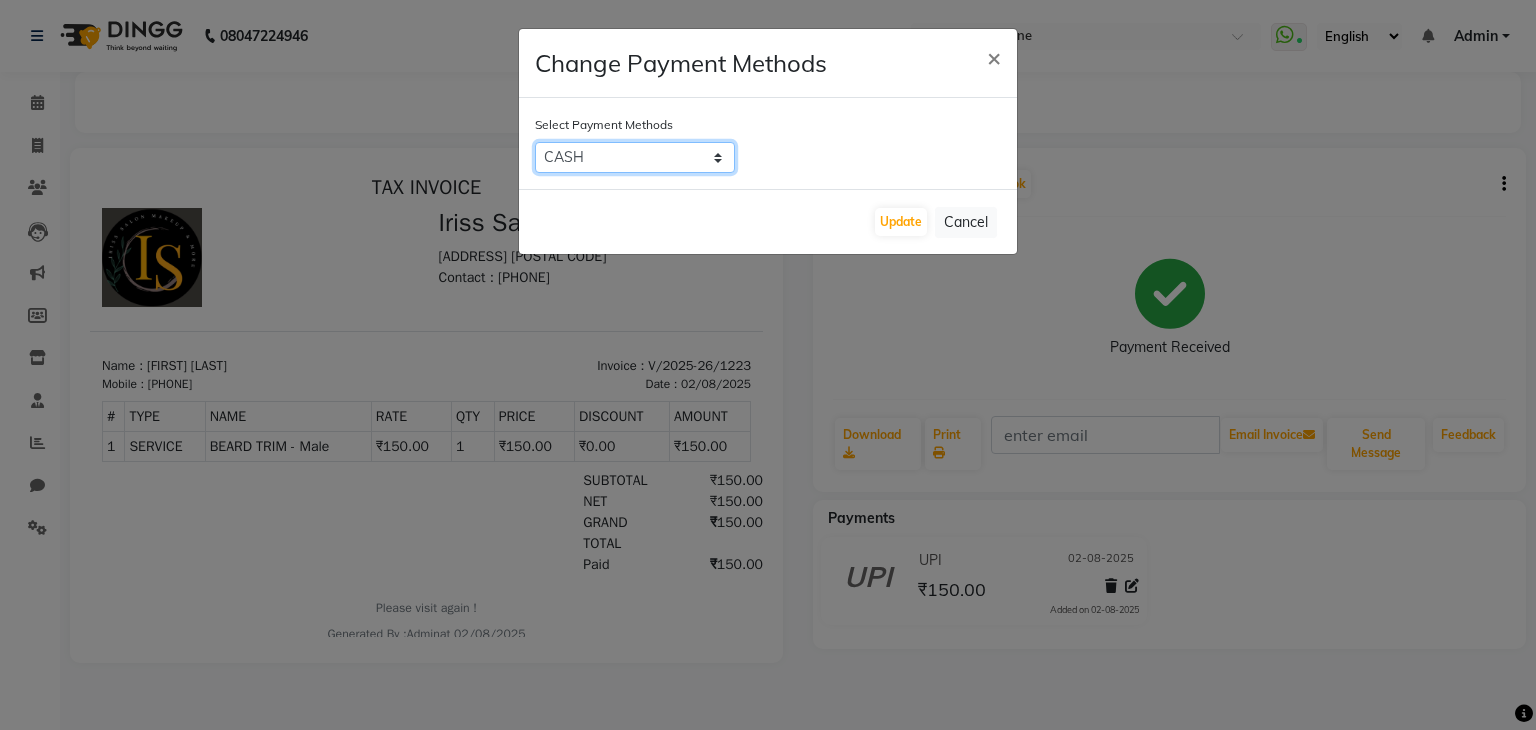 click on "Credit Card   GPay   UPI   Coupon   CASH" 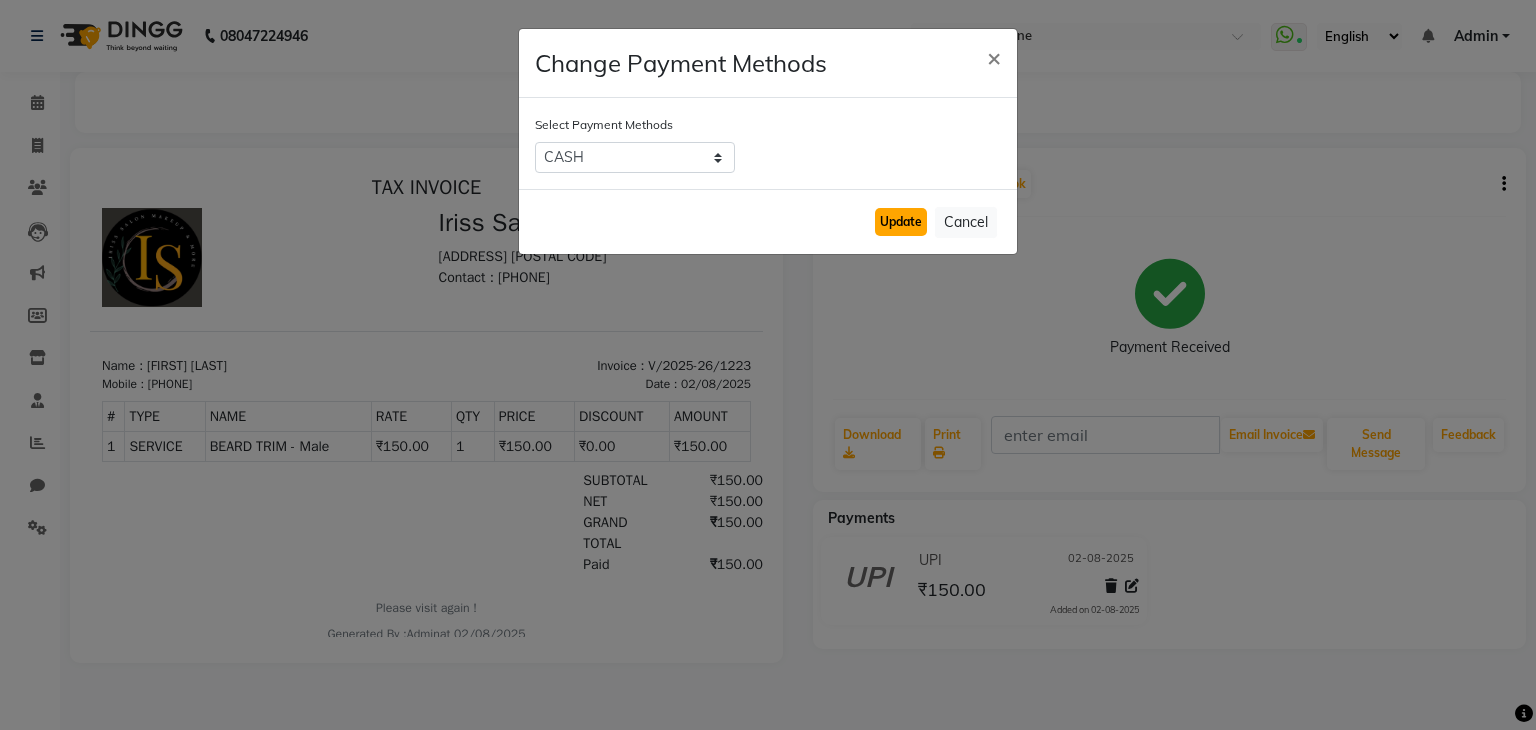 click on "Update" 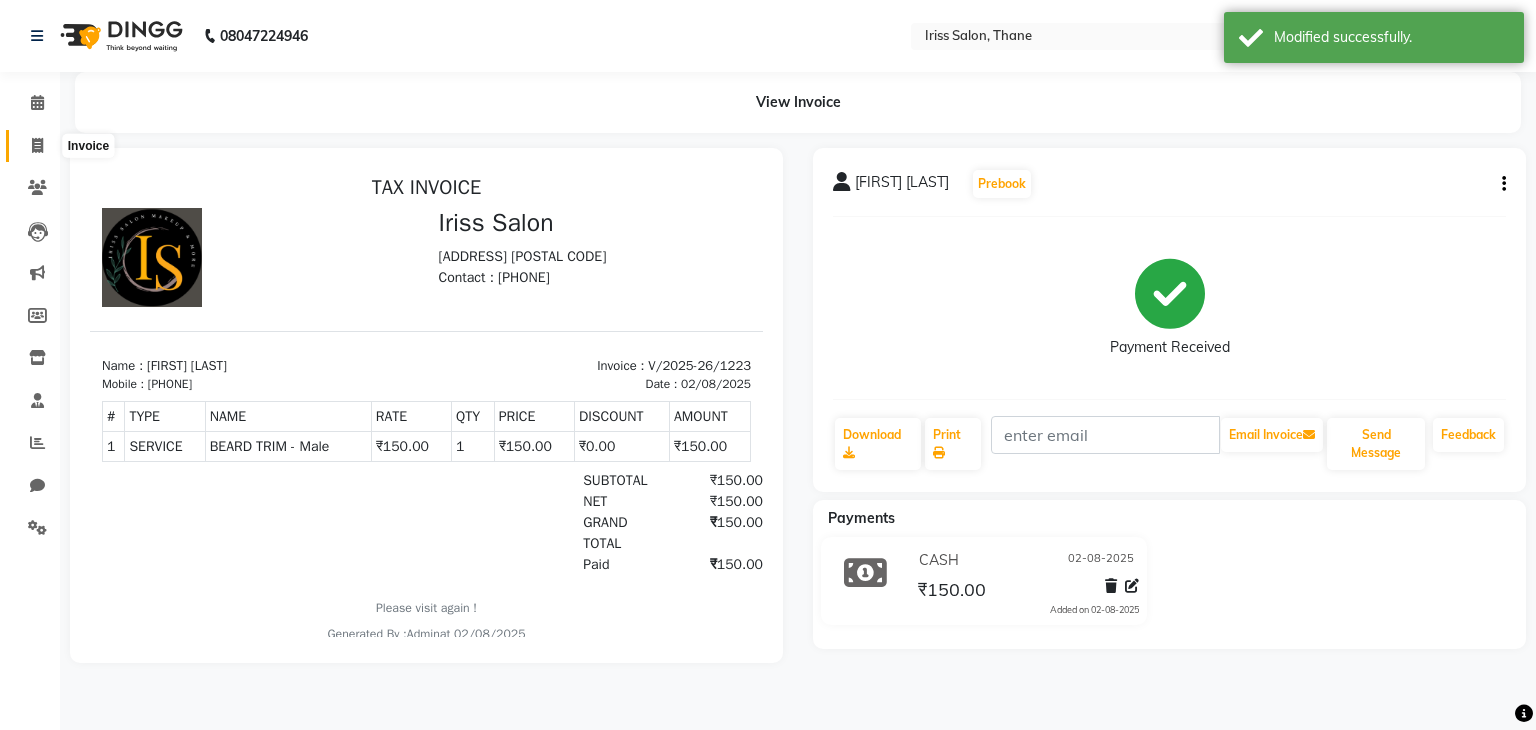 click 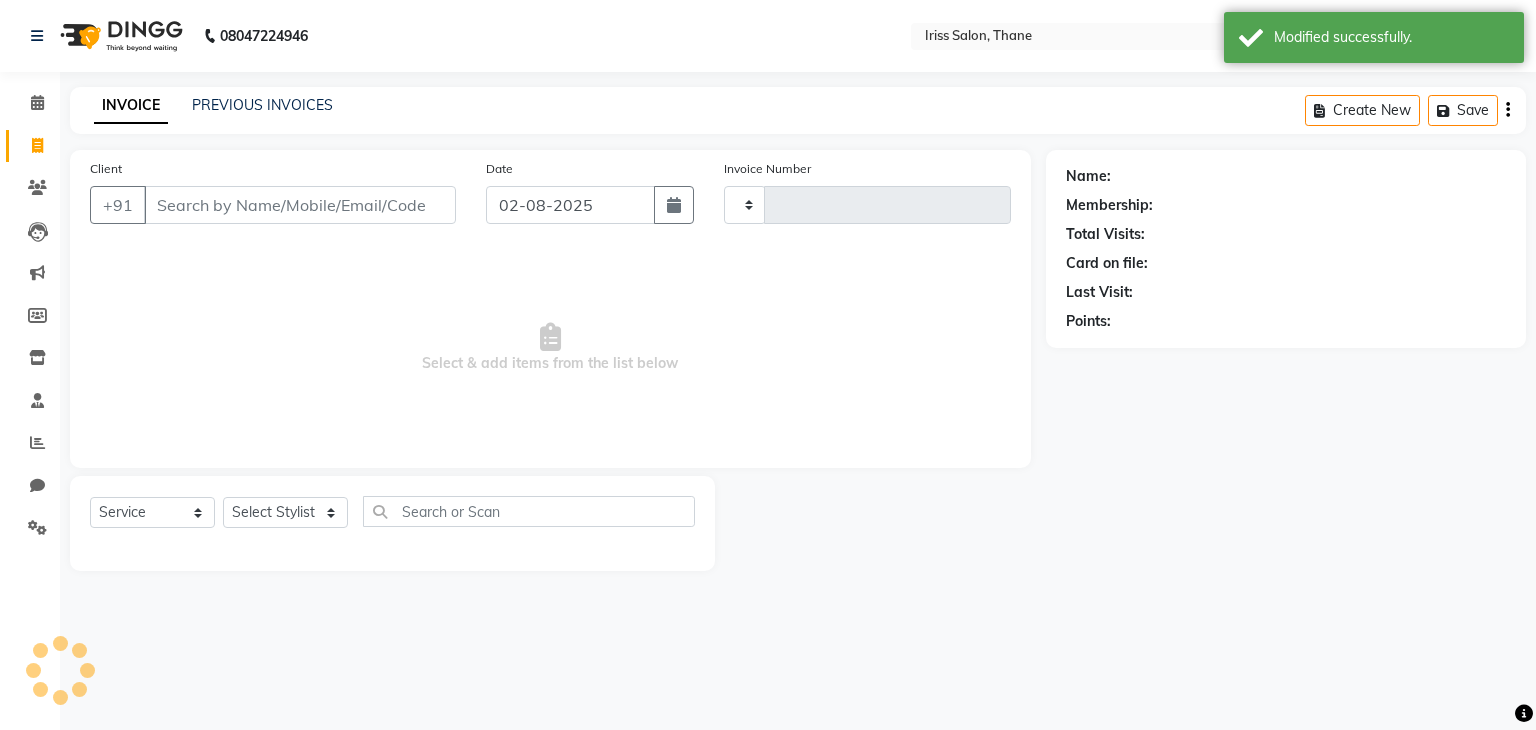 type on "1232" 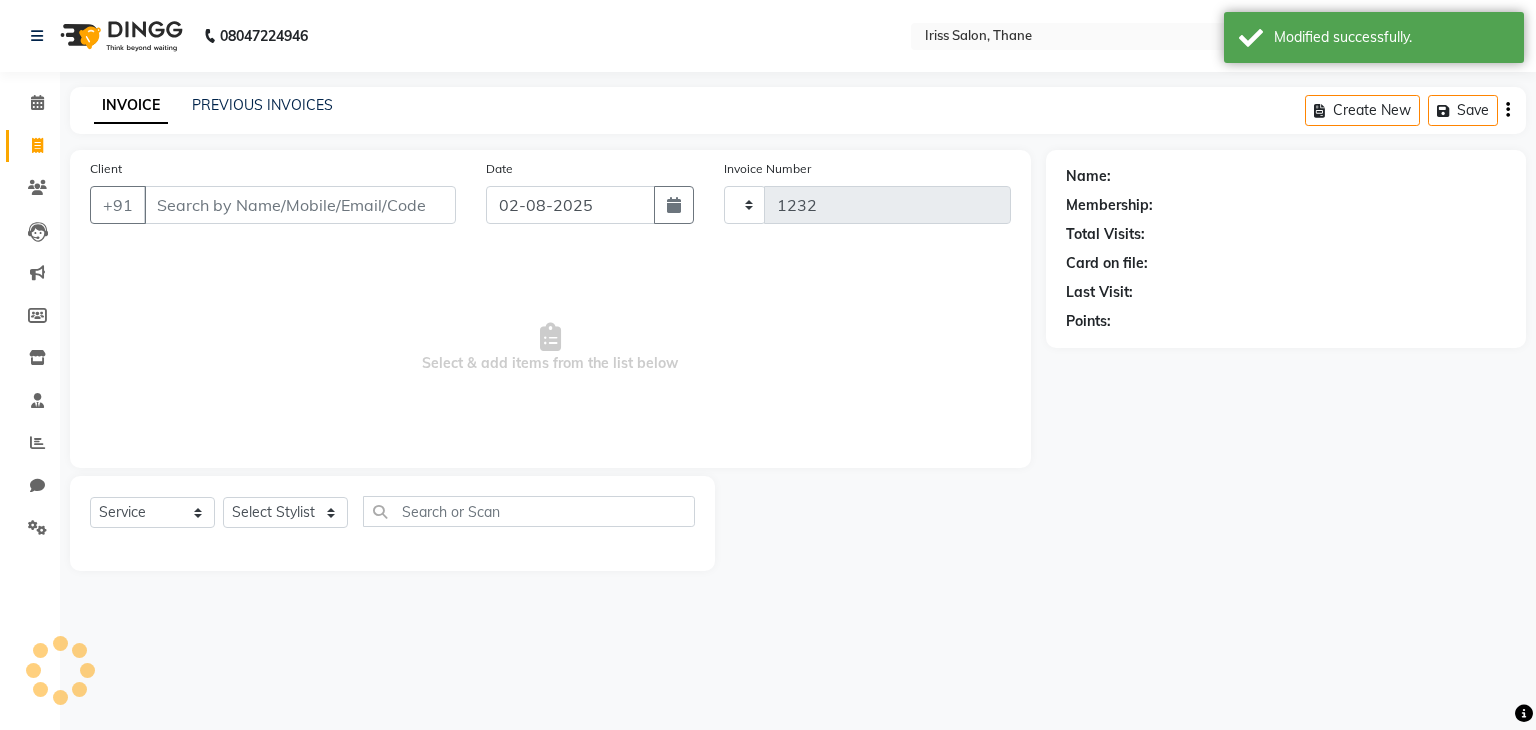 select on "7676" 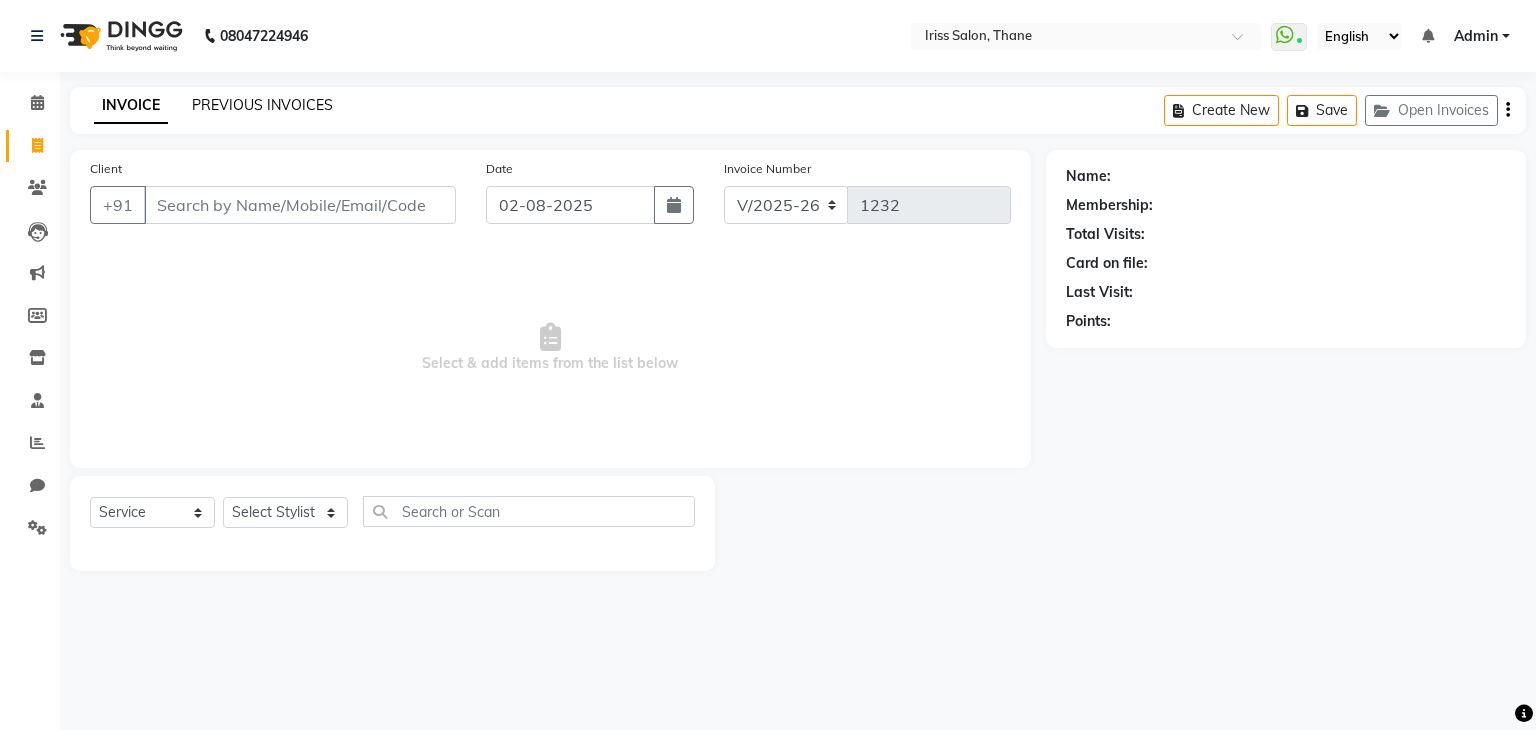 click on "PREVIOUS INVOICES" 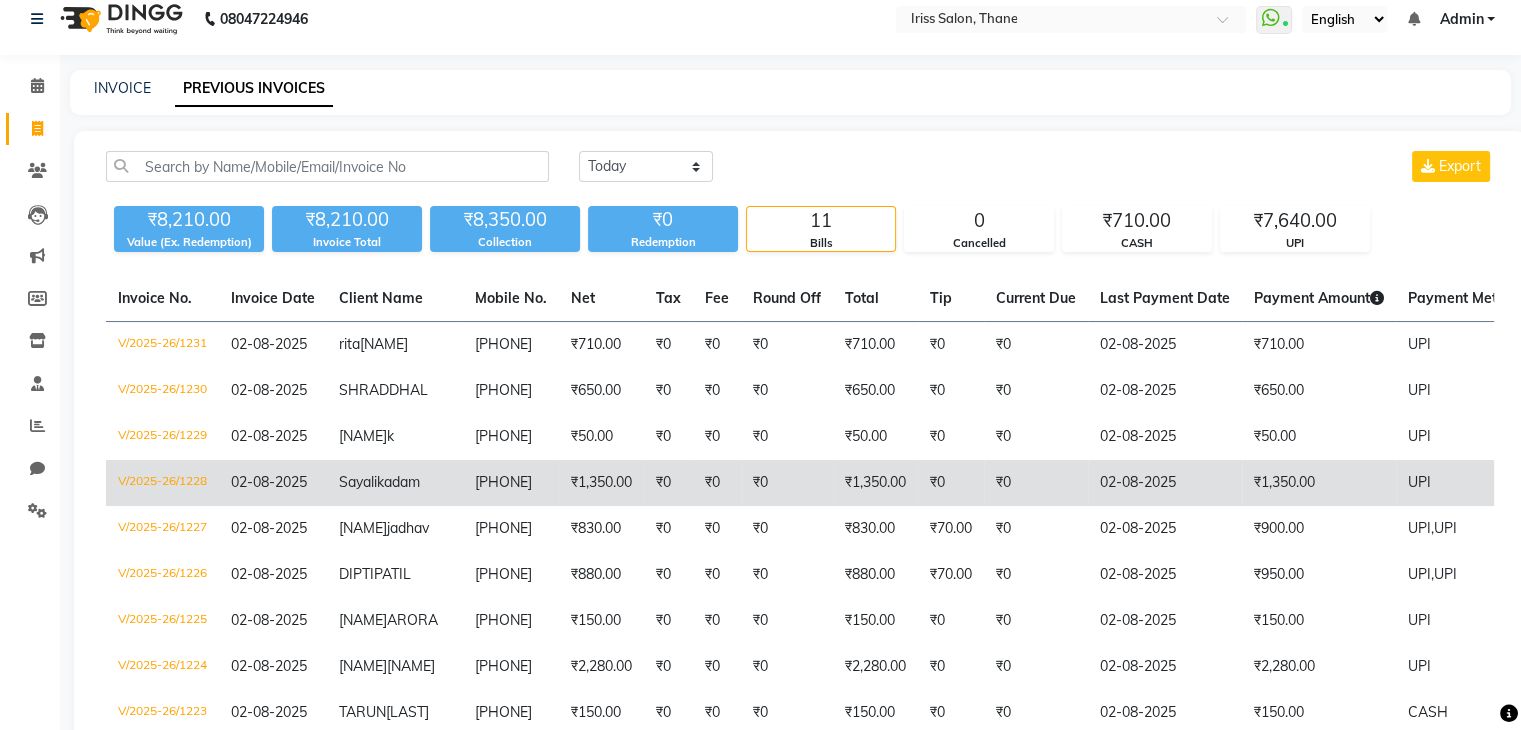 scroll, scrollTop: 0, scrollLeft: 0, axis: both 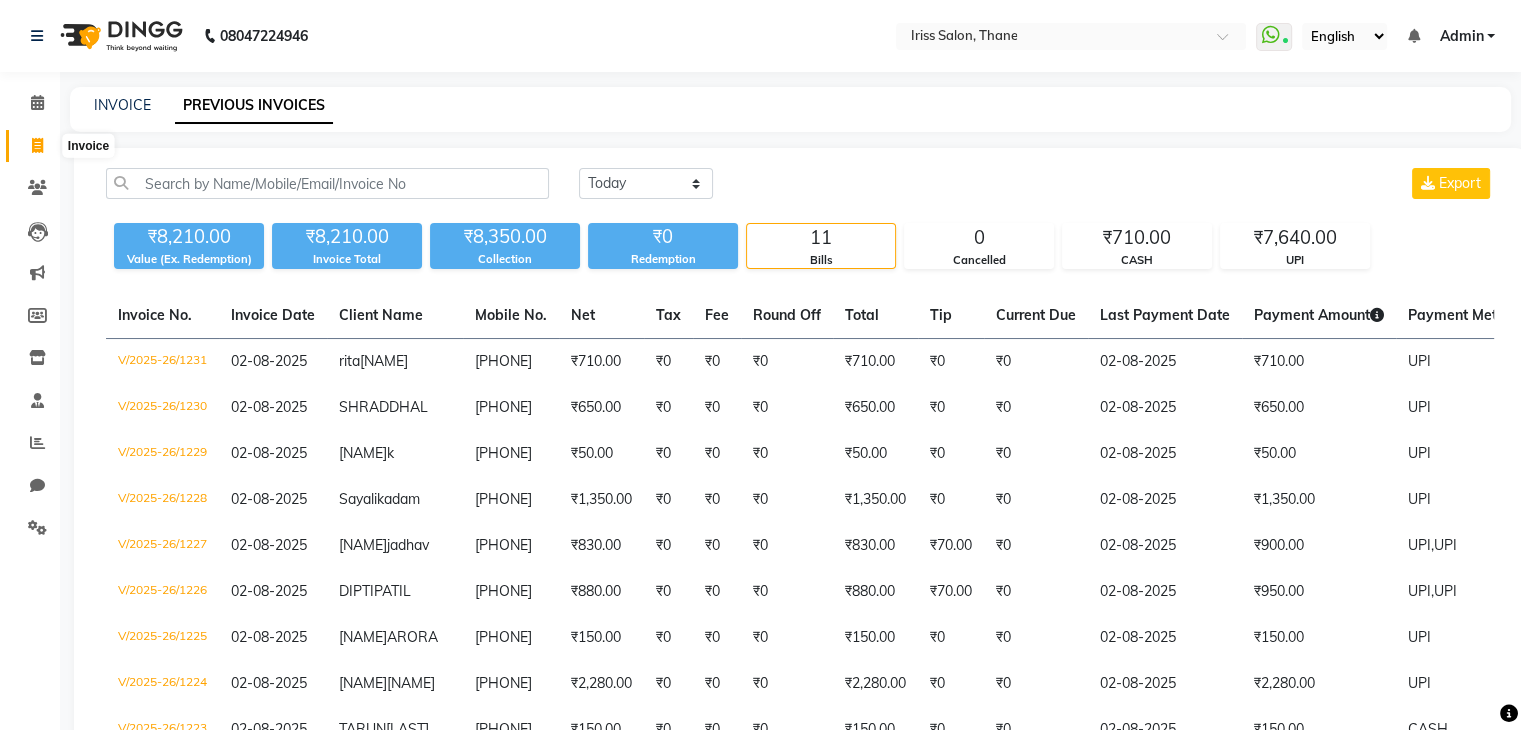 click 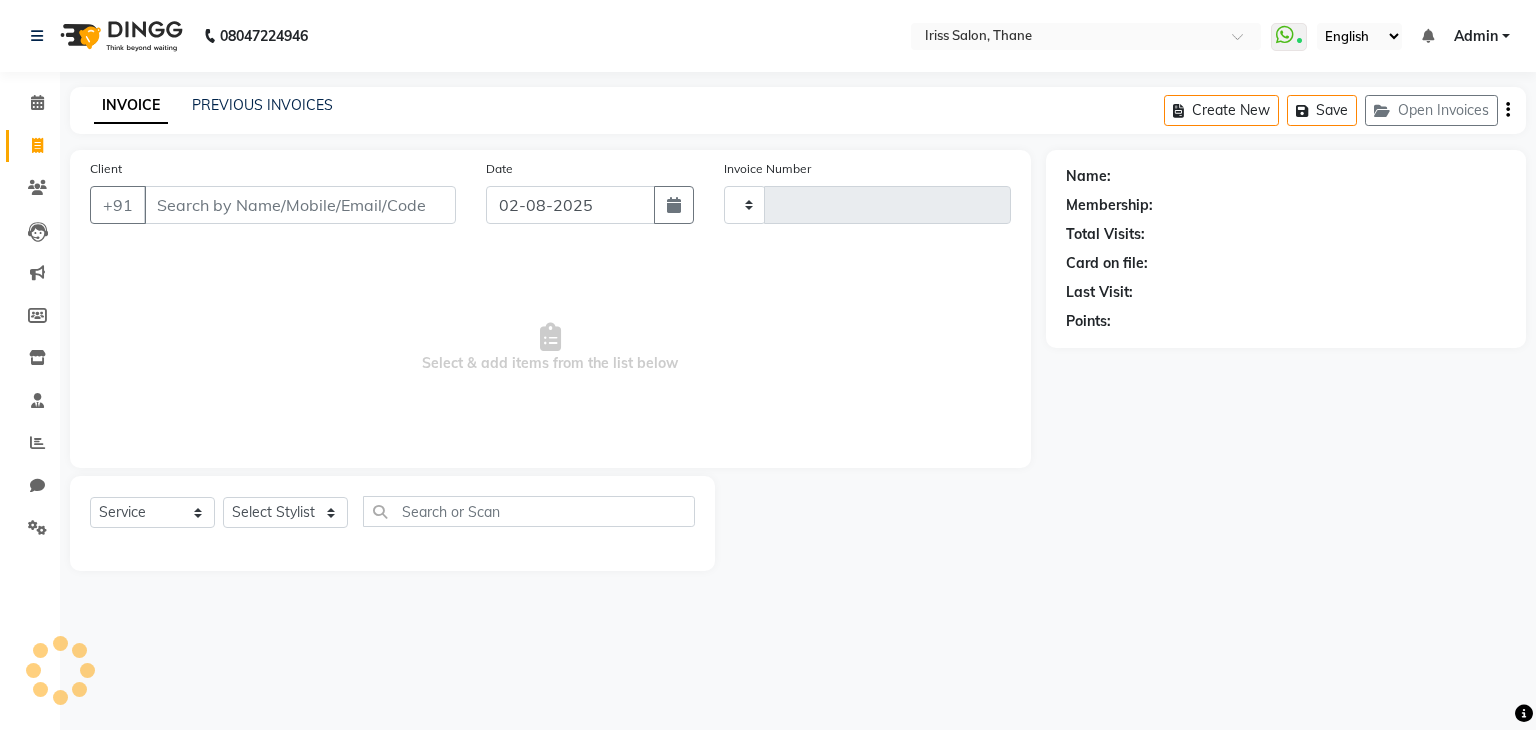 type on "1232" 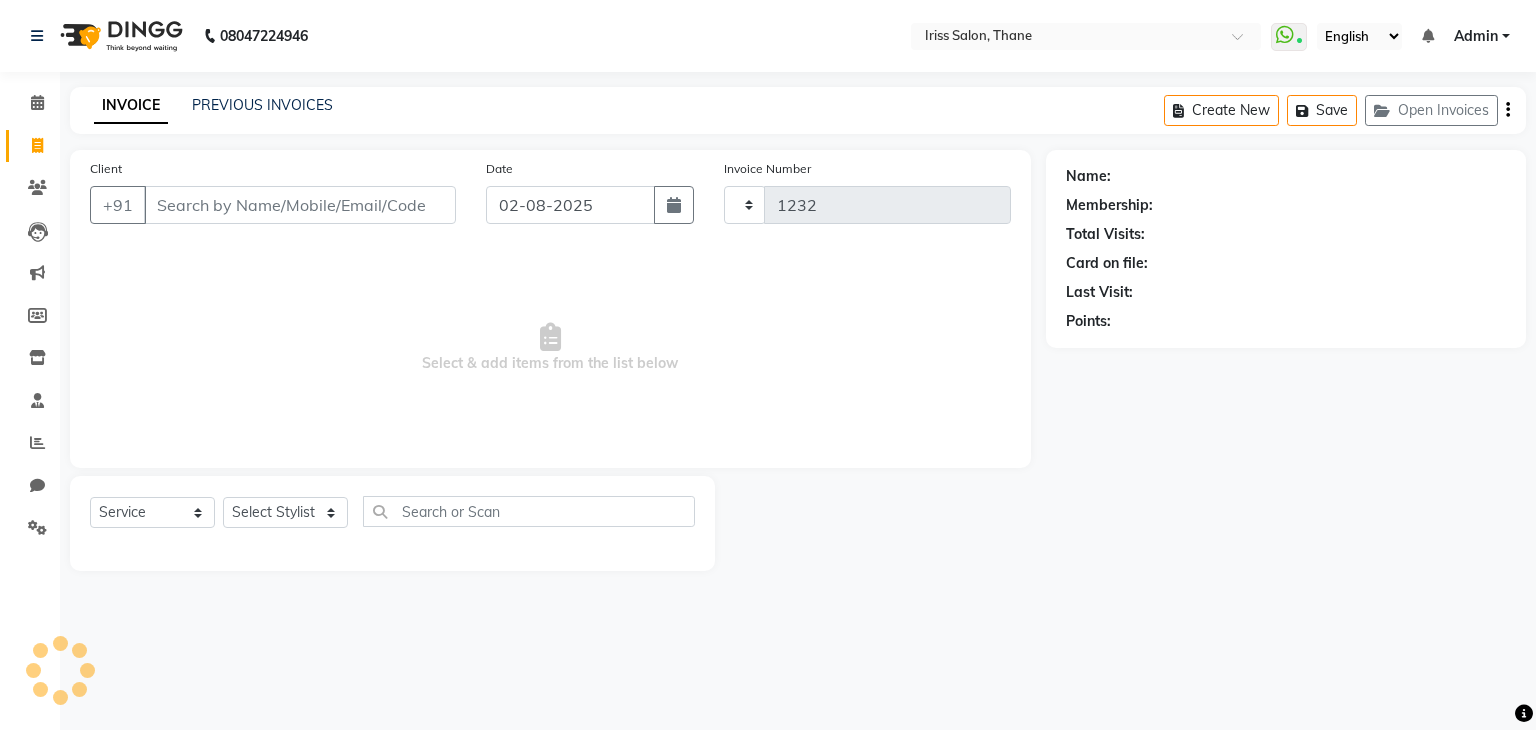 select on "7676" 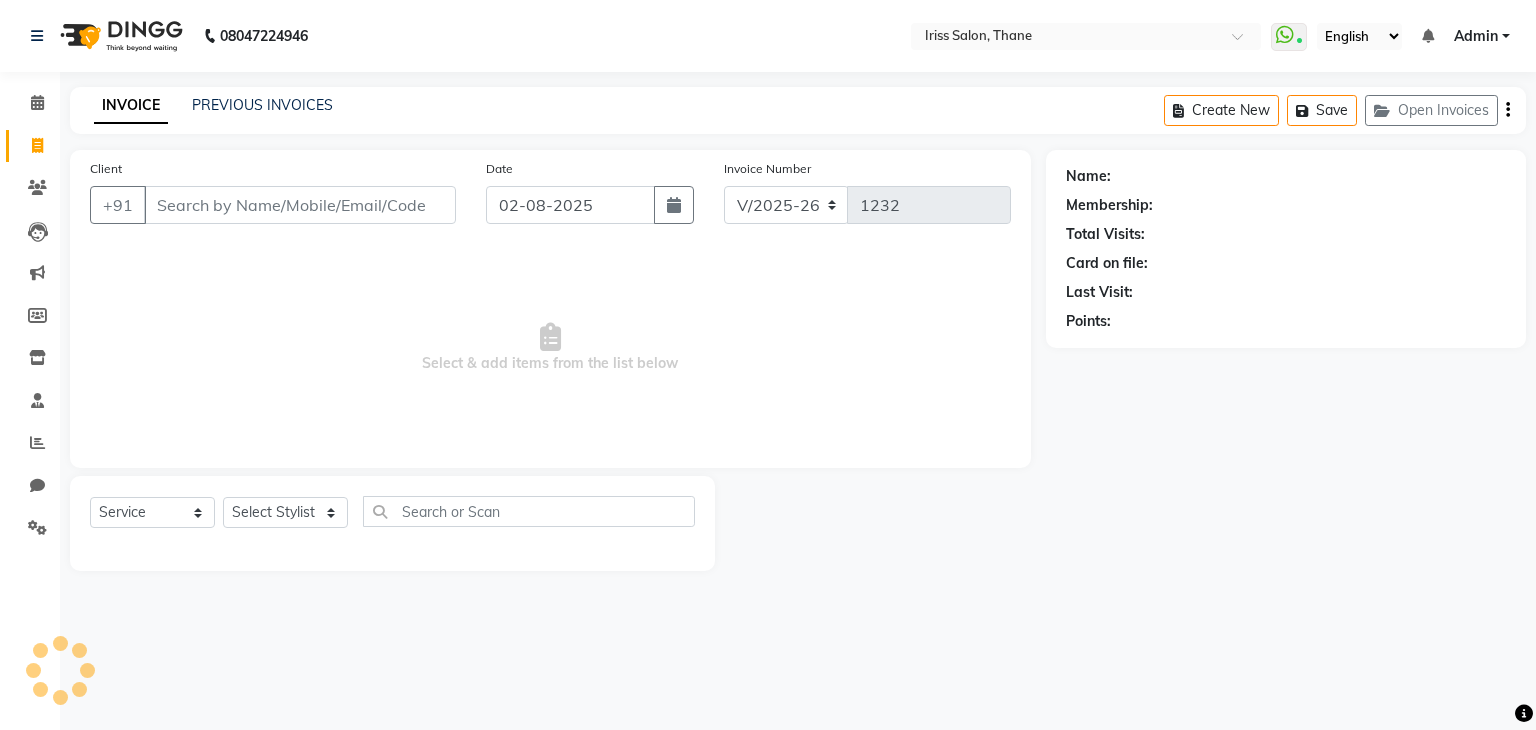 click on "Client" at bounding box center (300, 205) 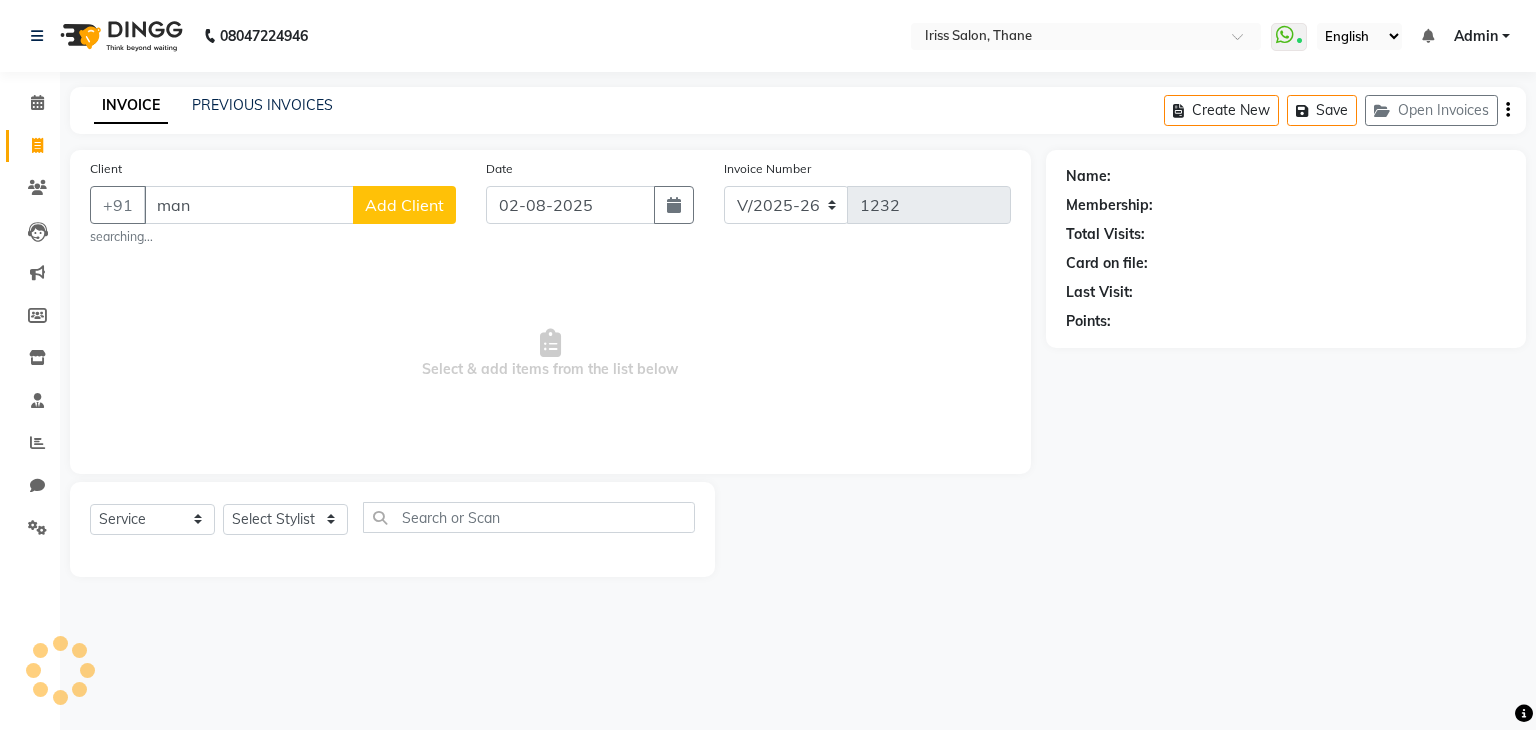 type on "[NAME]" 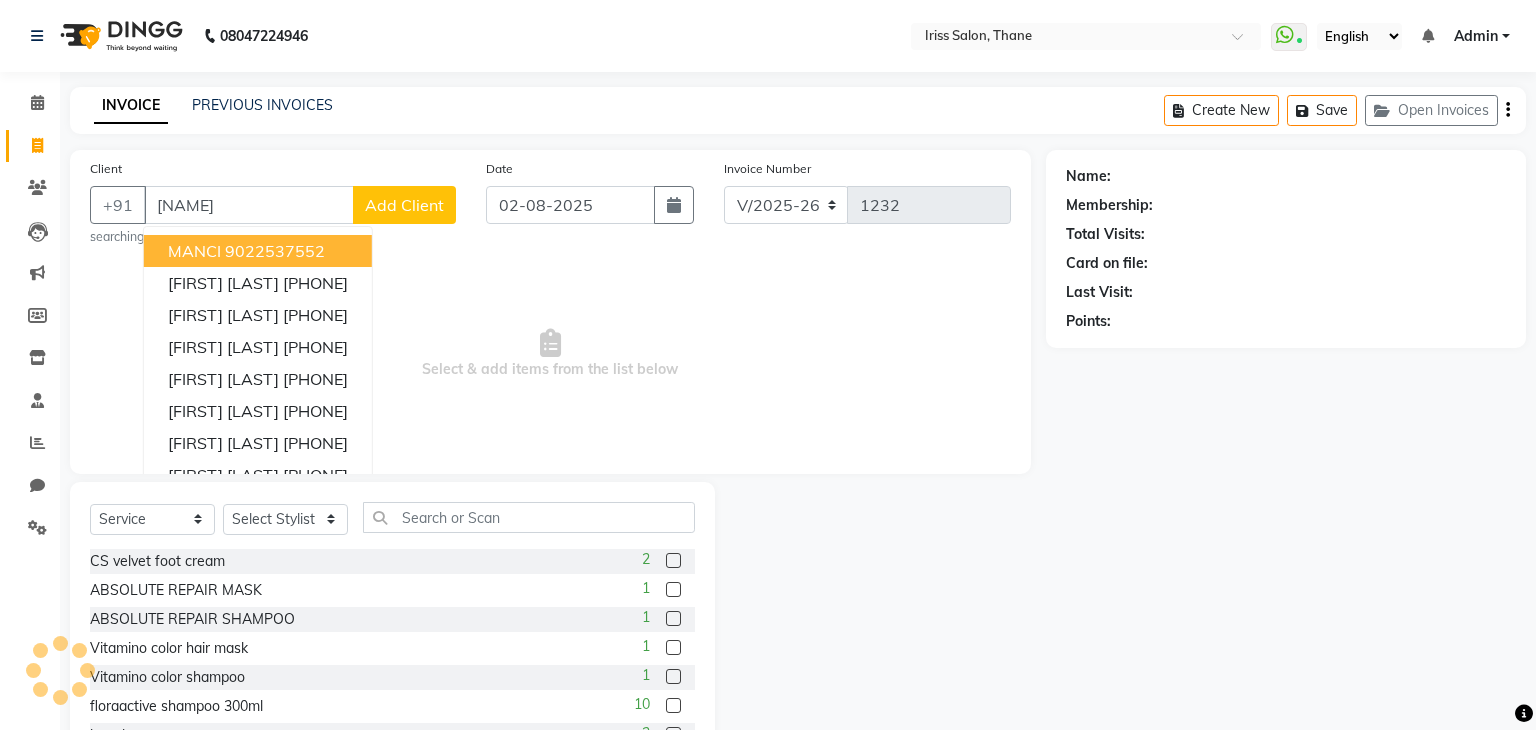 select on "product" 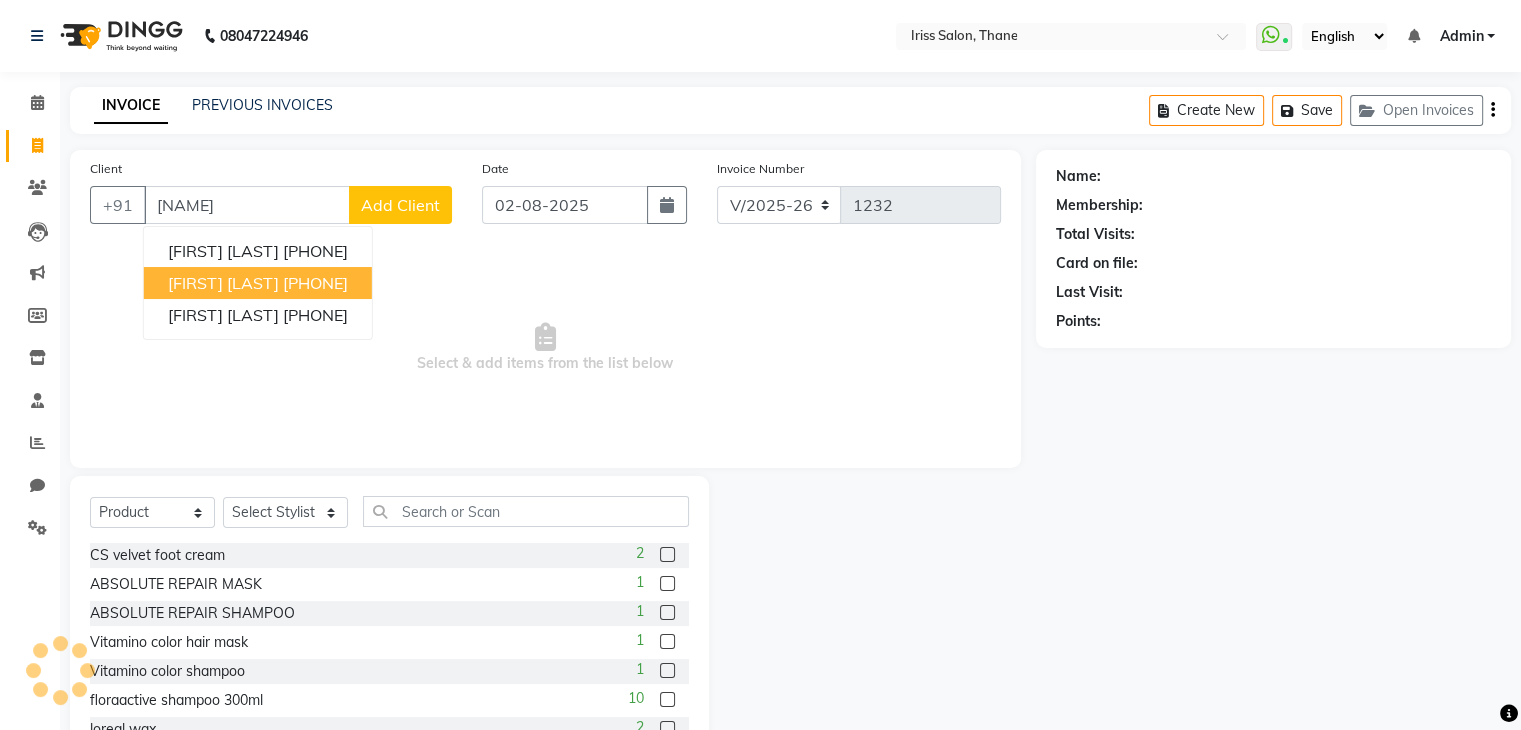 click on "[PHONE]" at bounding box center (315, 283) 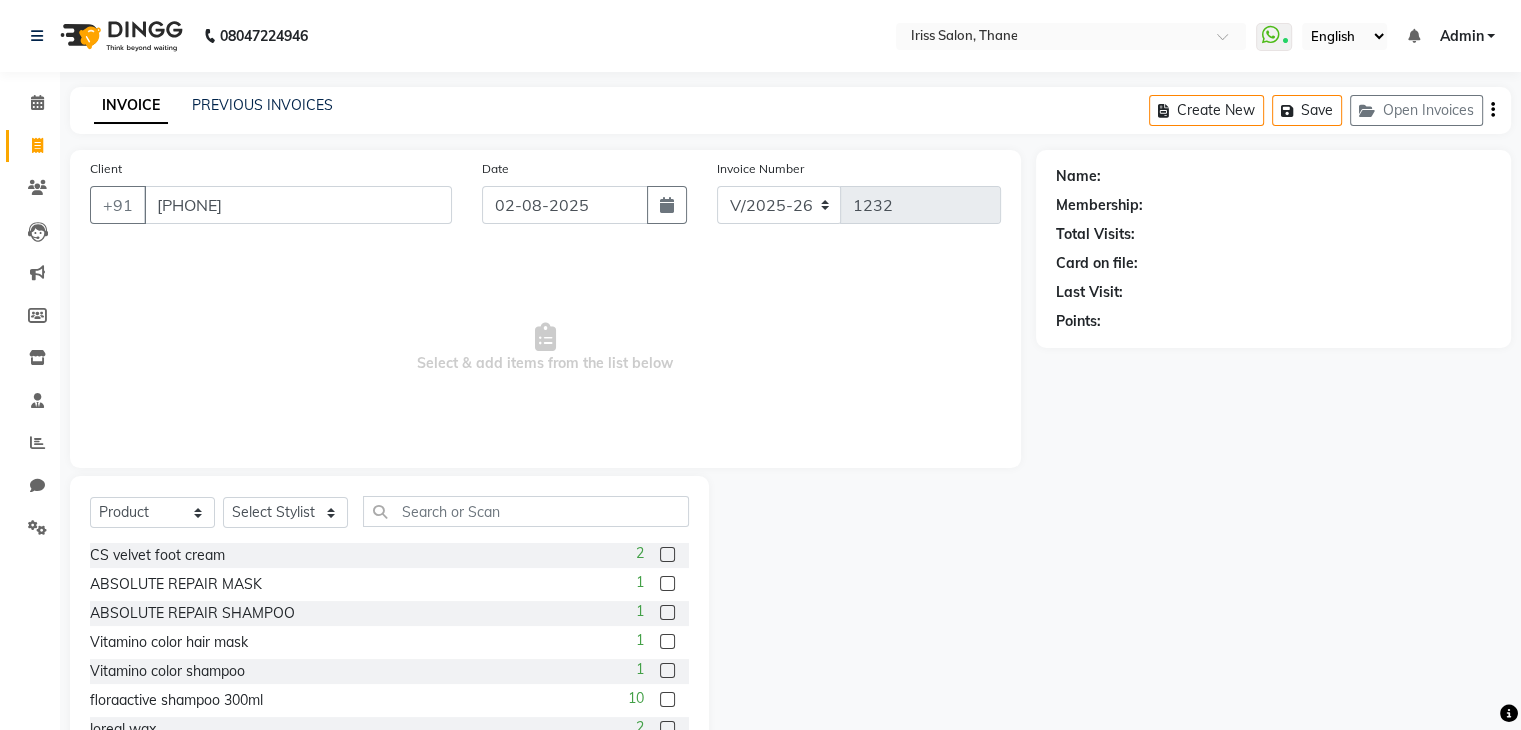 type on "[PHONE]" 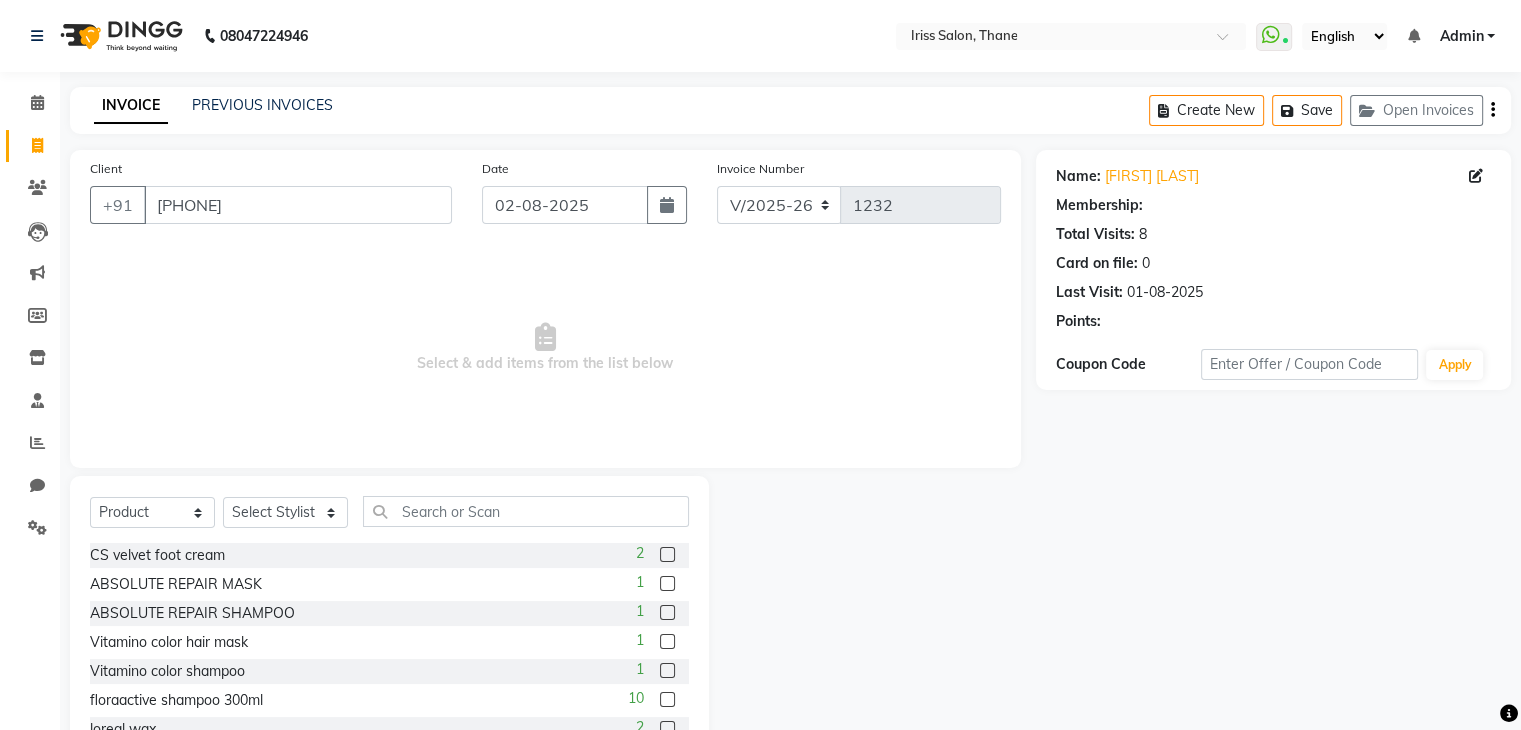 select on "1: Object" 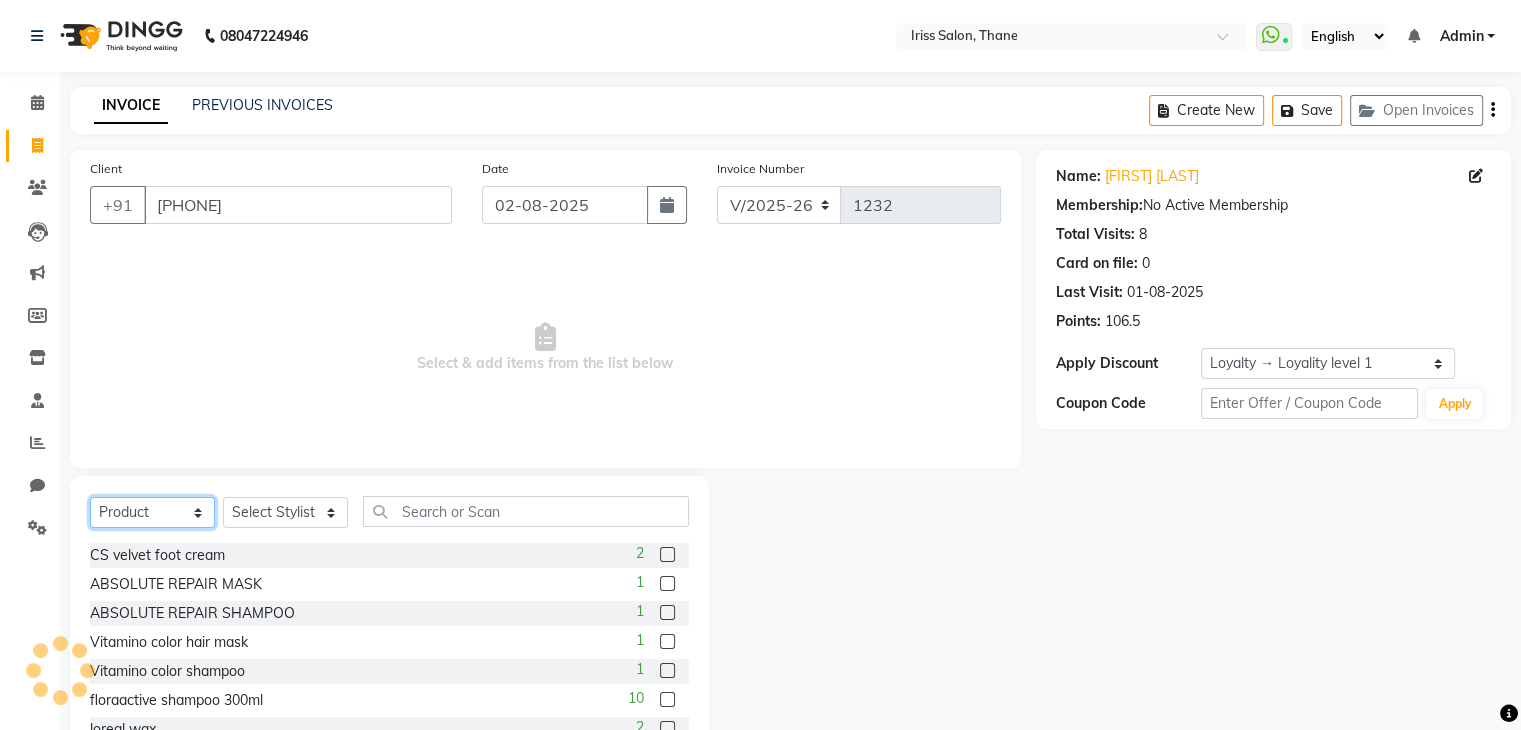 click on "Select  Service  Product  Membership  Package Voucher Prepaid Gift Card" 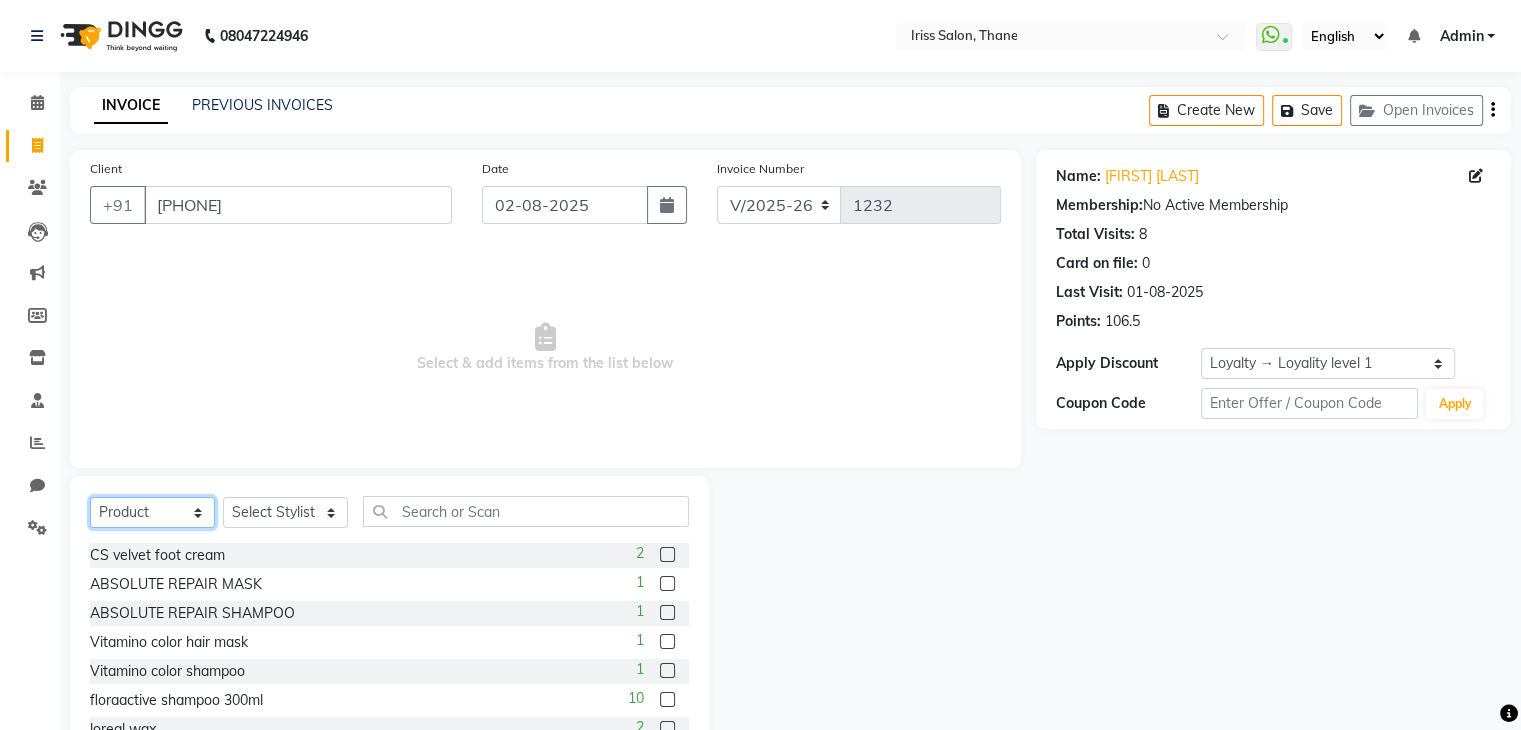 select on "service" 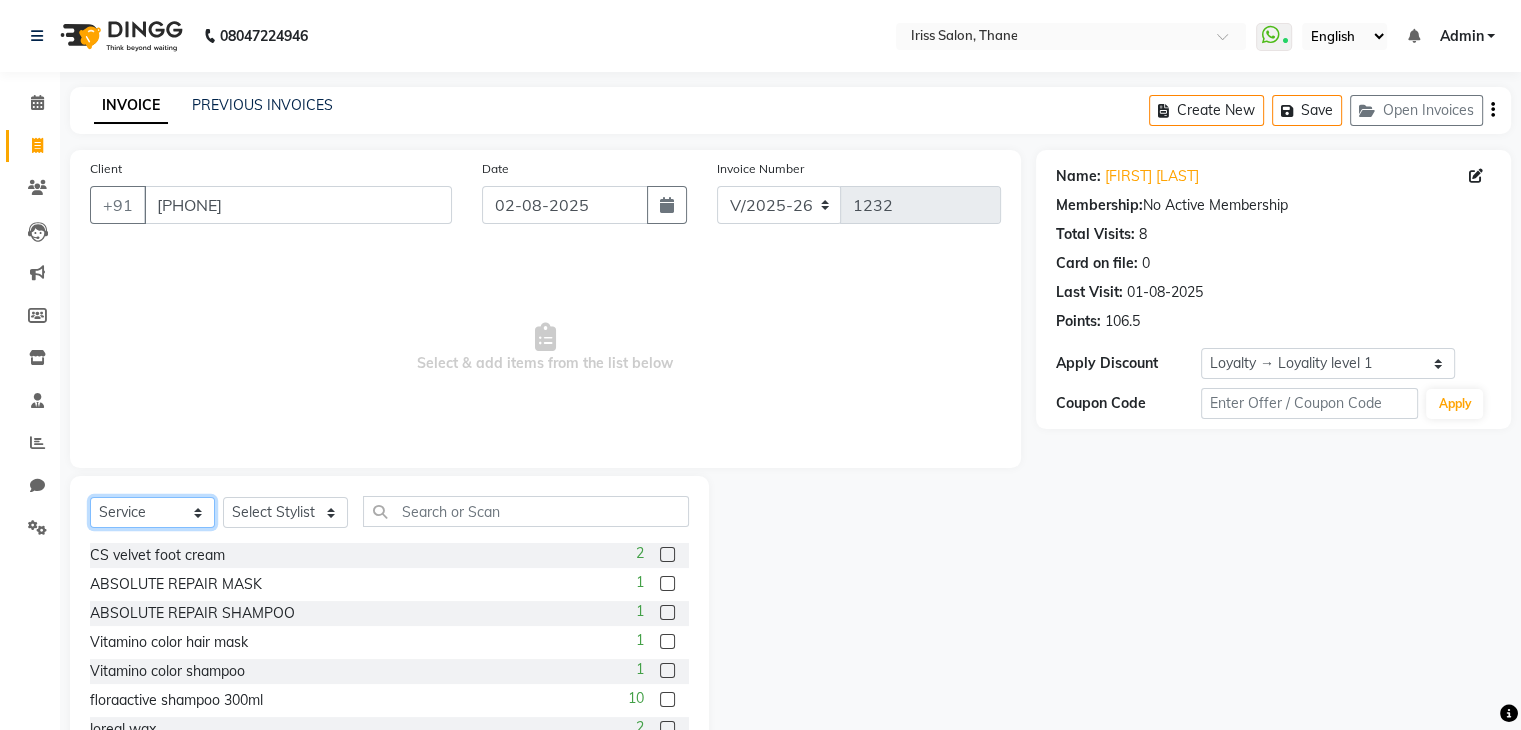 click on "Select  Service  Product  Membership  Package Voucher Prepaid Gift Card" 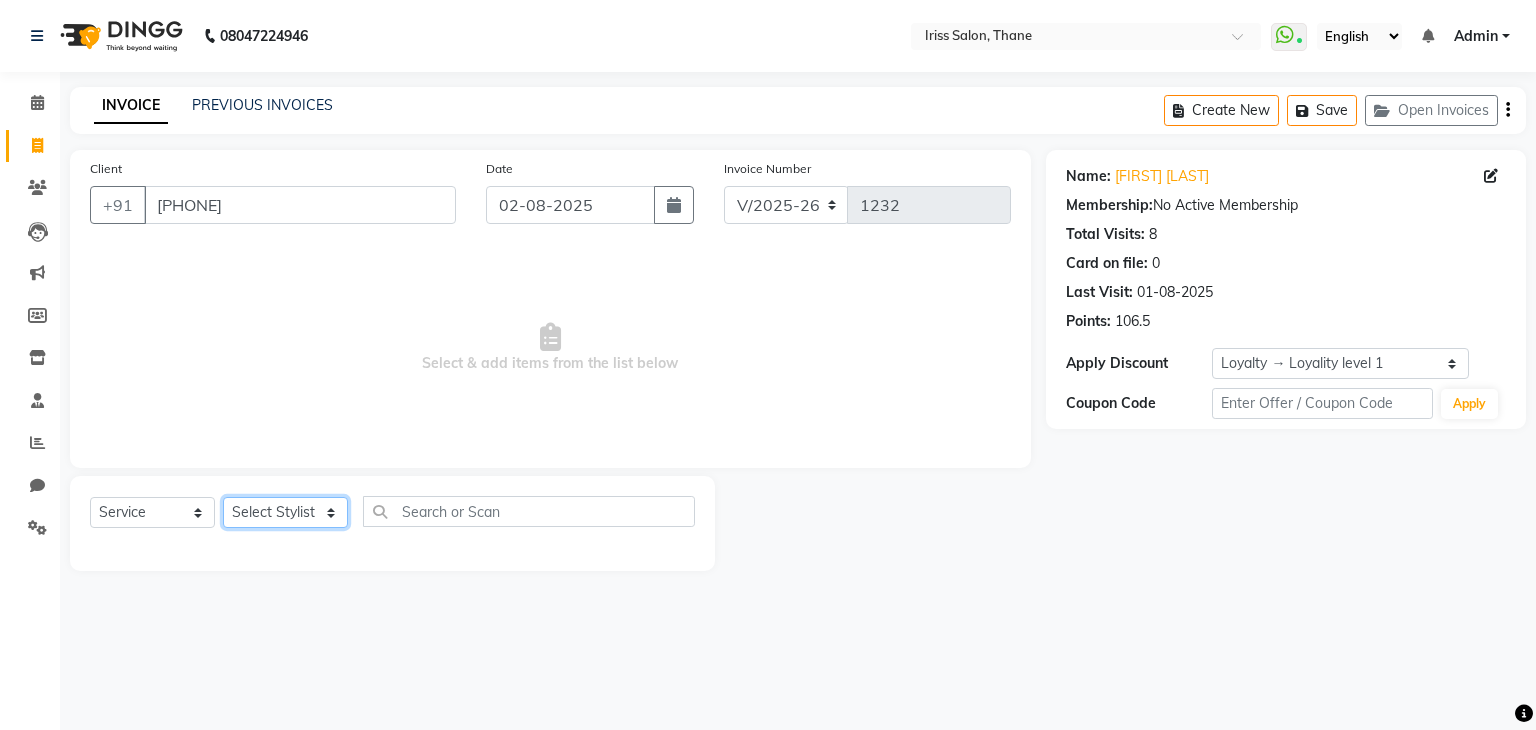 click on "Select Stylist [FIRST] [LAST] [FIRST] [LAST] [FIRST] [LAST] [FIRST] [LAST] [FIRST] [LAST] [FIRST] [LAST] [FIRST] [LAST] [FIRST]" 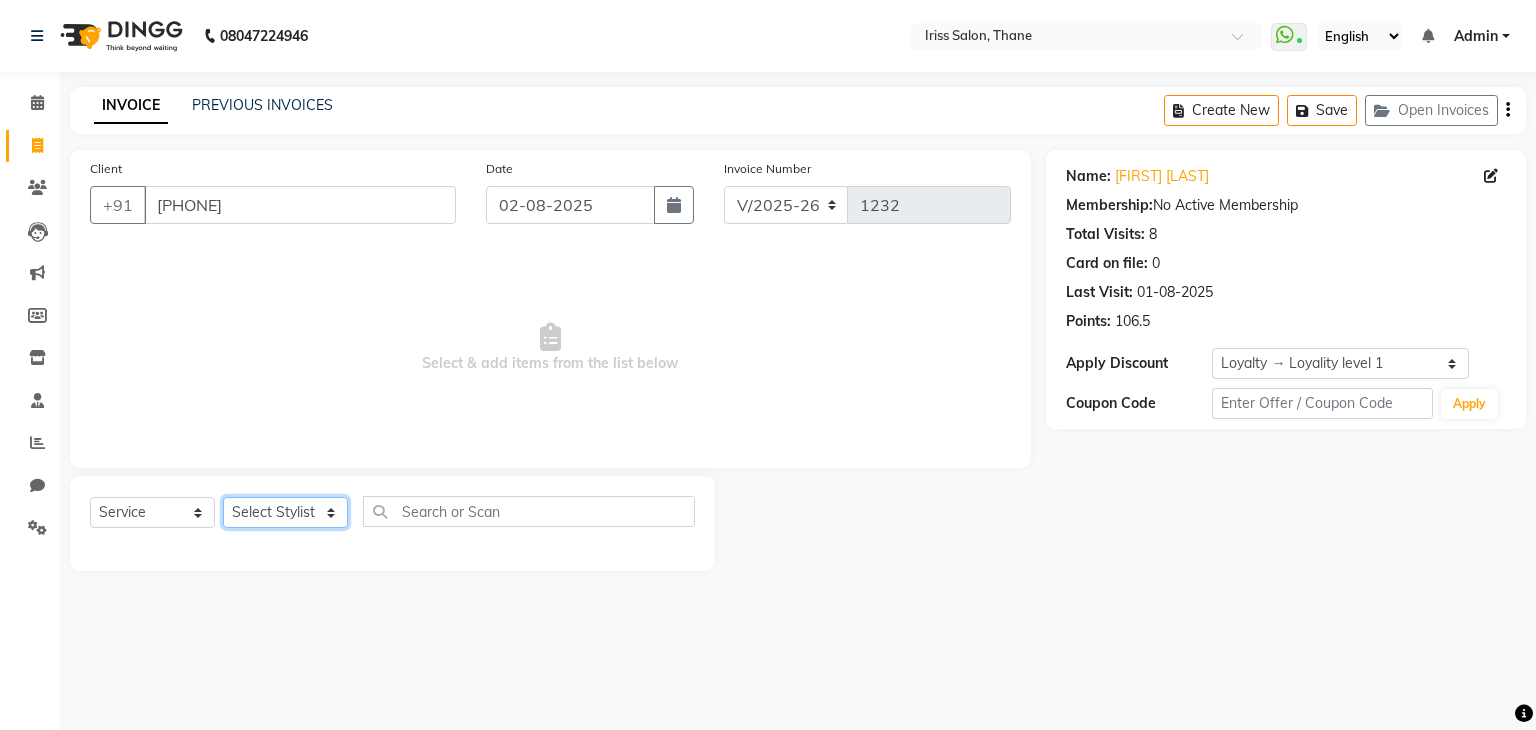 select on "87777" 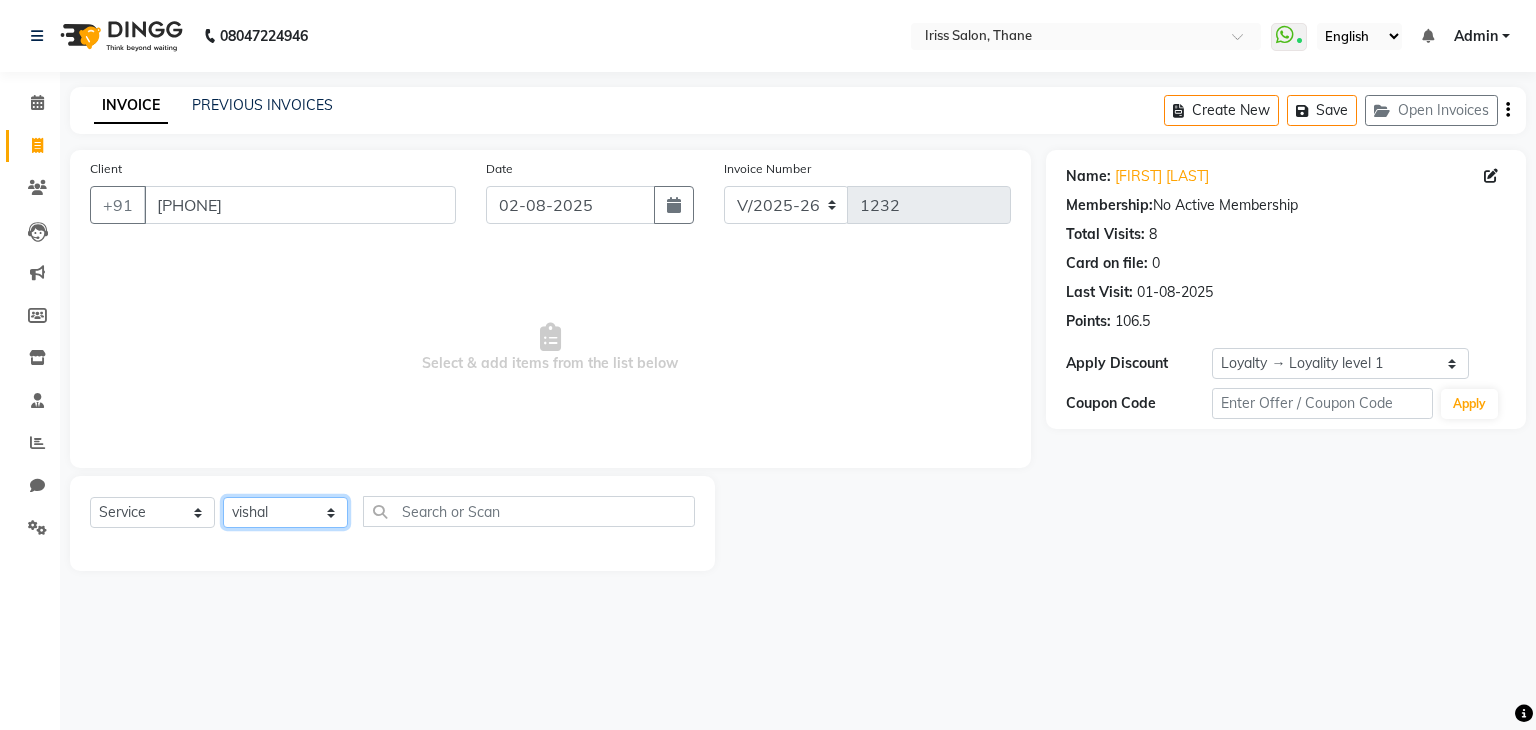 click on "Select Stylist [FIRST] [LAST] [FIRST] [LAST] [FIRST] [LAST] [FIRST] [LAST] [FIRST] [LAST] [FIRST] [LAST] [FIRST] [LAST] [FIRST]" 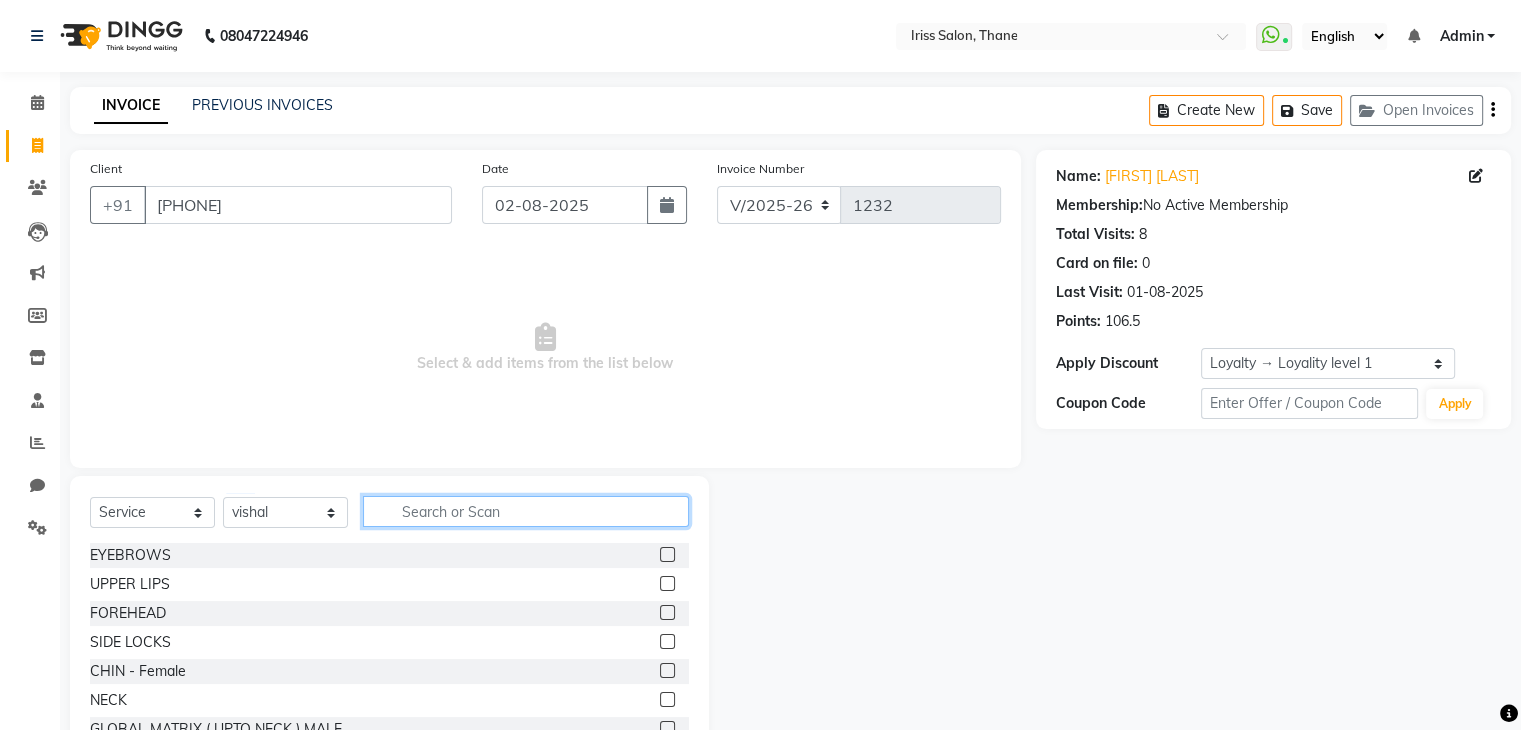 click 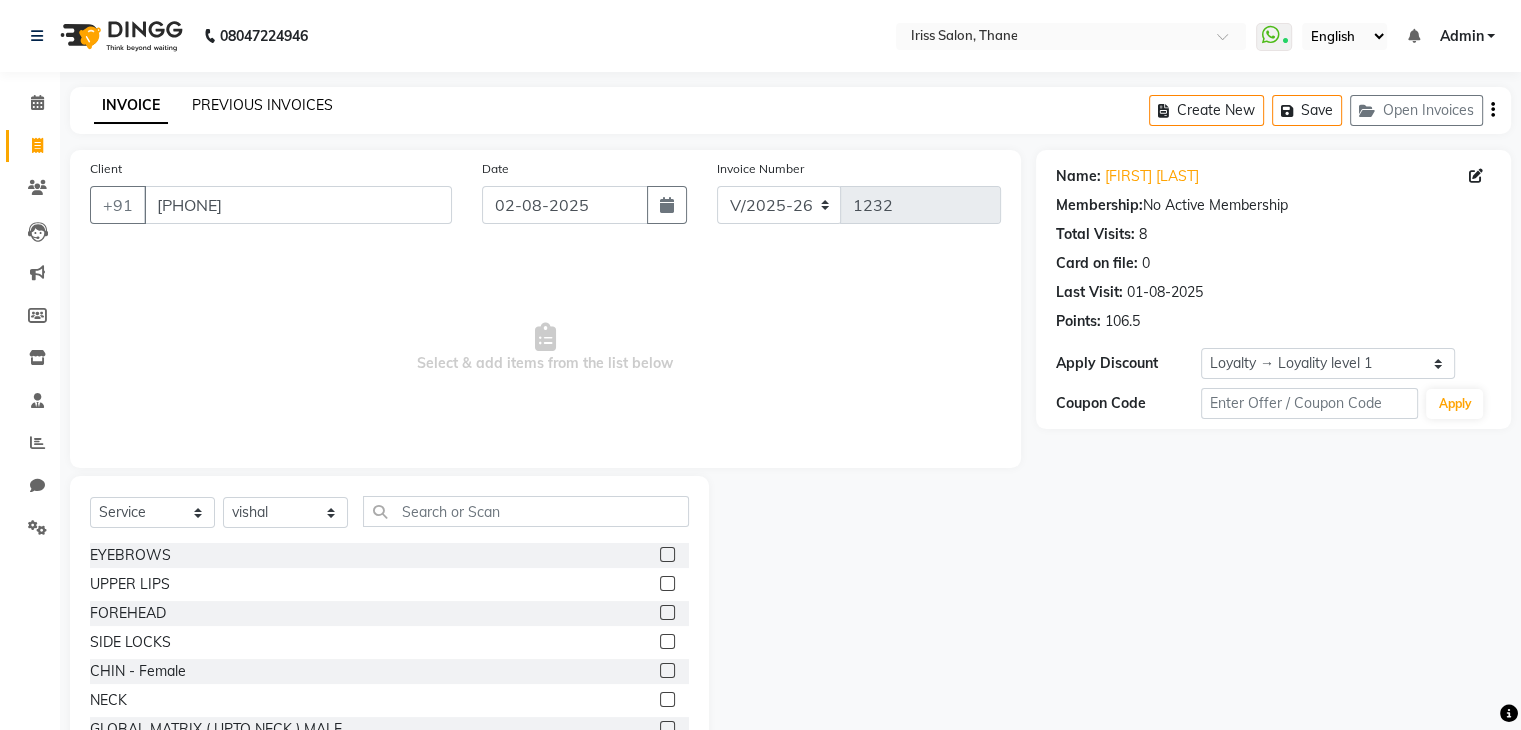 click on "PREVIOUS INVOICES" 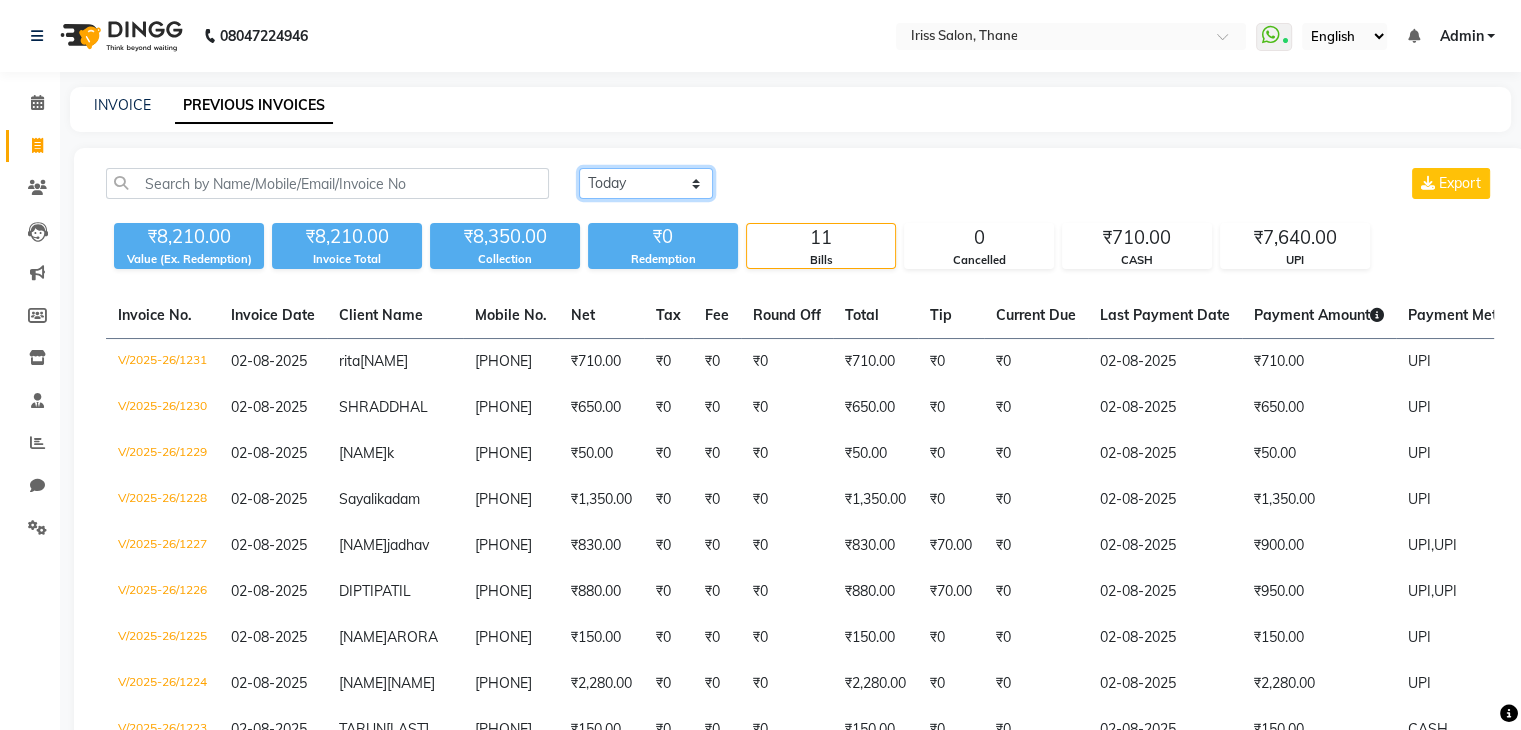 click on "Today Yesterday Custom Range" 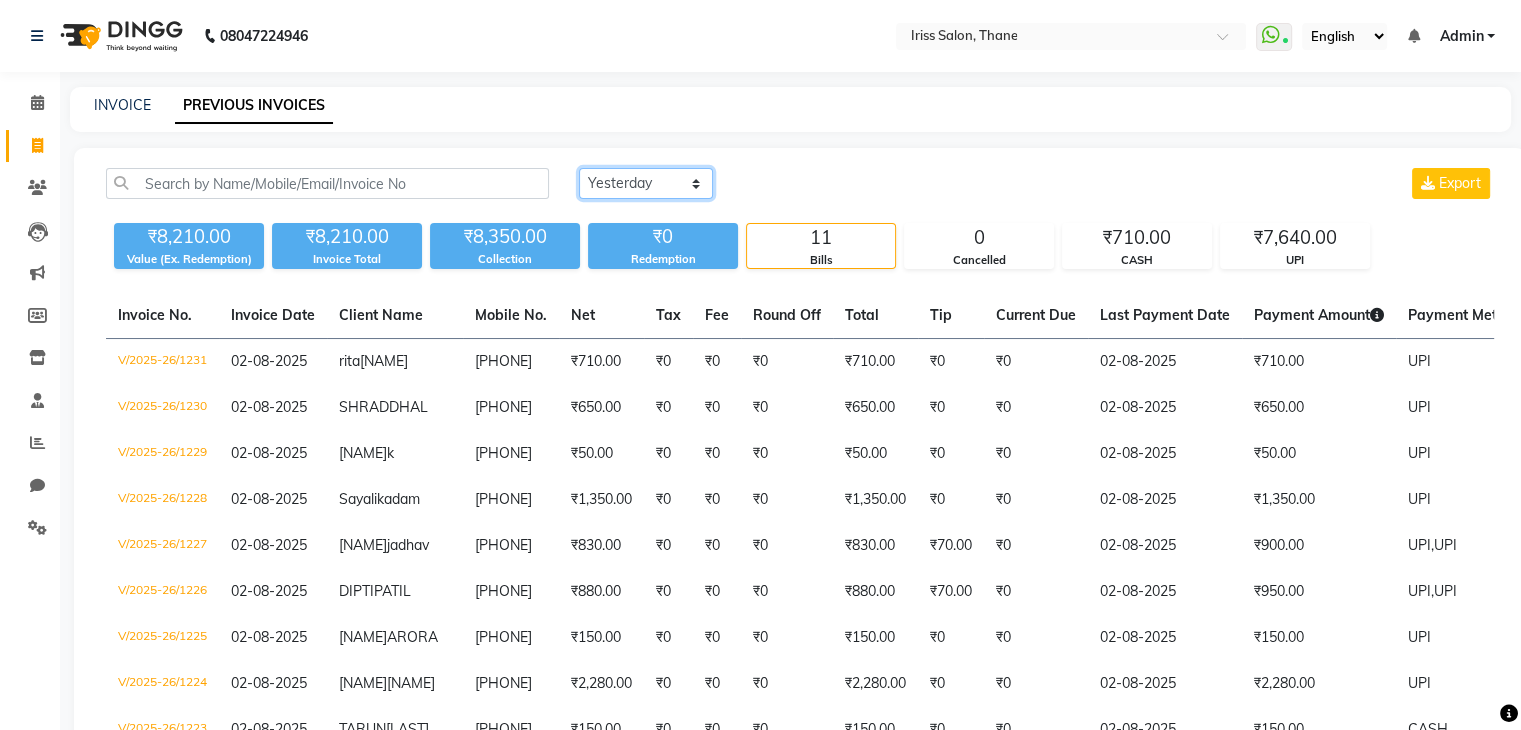 click on "Today Yesterday Custom Range" 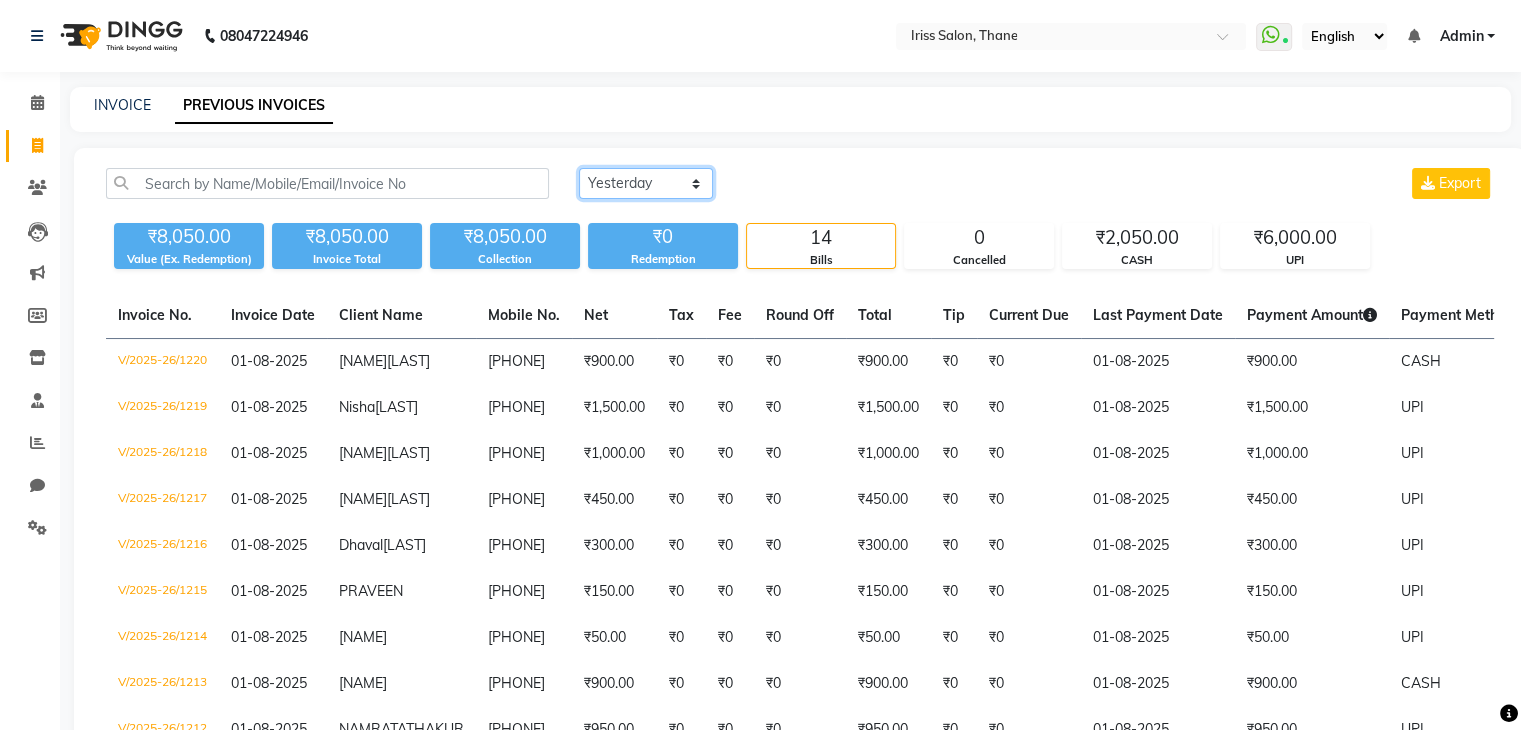 click on "Today Yesterday Custom Range" 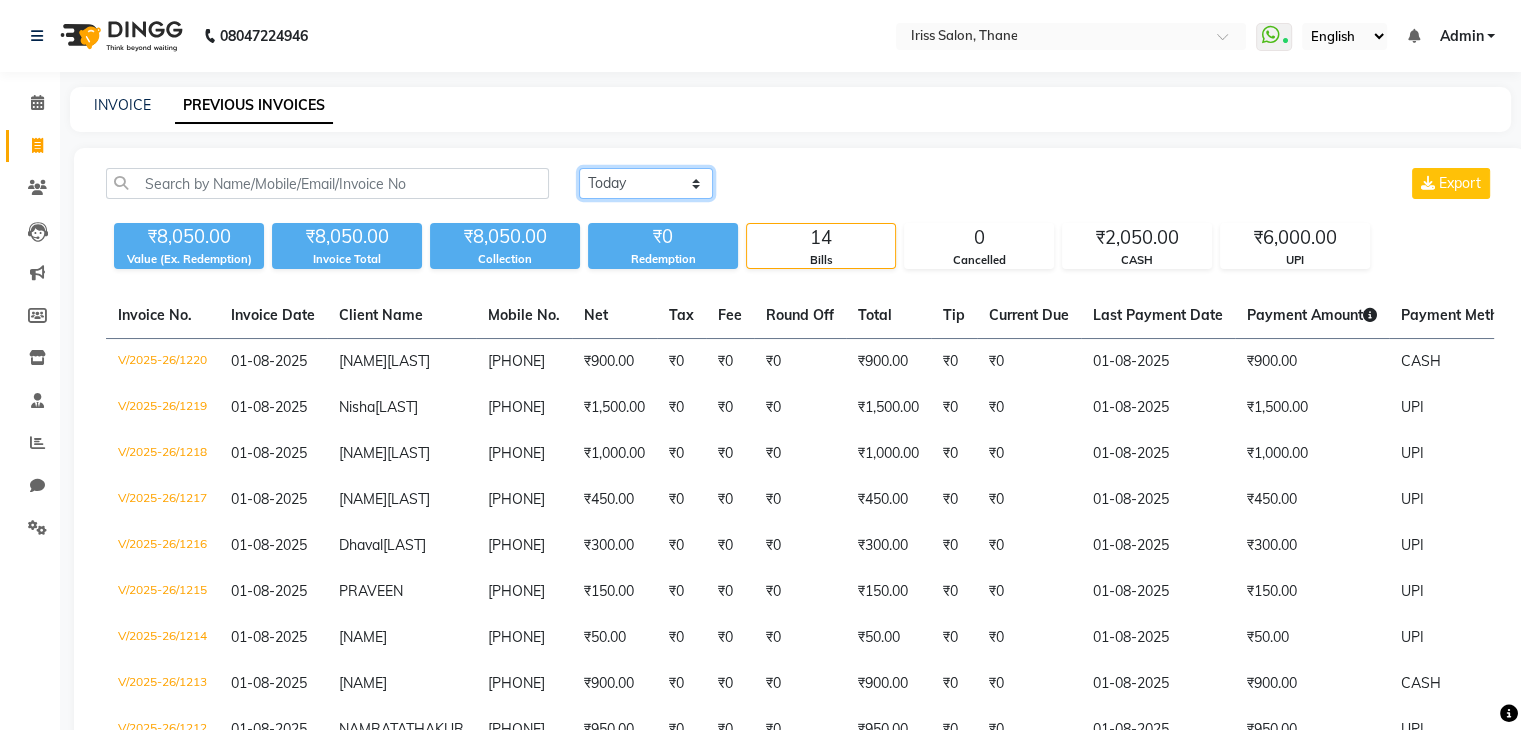 click on "Today Yesterday Custom Range" 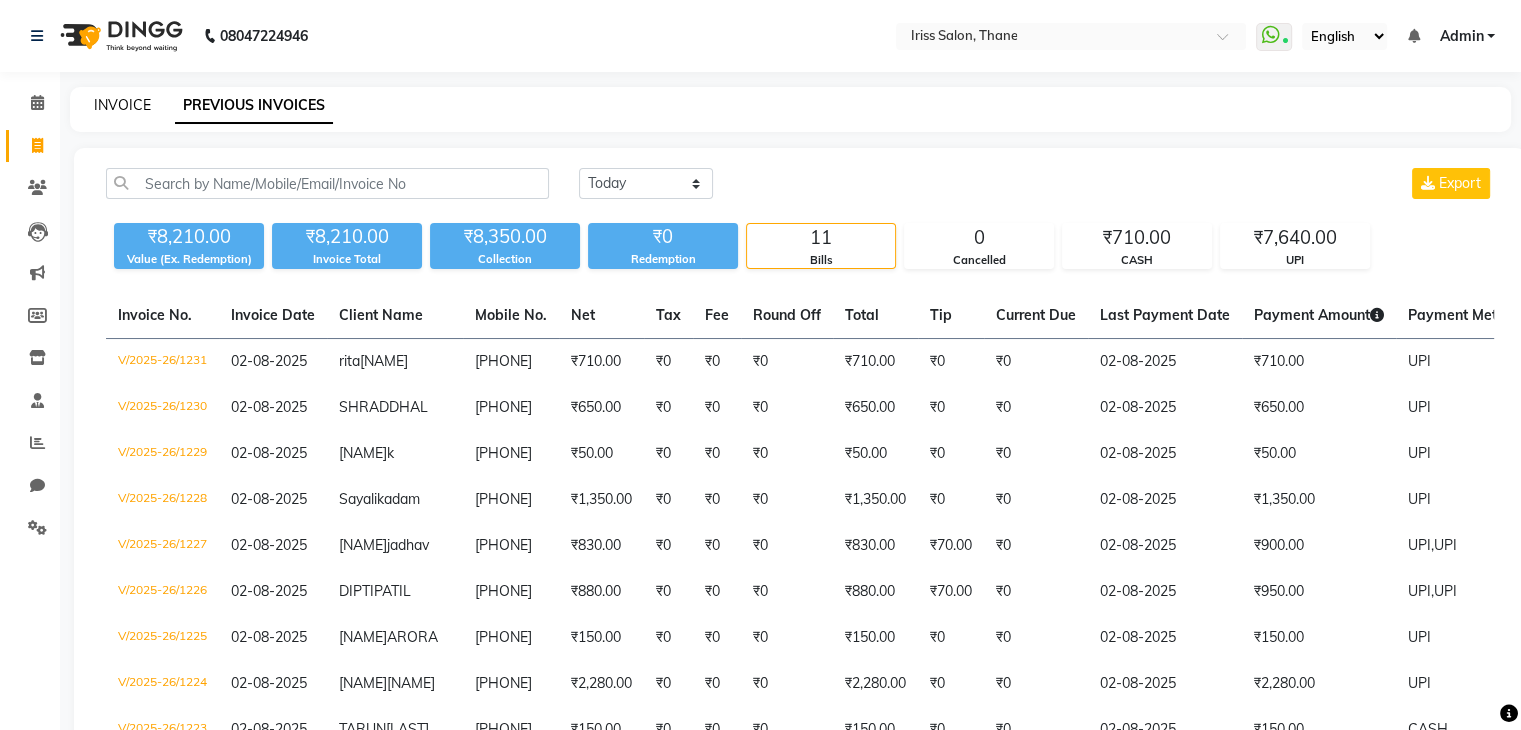 click on "INVOICE" 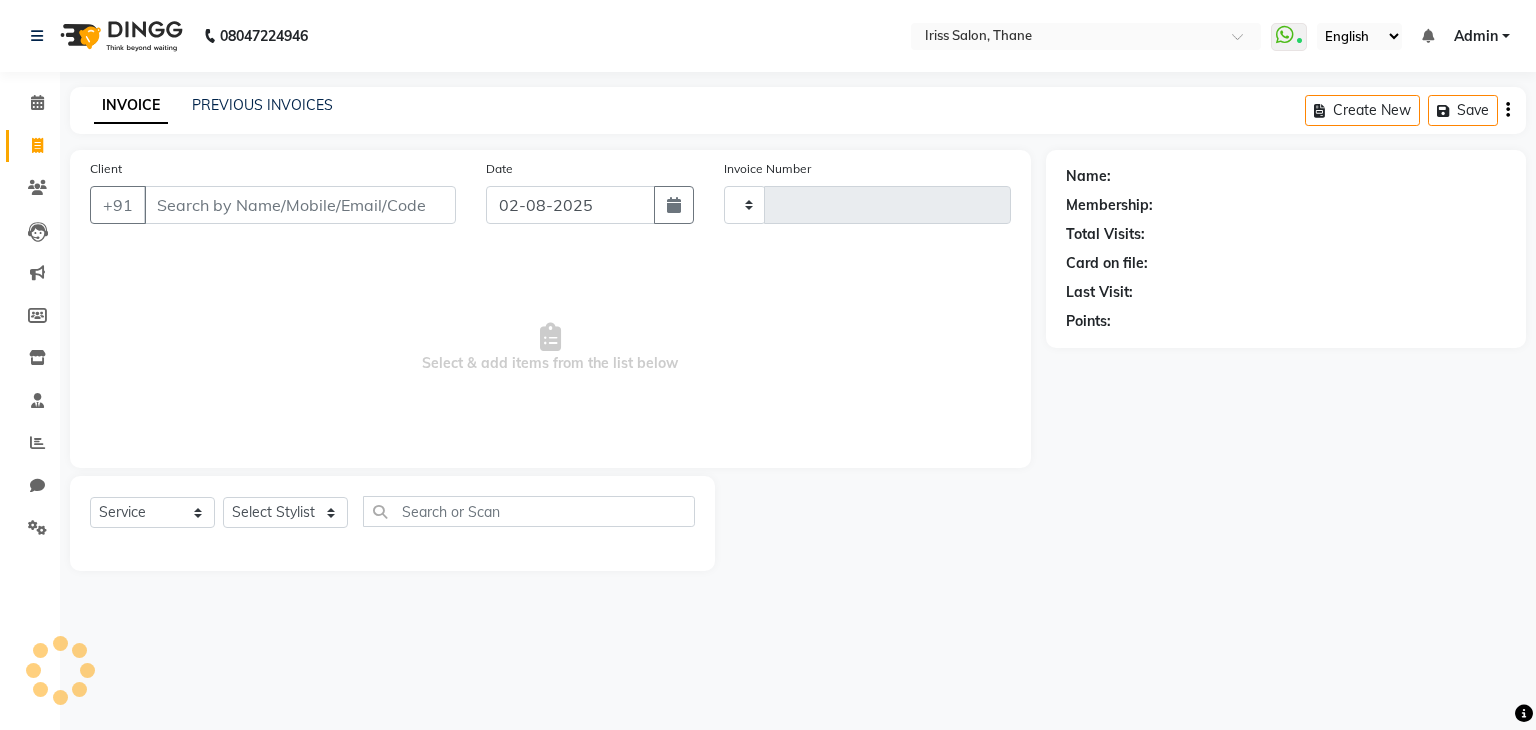 type on "1232" 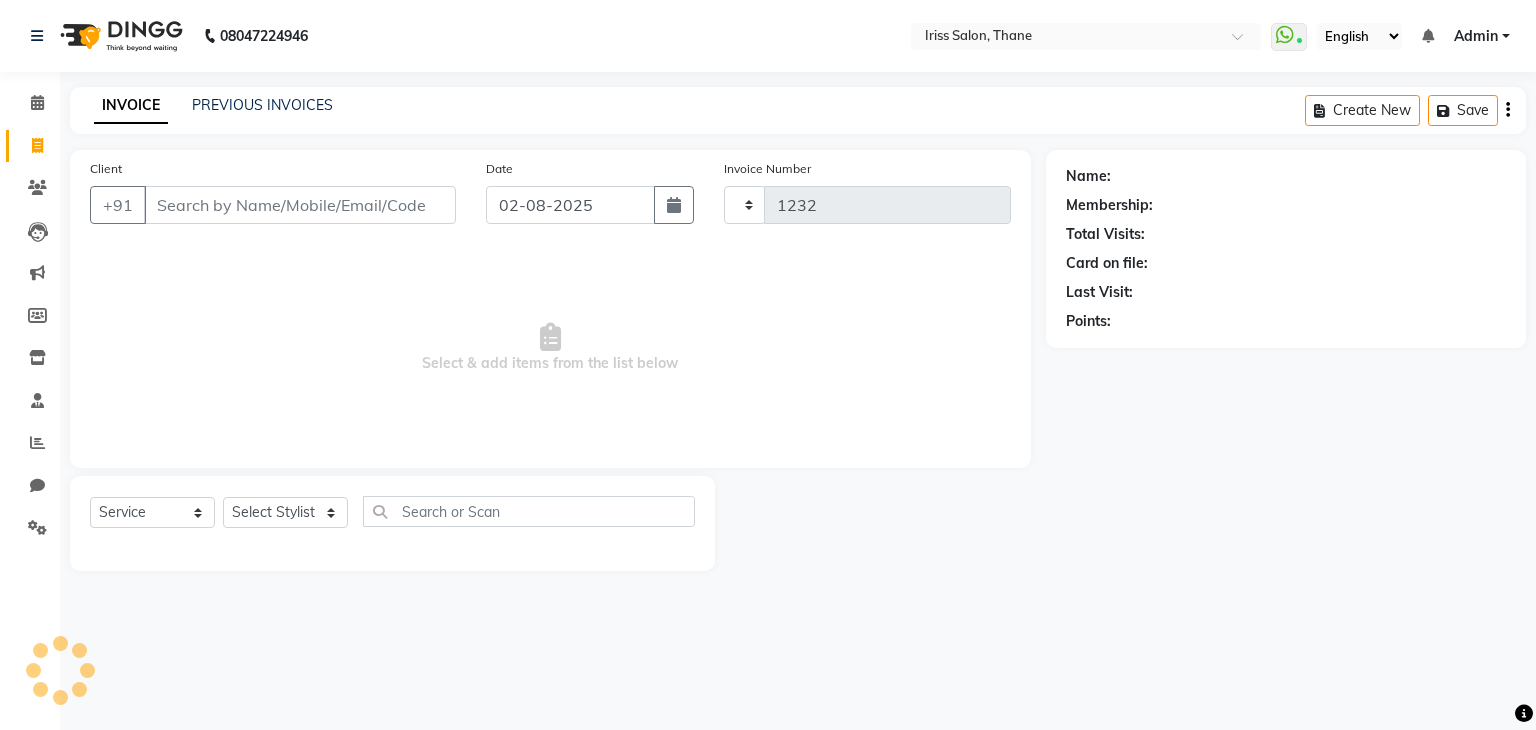 select on "7676" 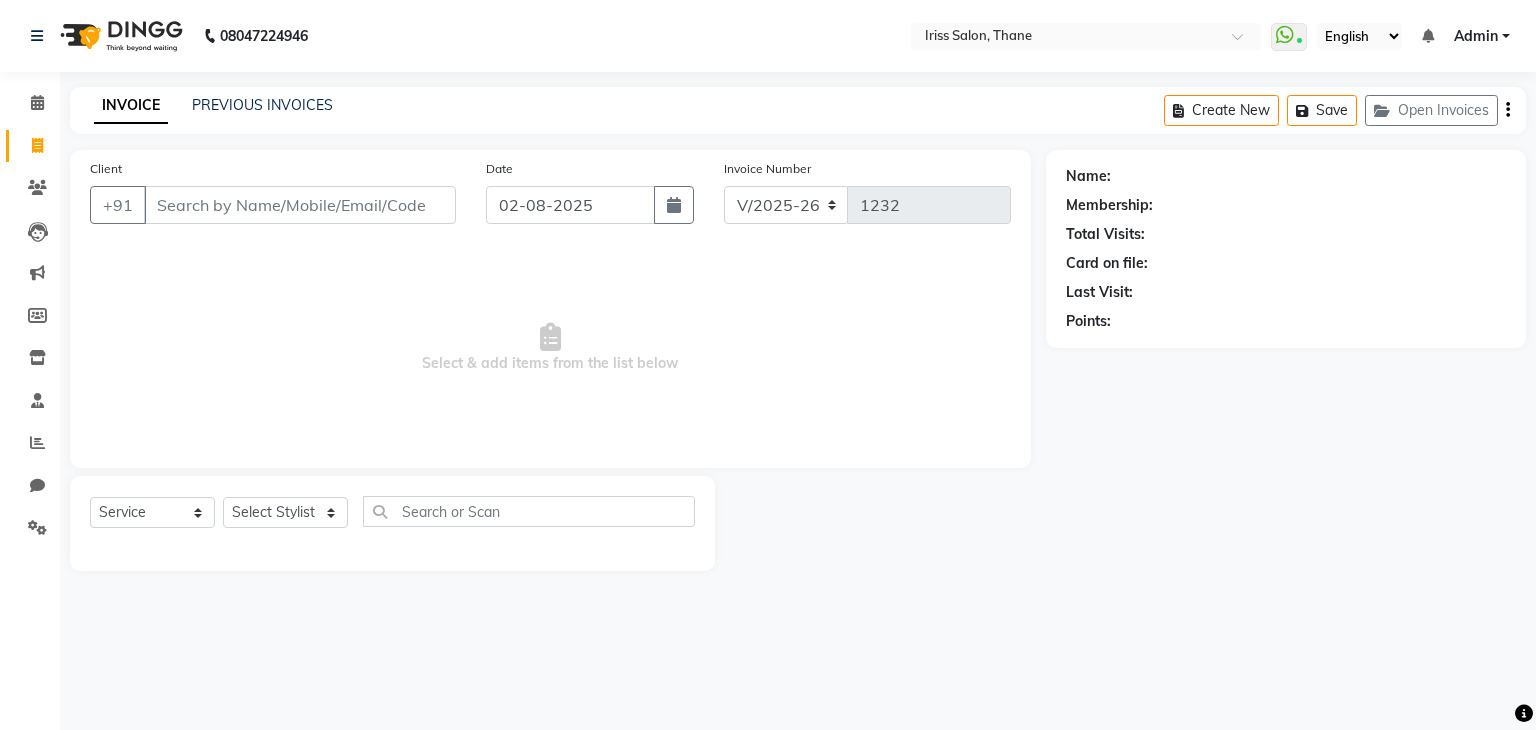 select on "product" 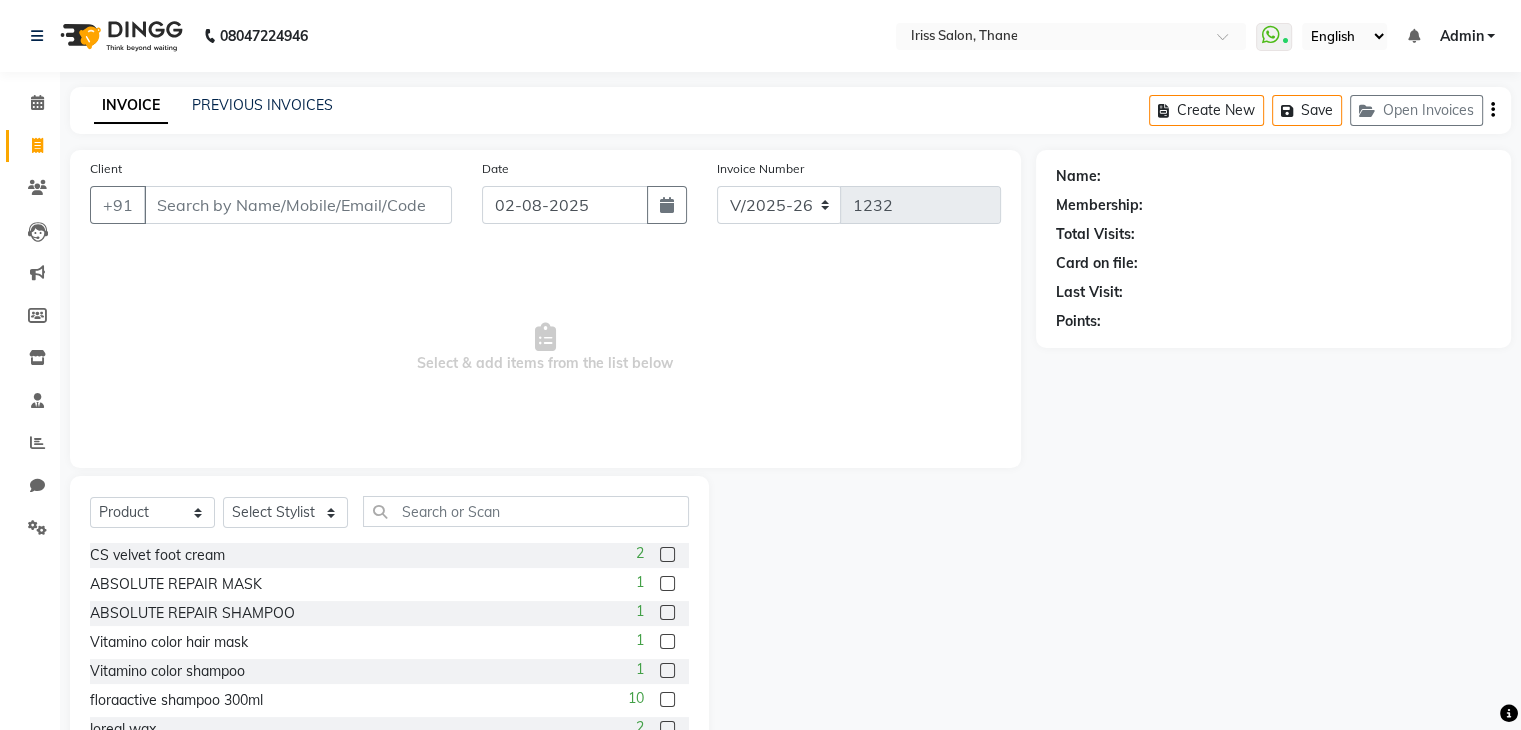 click on "Client" at bounding box center [298, 205] 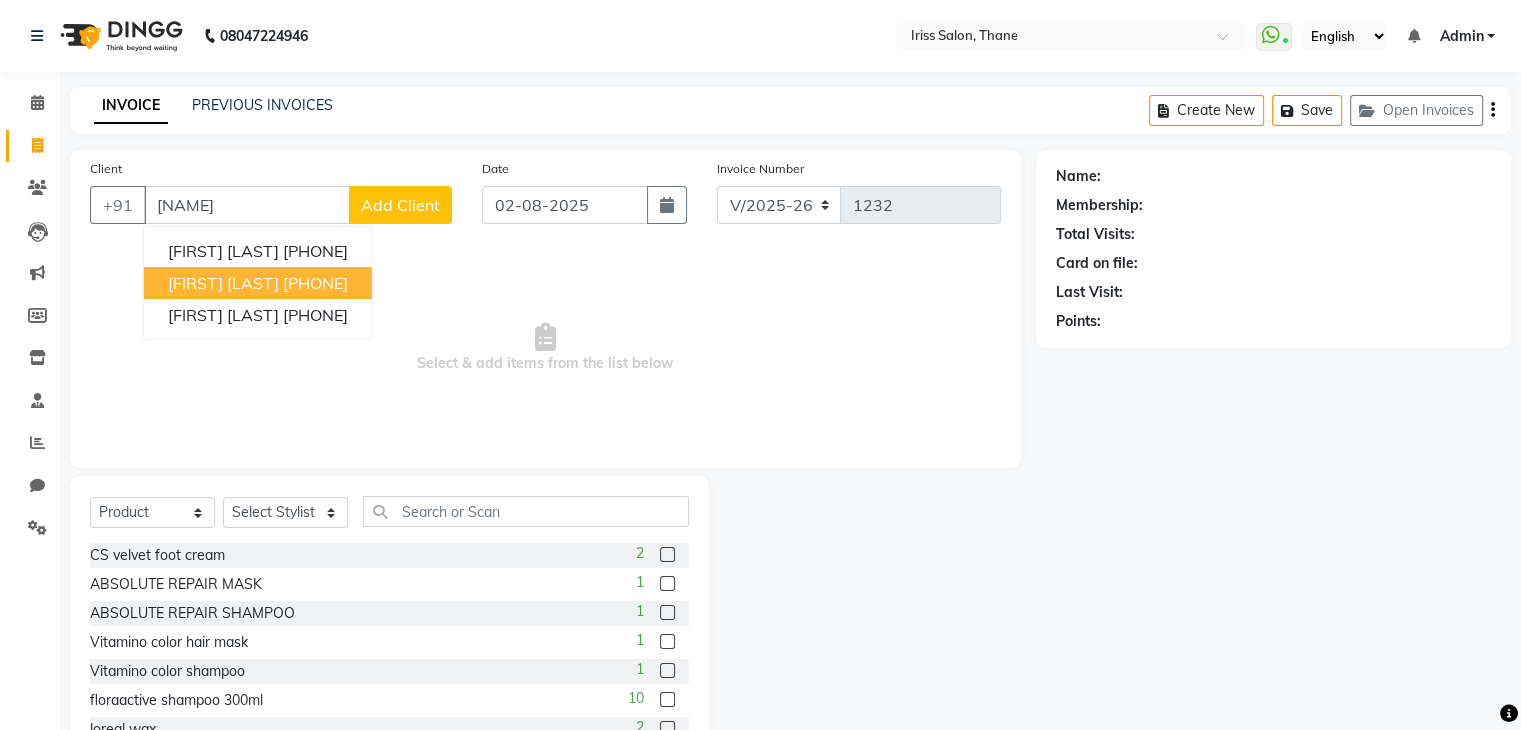 click on "[FIRST] [LAST]" at bounding box center [223, 283] 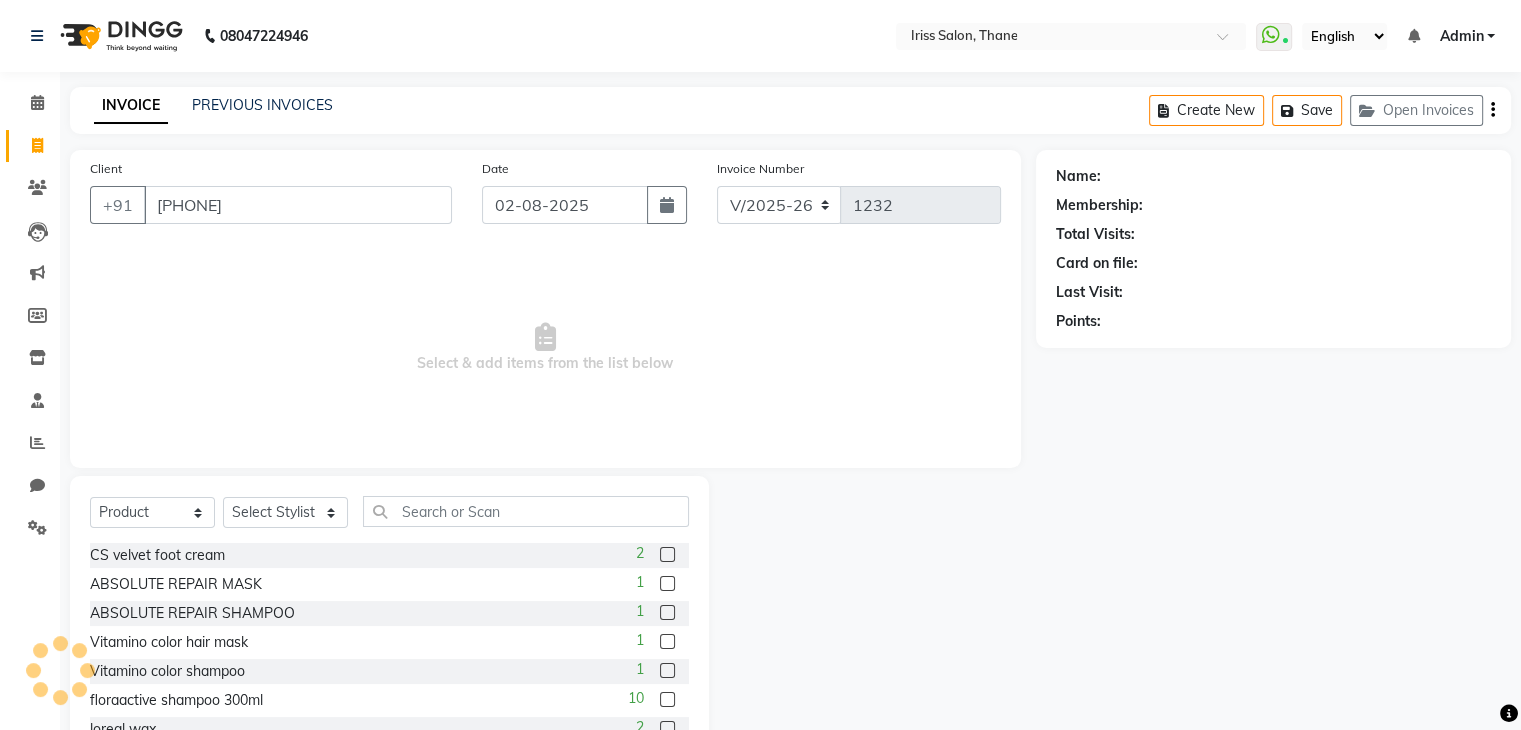 type on "[PHONE]" 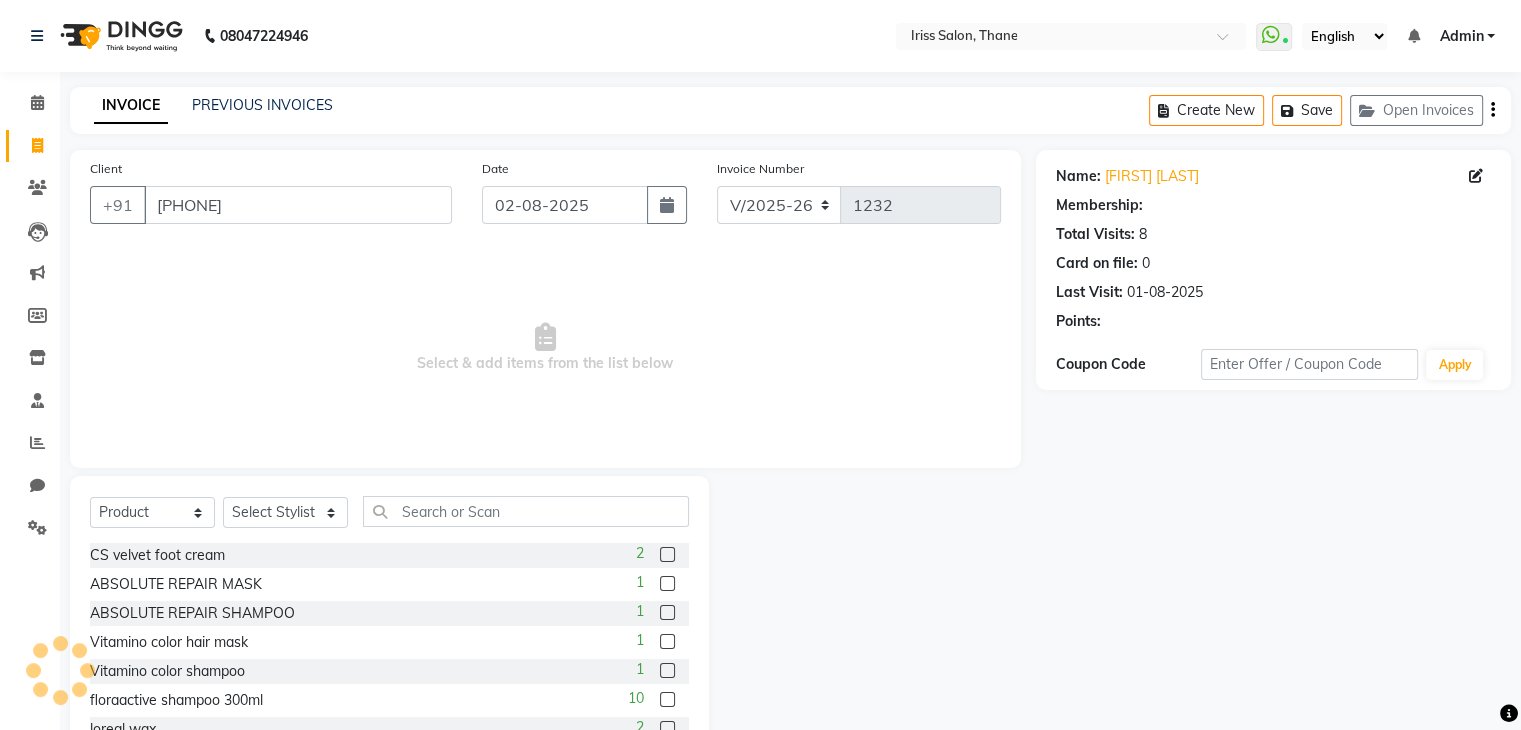 select on "1: Object" 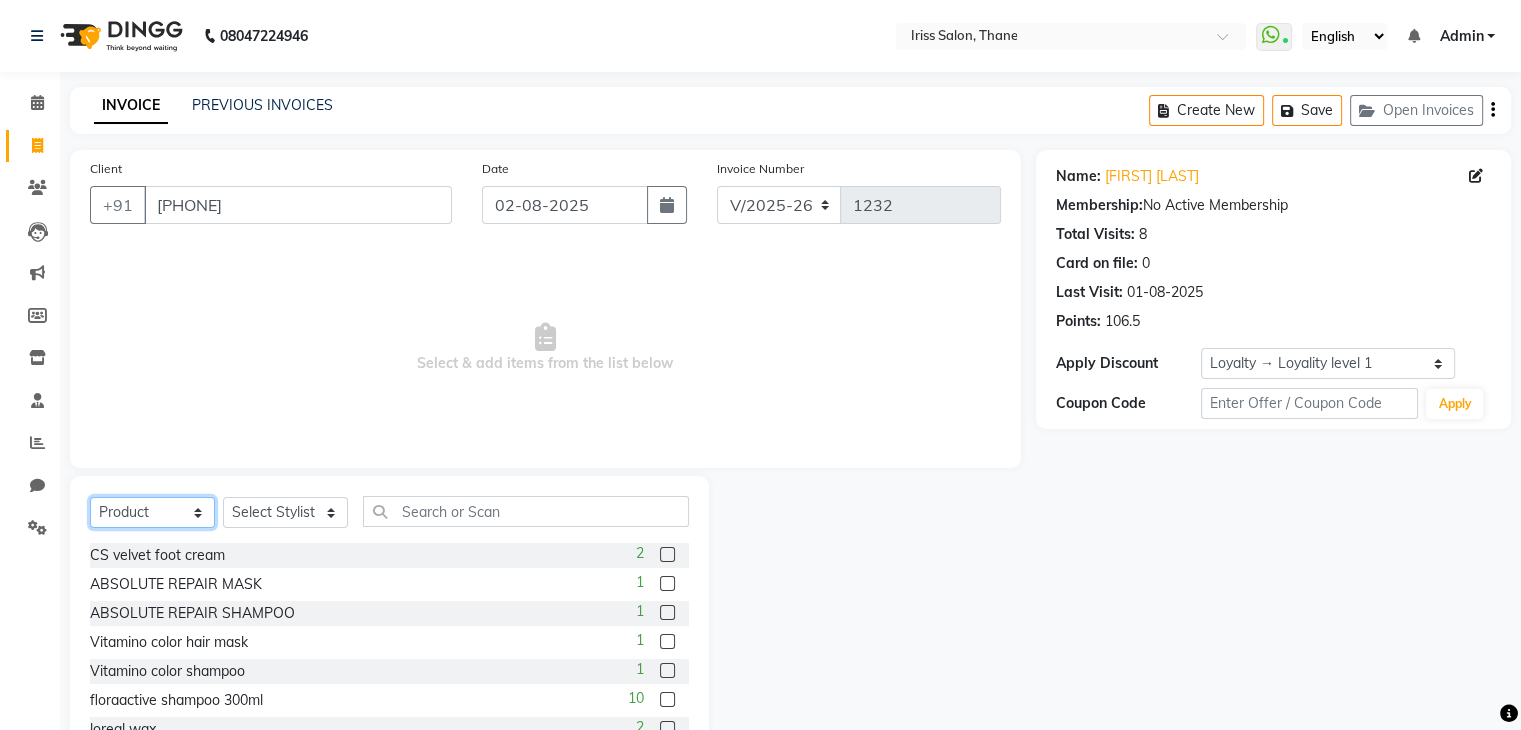 click on "Select  Service  Product  Membership  Package Voucher Prepaid Gift Card" 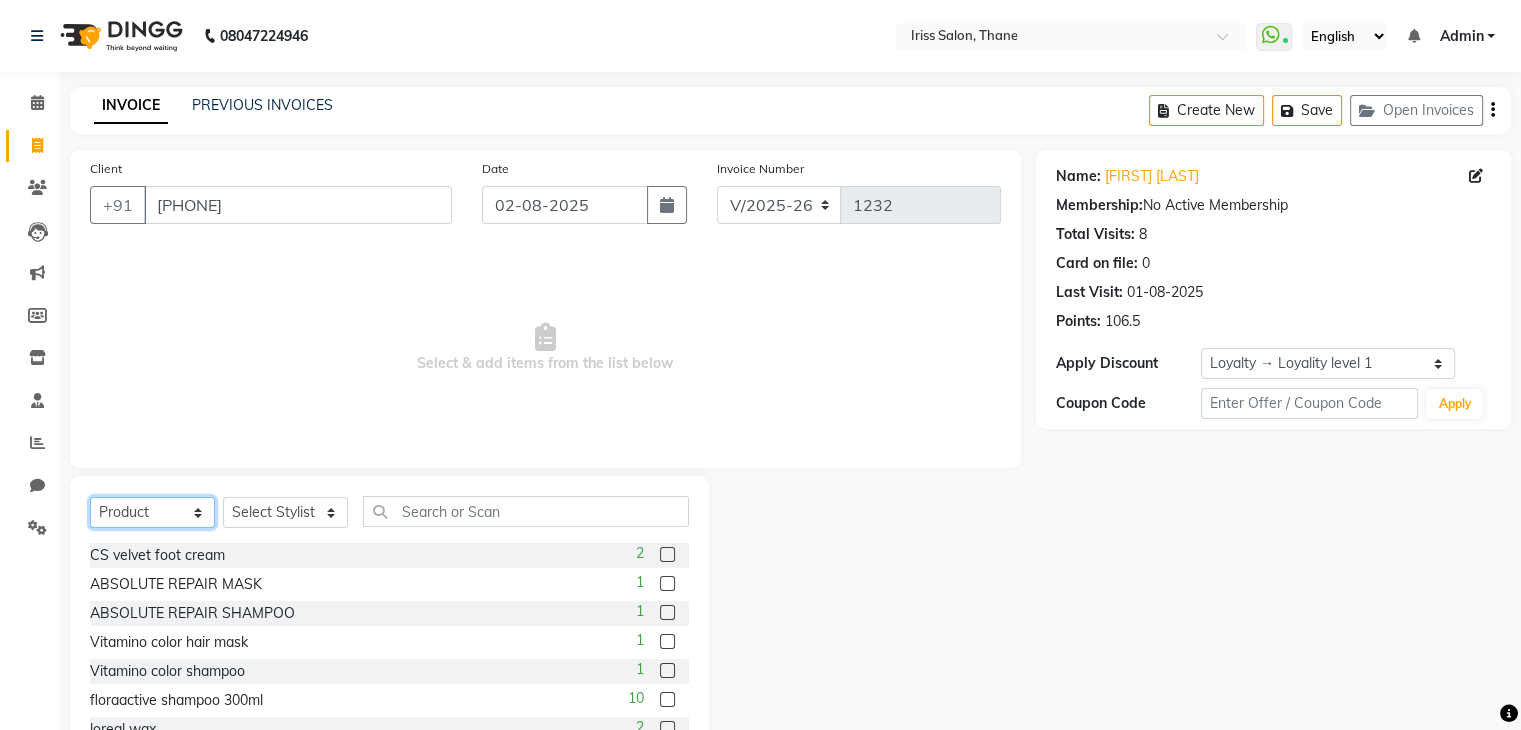 select on "service" 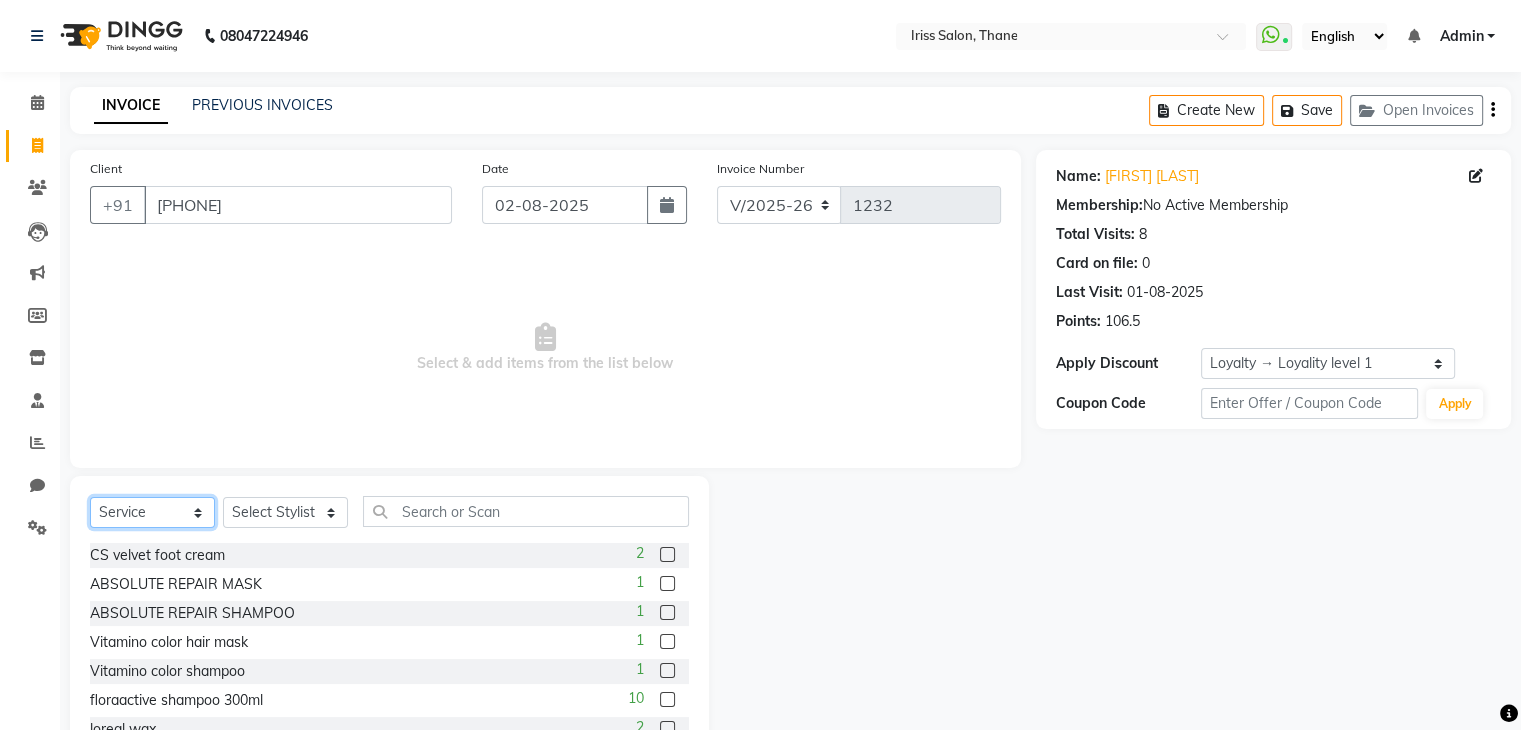 click on "Select  Service  Product  Membership  Package Voucher Prepaid Gift Card" 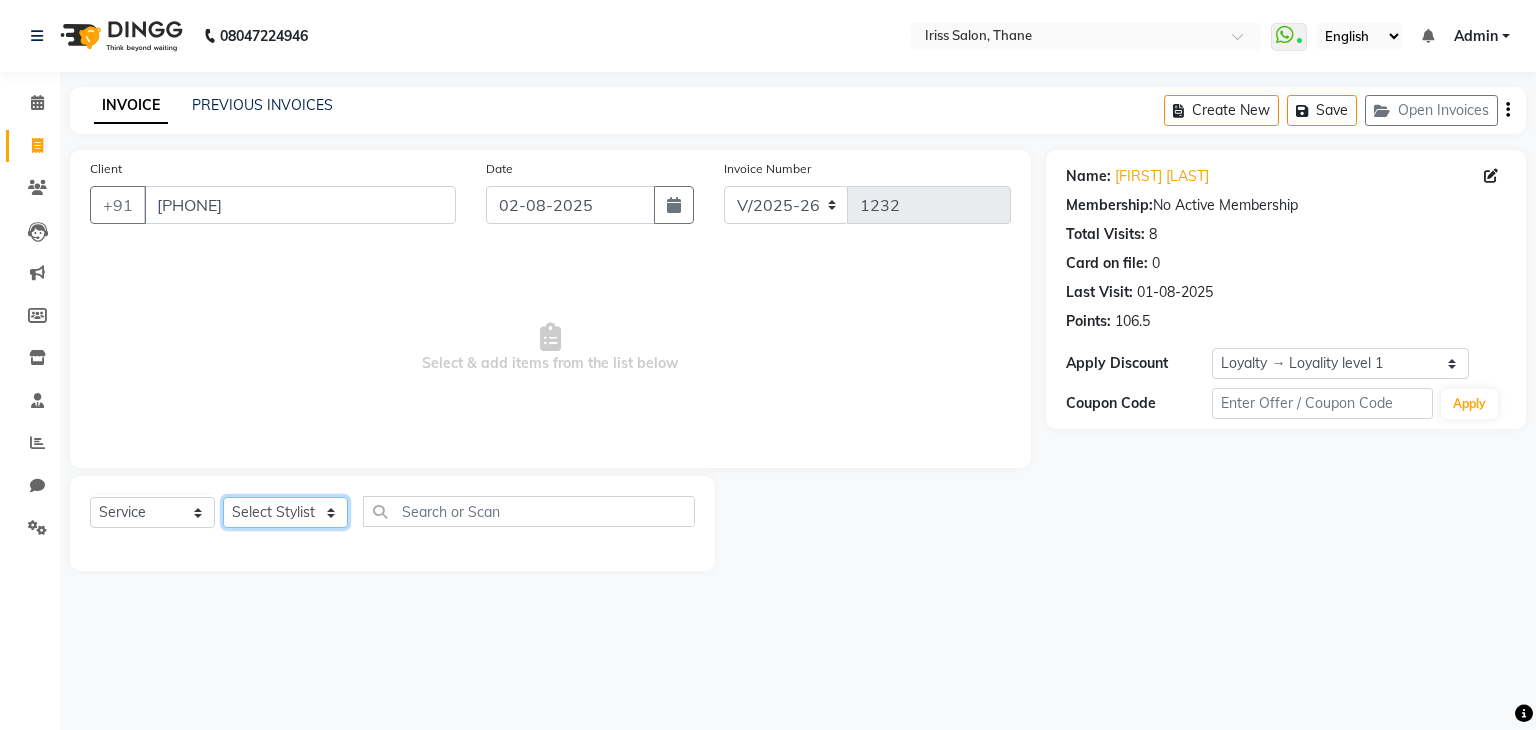 click on "Select Stylist [FIRST] [LAST] [FIRST] [LAST] [FIRST] [LAST] [FIRST] [LAST] [FIRST] [LAST] [FIRST] [LAST] [FIRST] [LAST] [FIRST]" 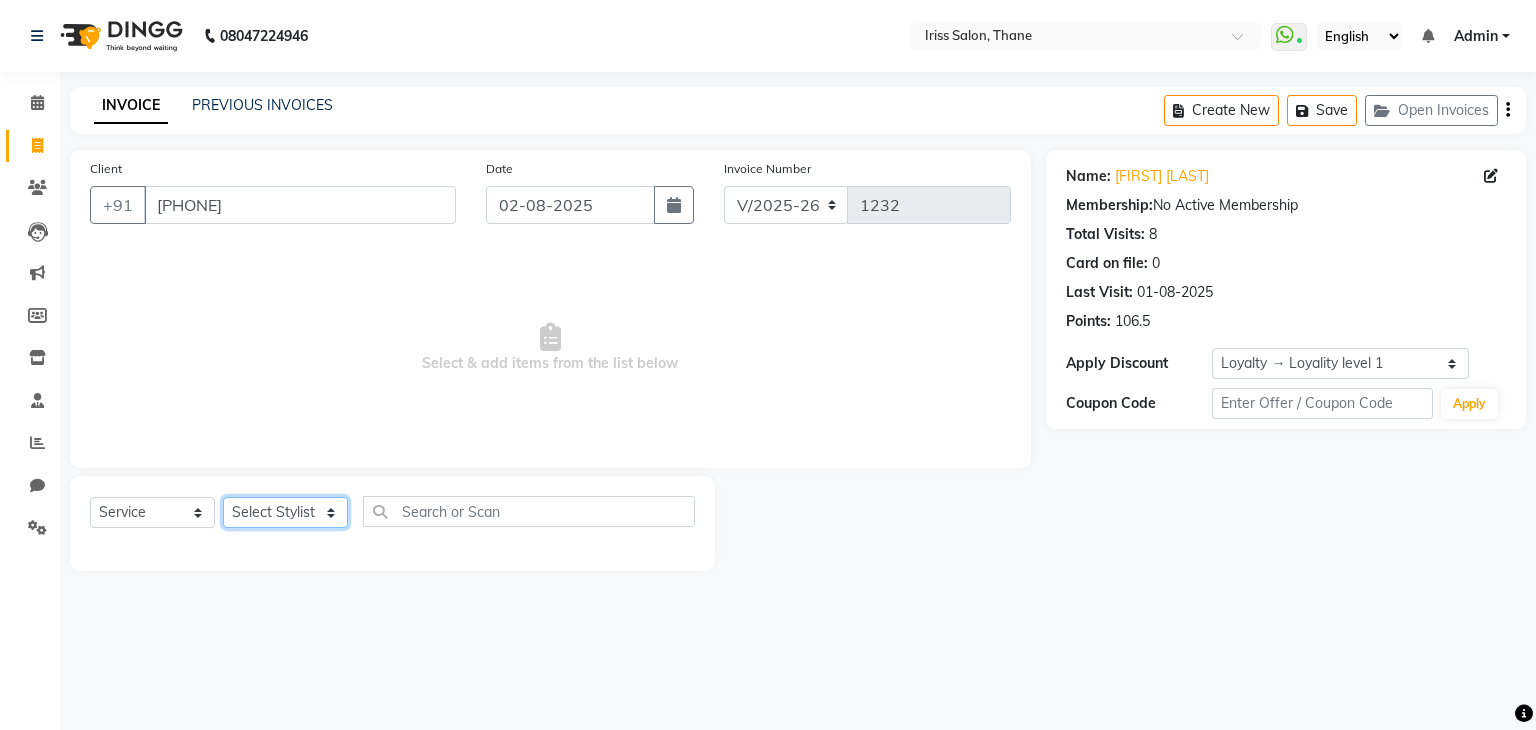 select on "87777" 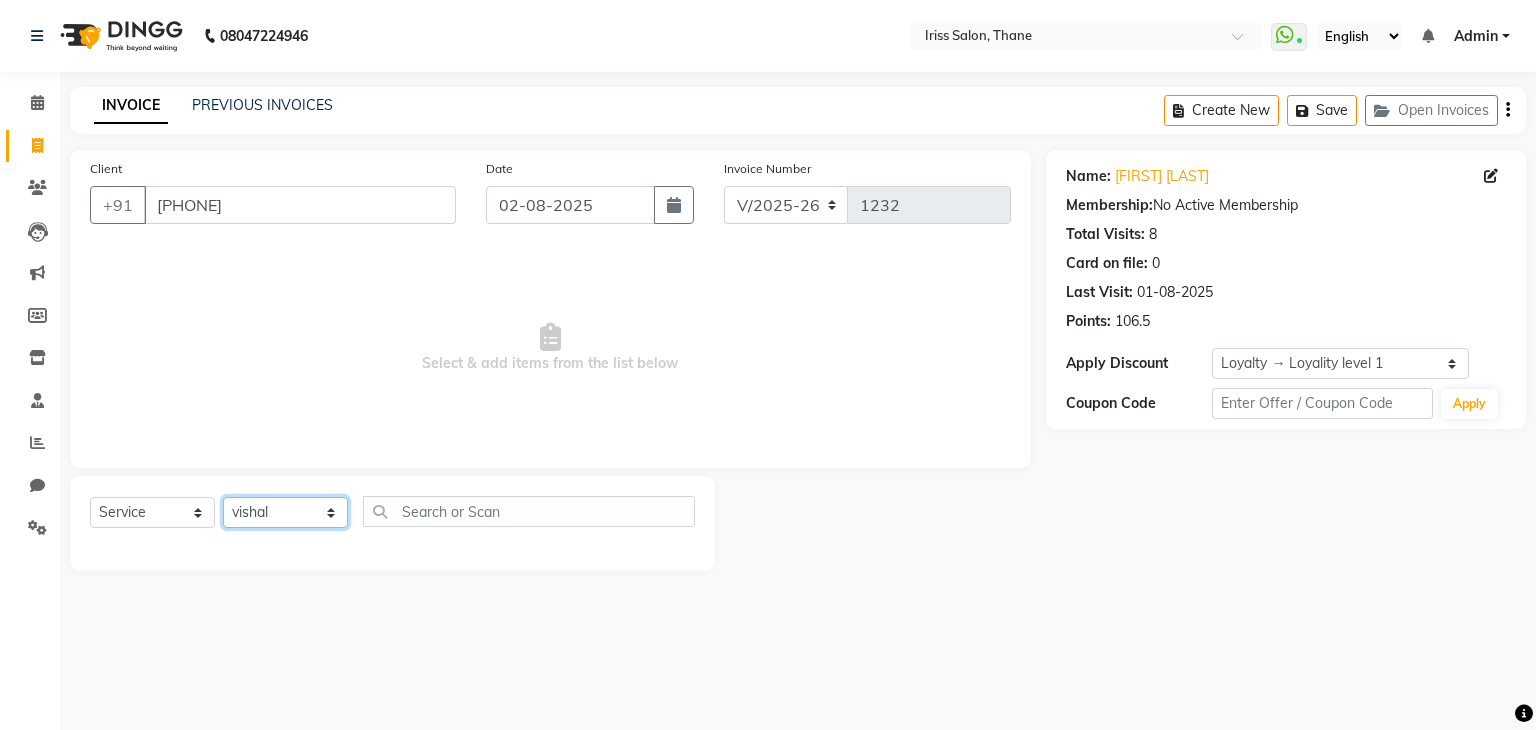 click on "Select Stylist [FIRST] [LAST] [FIRST] [LAST] [FIRST] [LAST] [FIRST] [LAST] [FIRST] [LAST] [FIRST] [LAST] [FIRST] [LAST] [FIRST]" 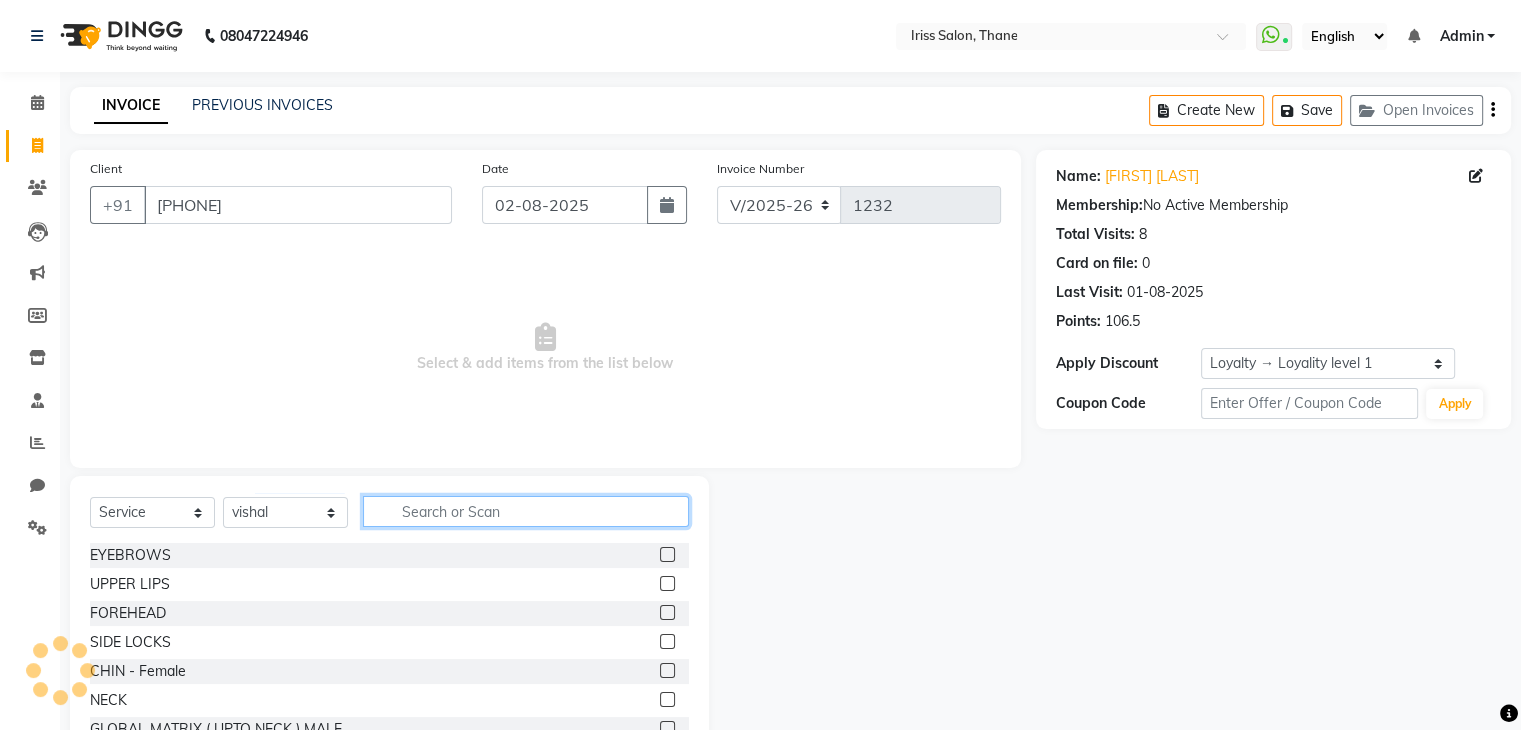 click 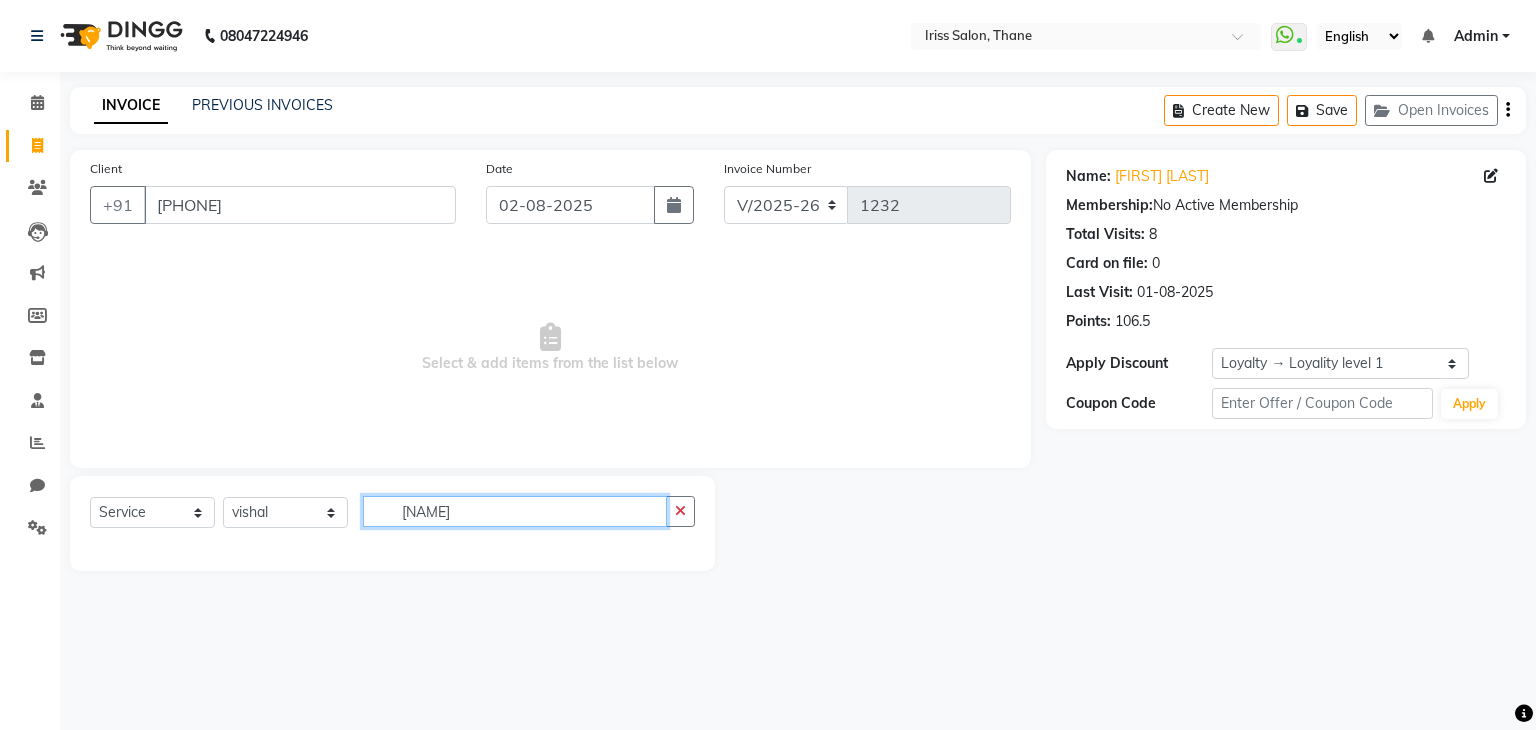 type on "h" 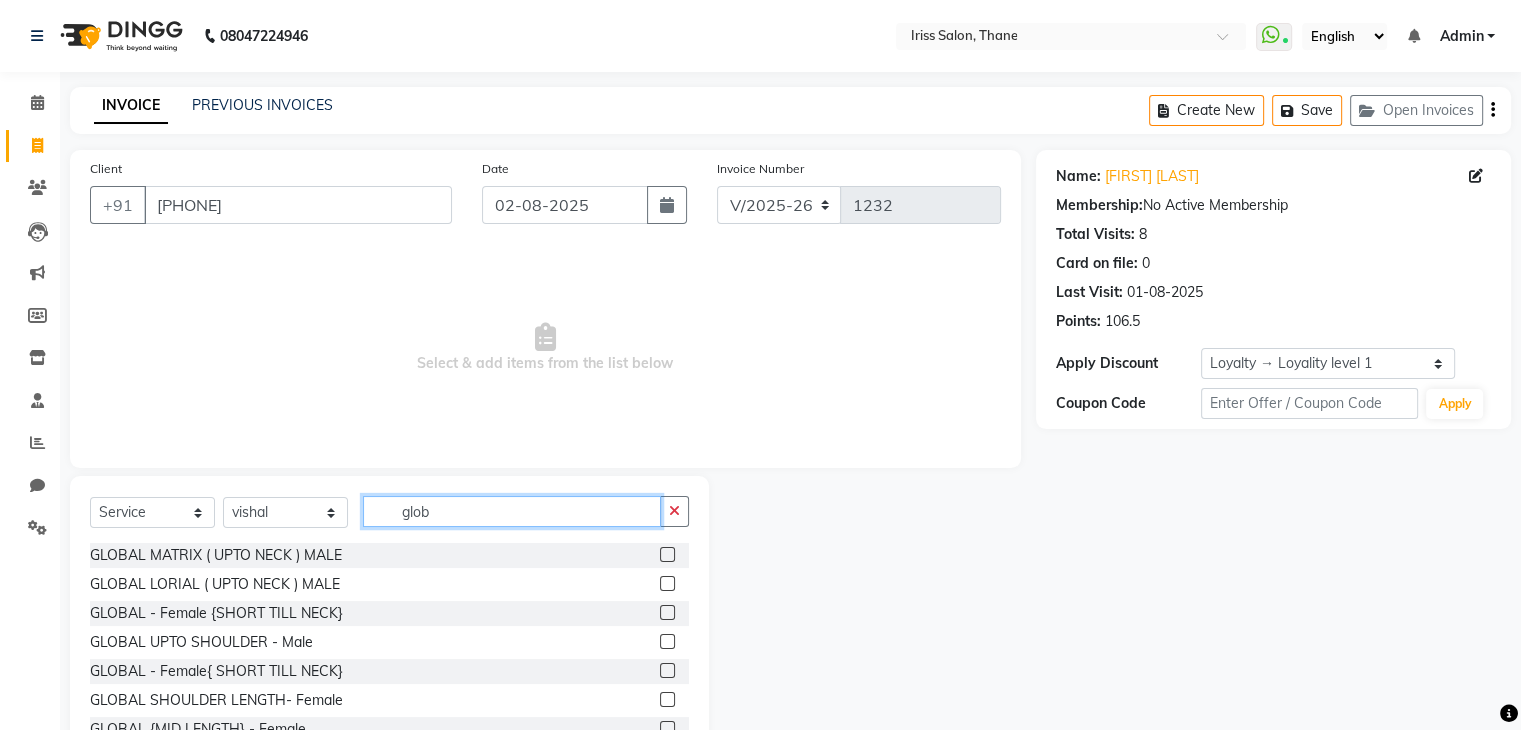 type on "glob" 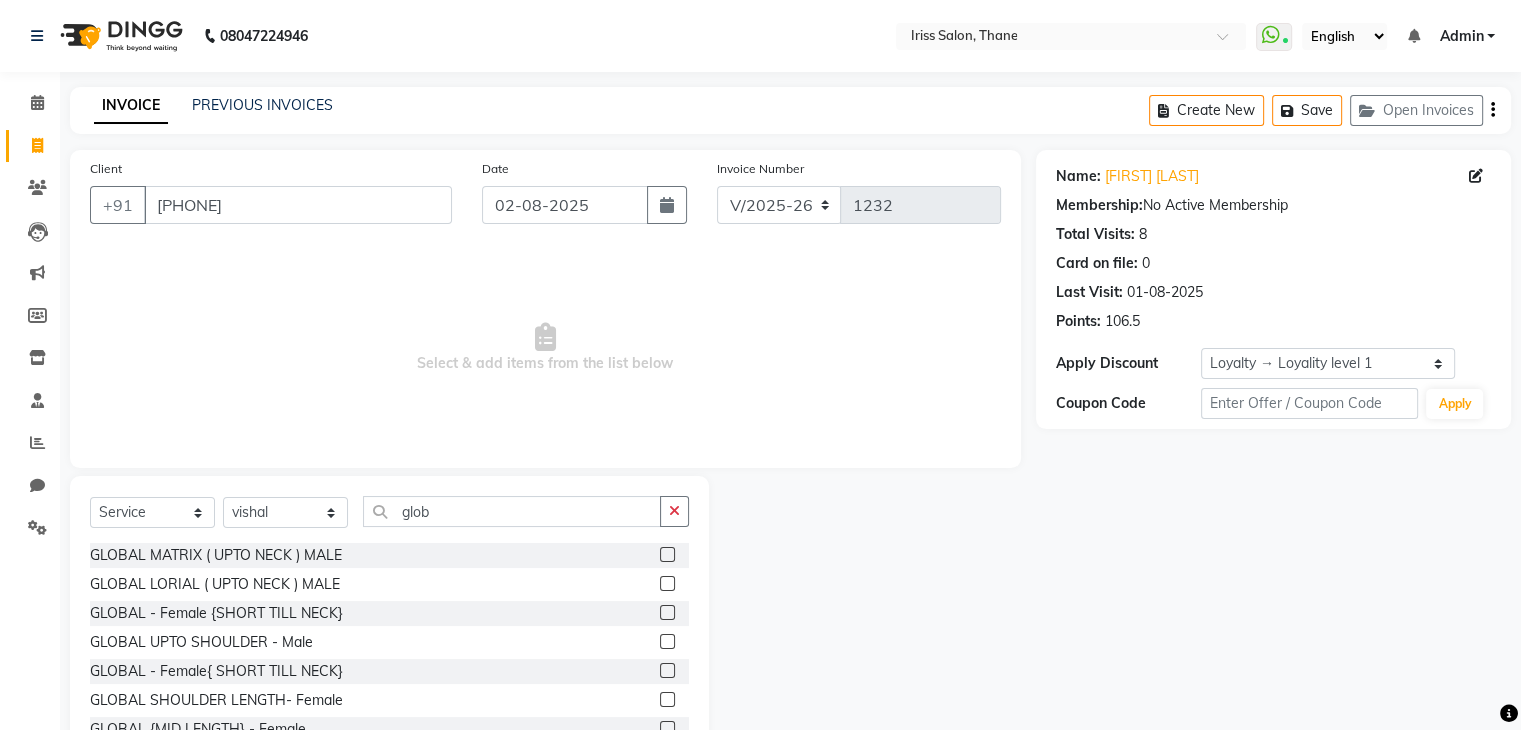 click 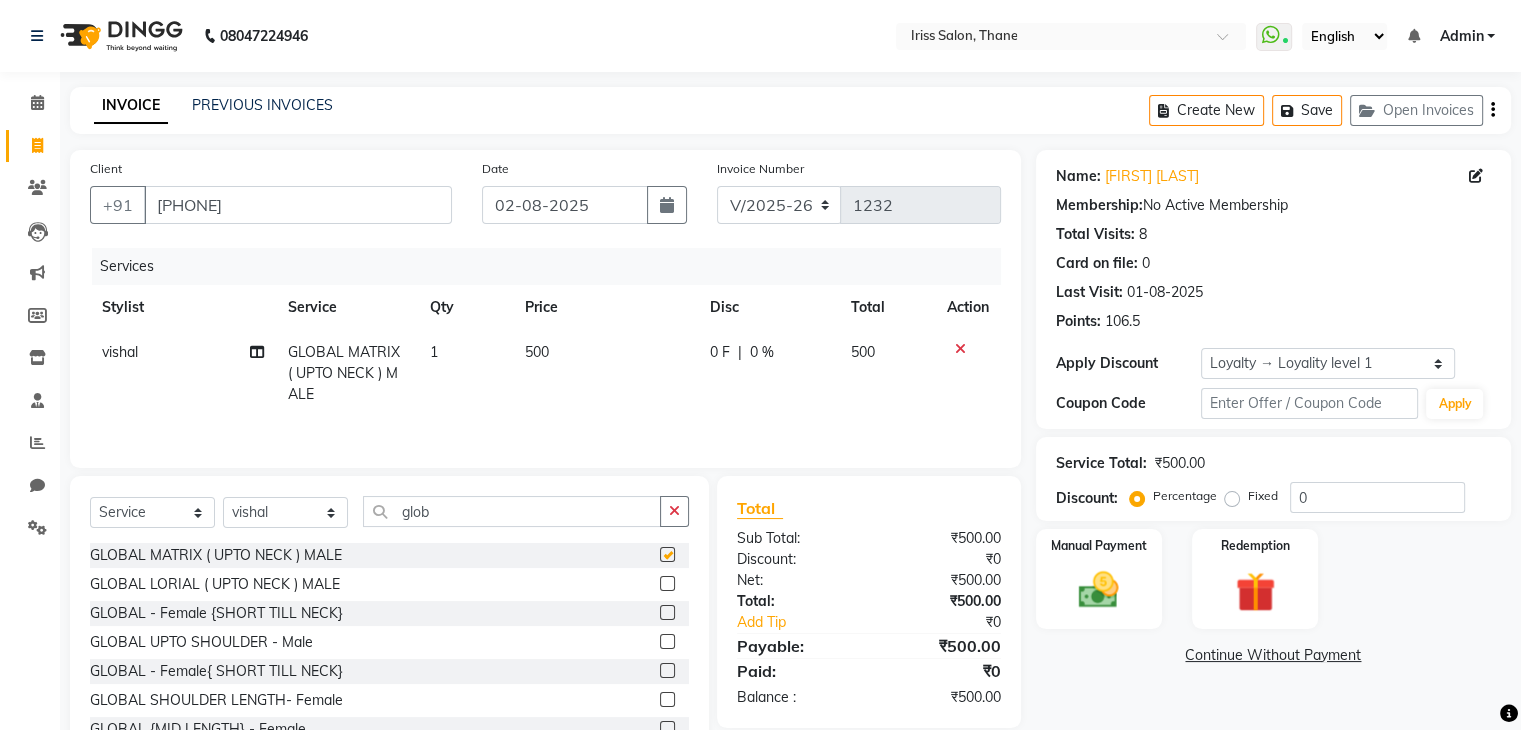 checkbox on "false" 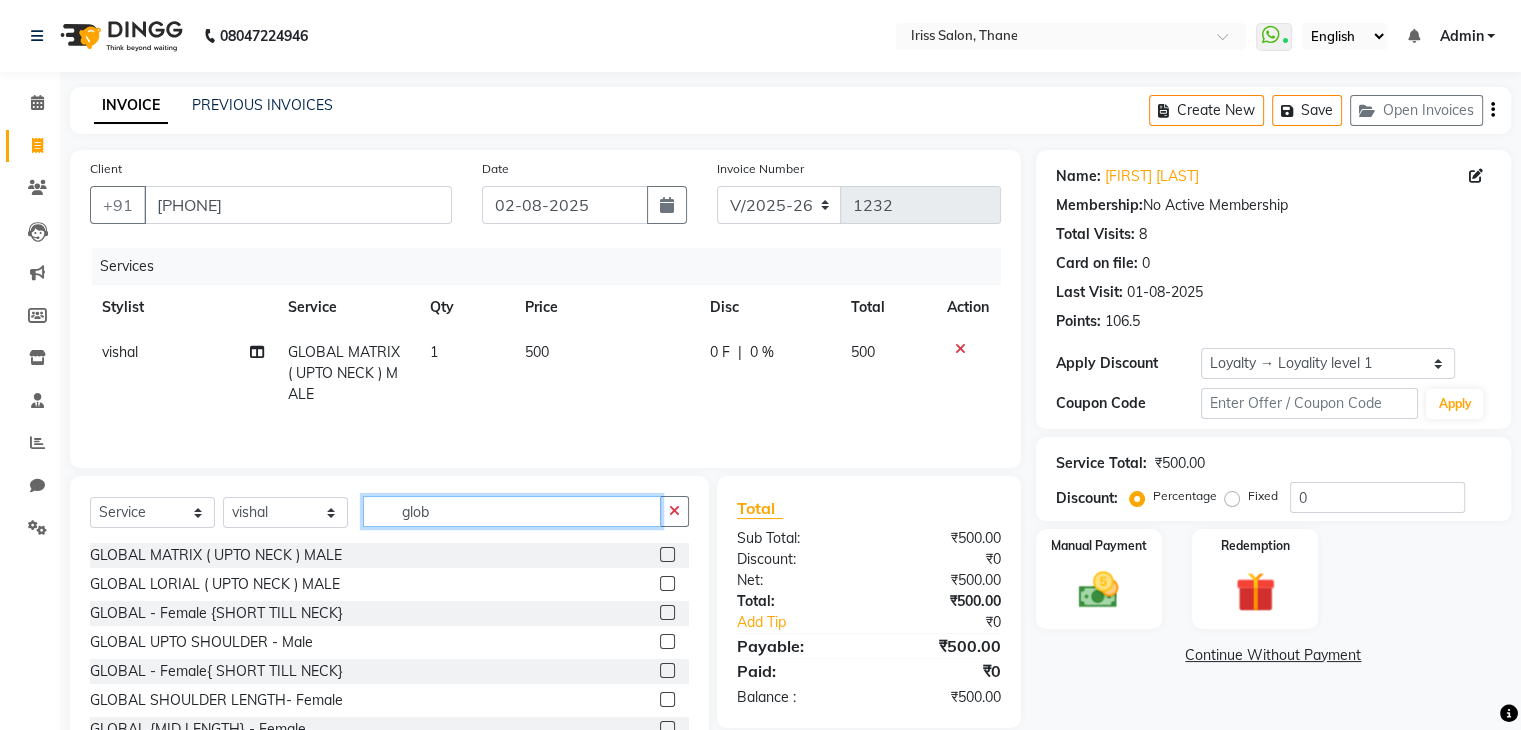 click on "glob" 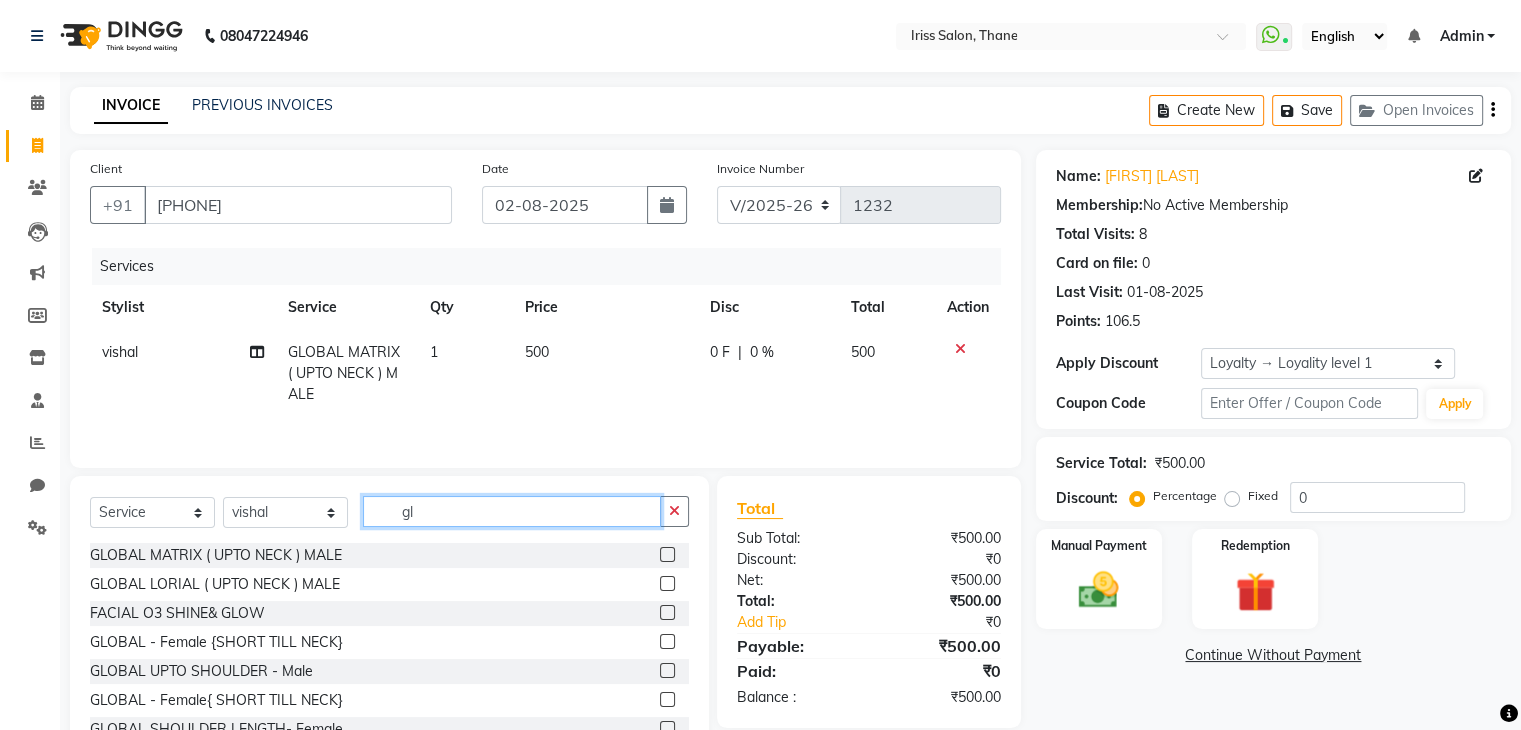 type on "g" 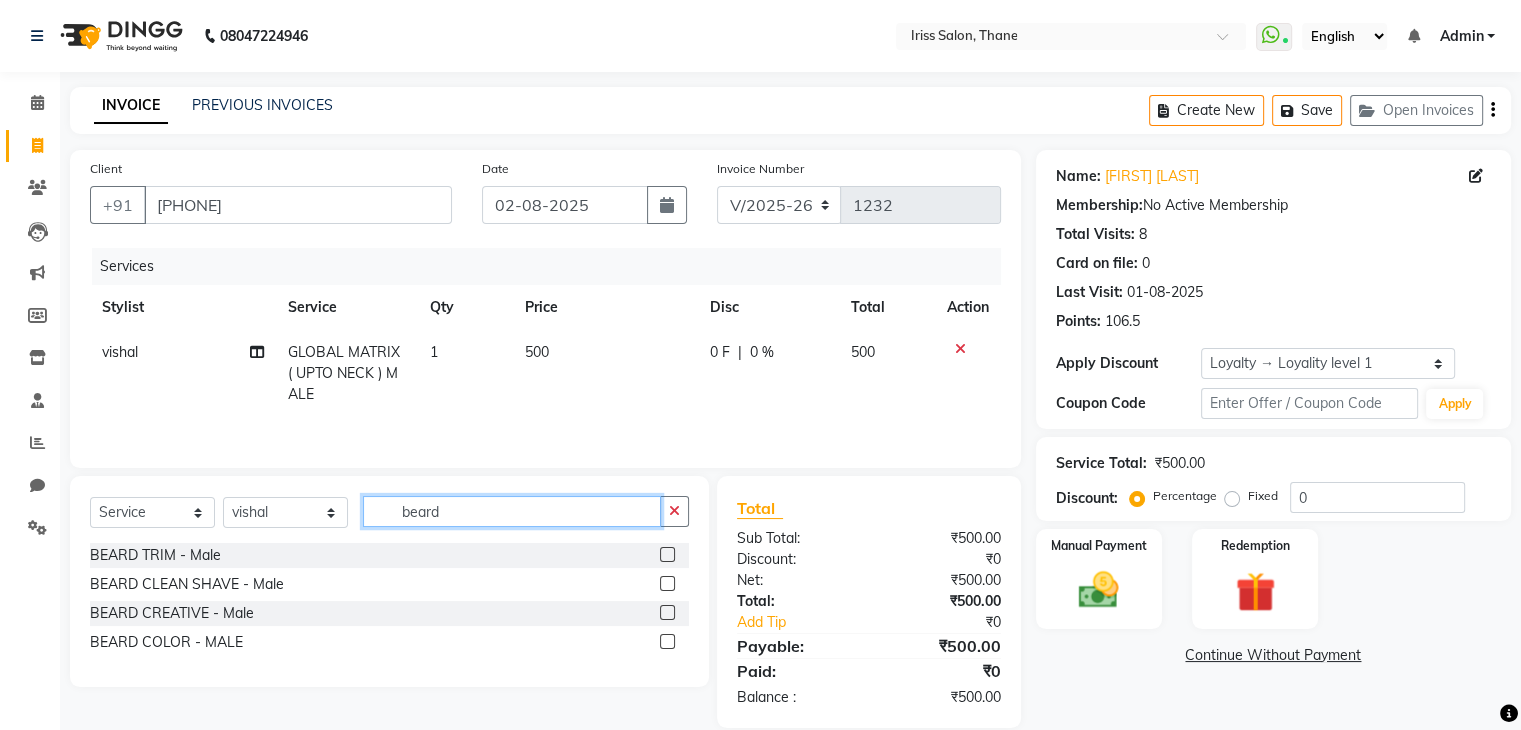type on "beard" 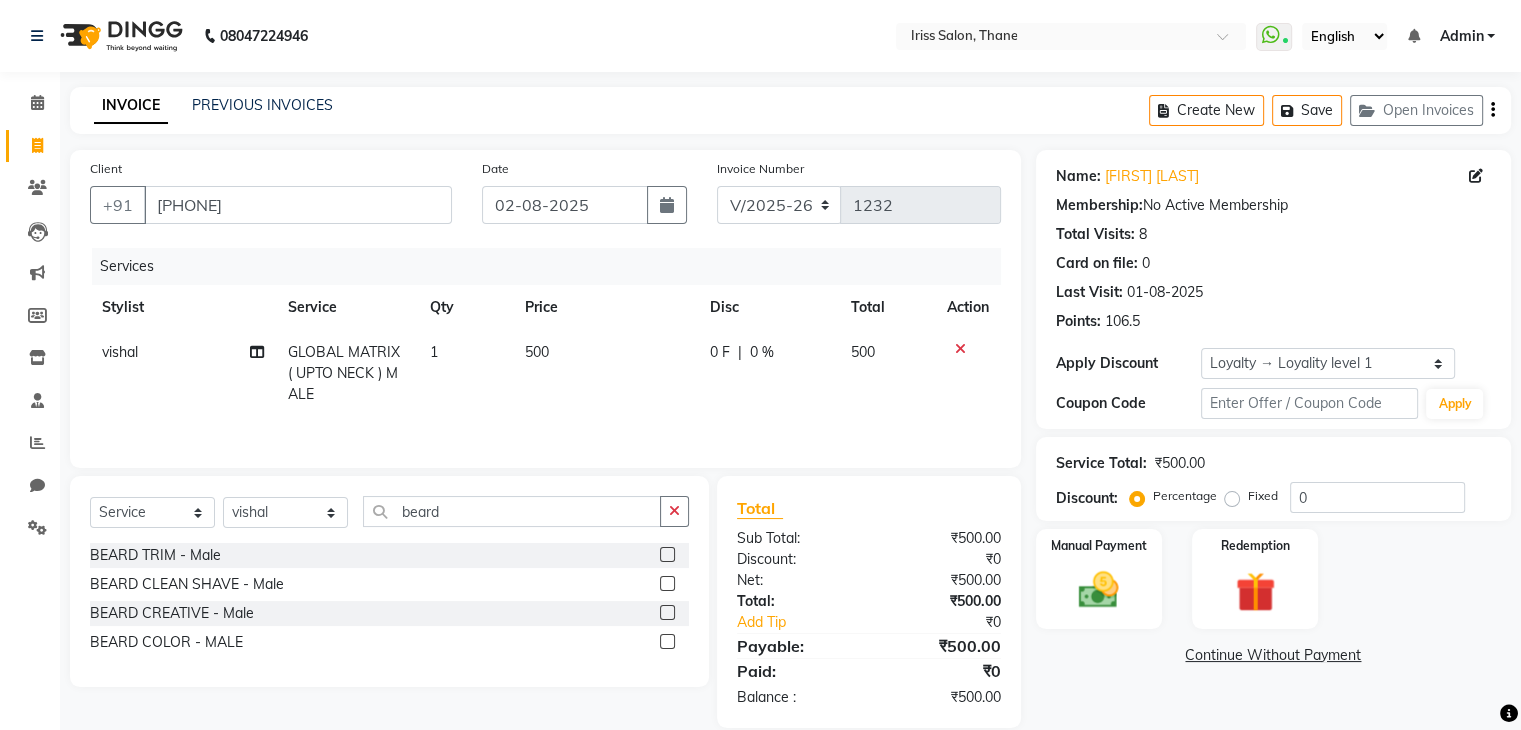 click 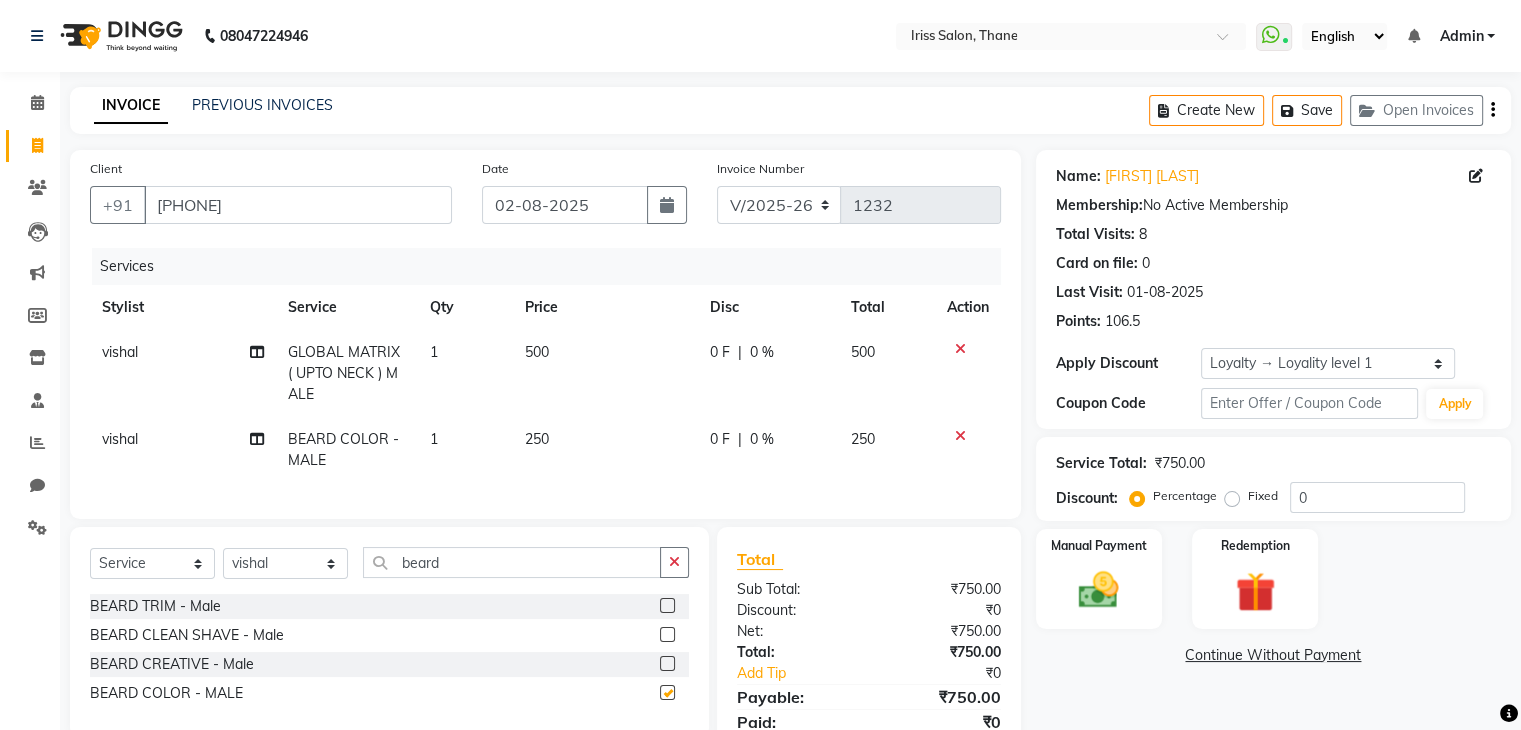 checkbox on "false" 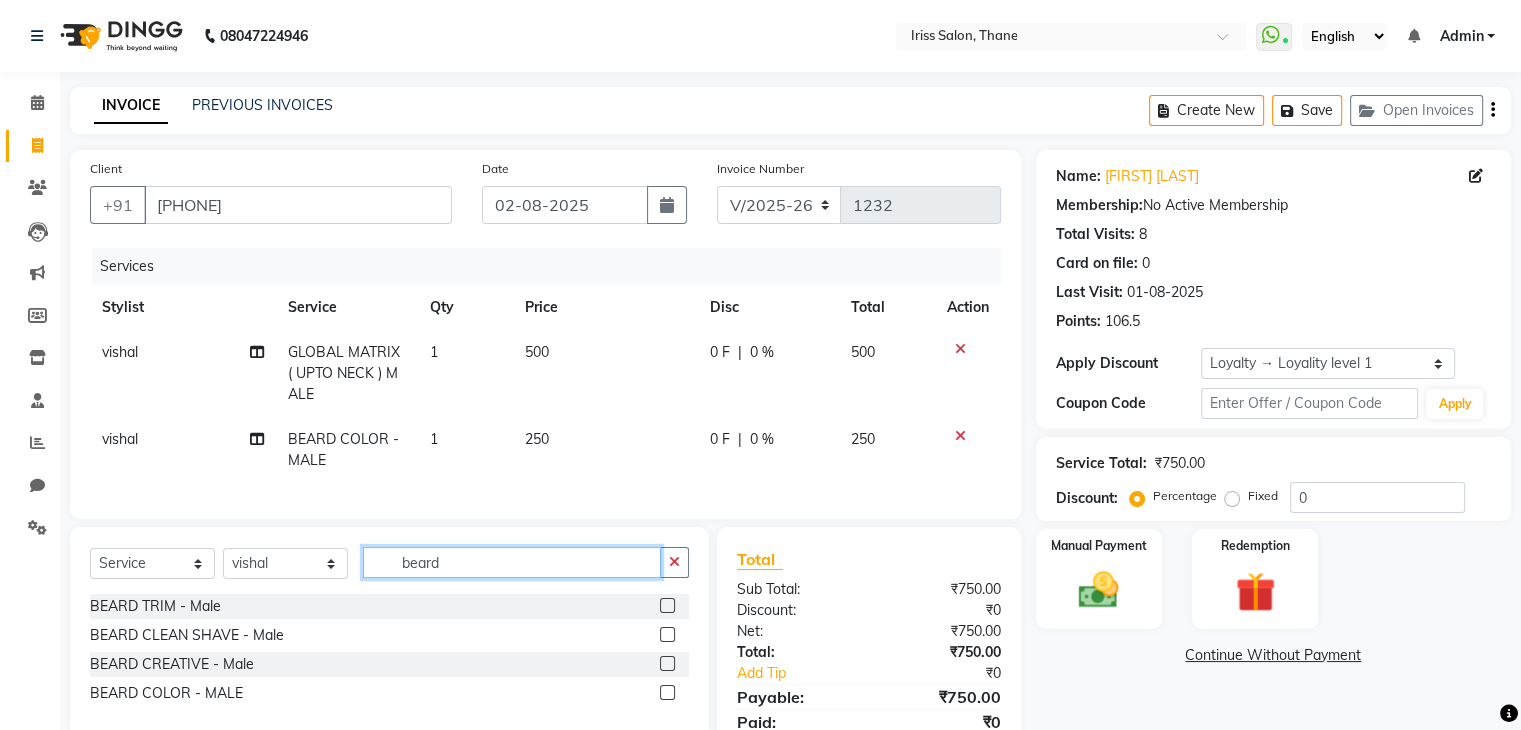 click on "beard" 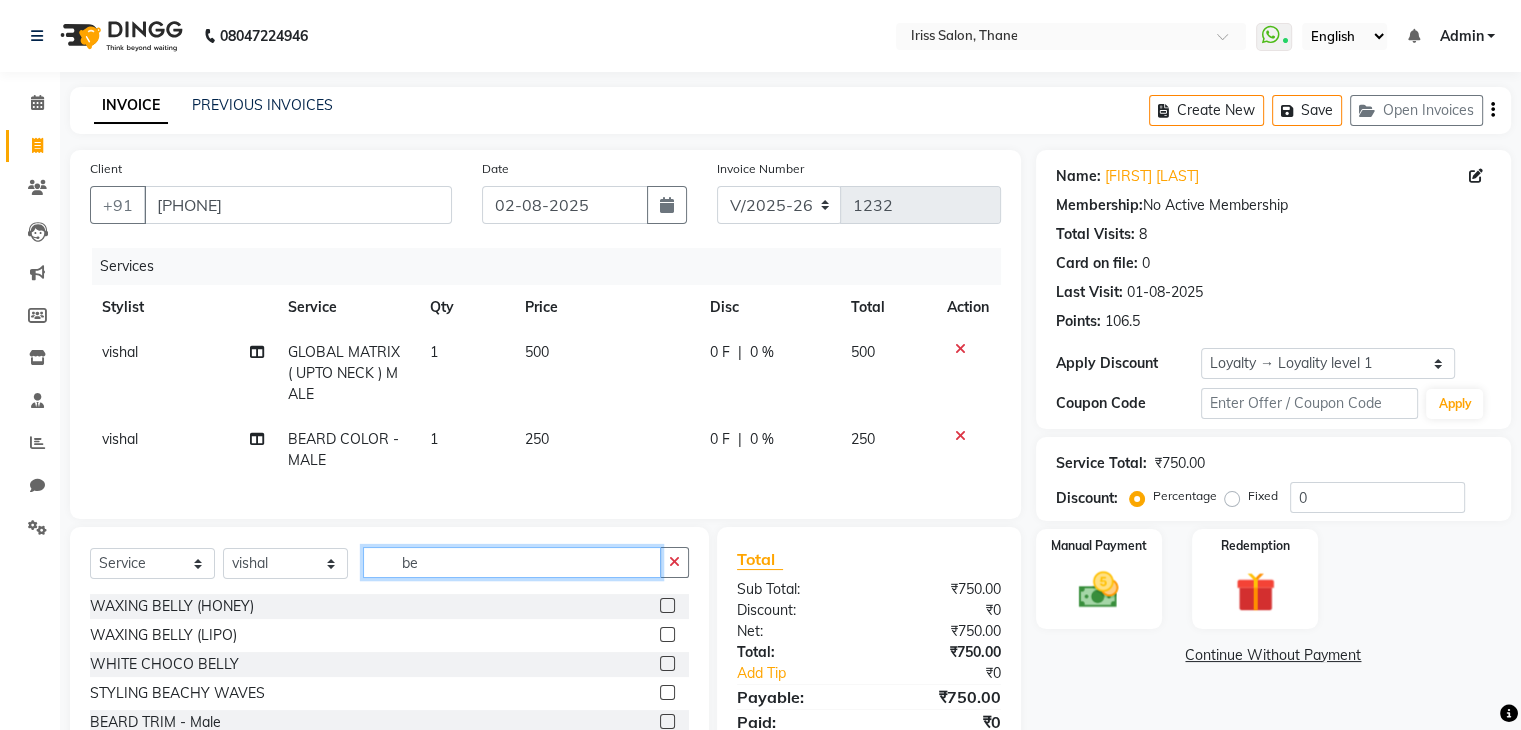type on "b" 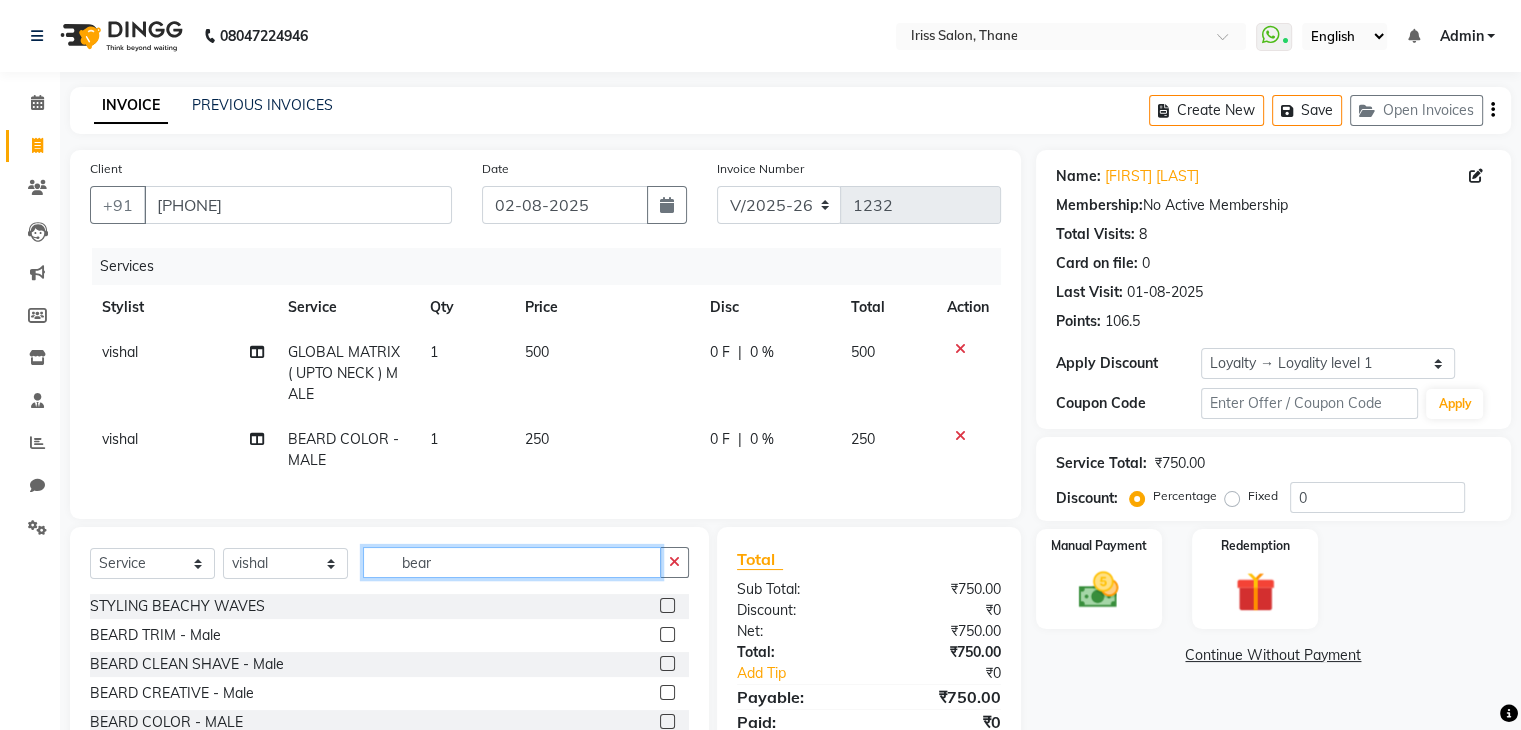 type on "beard" 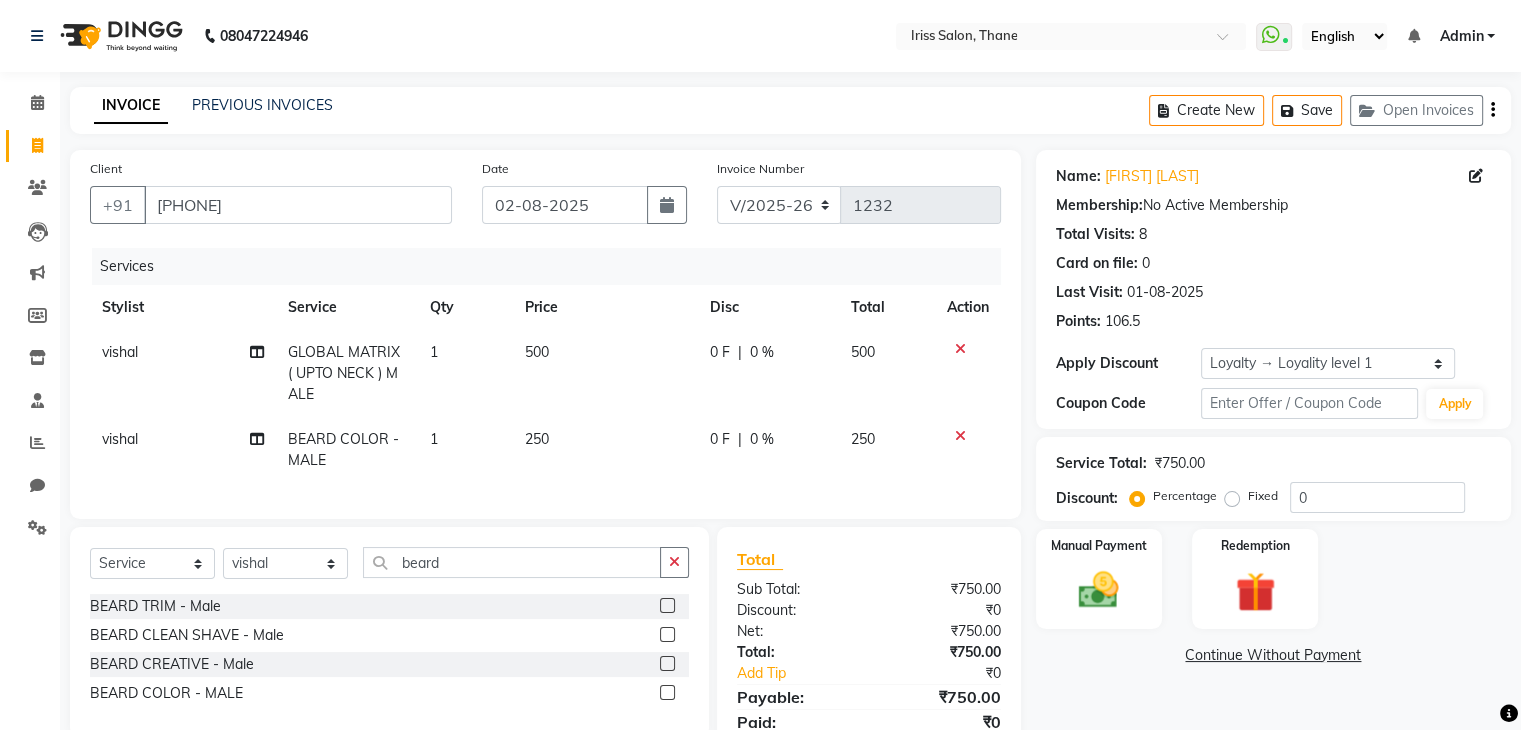 click 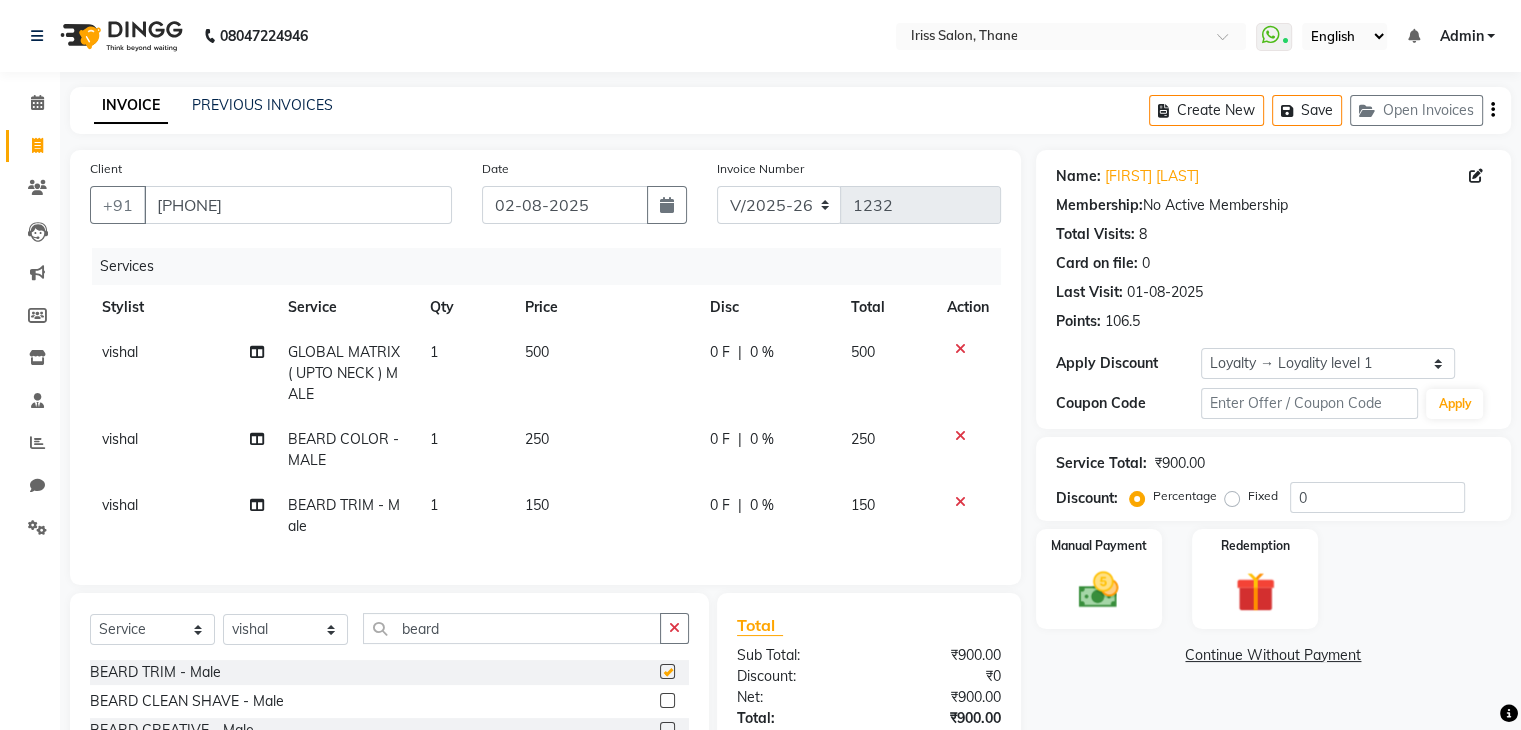 checkbox on "false" 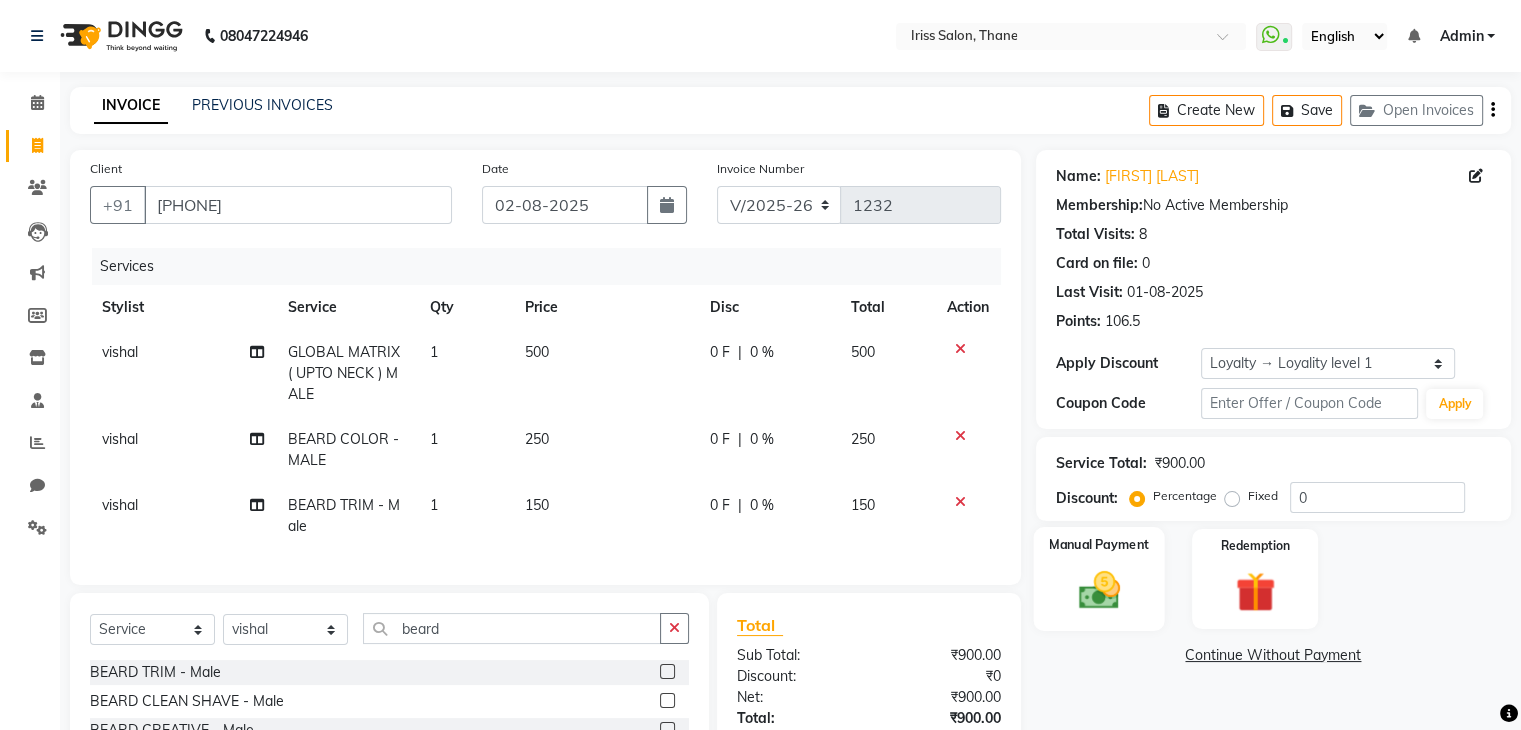 click 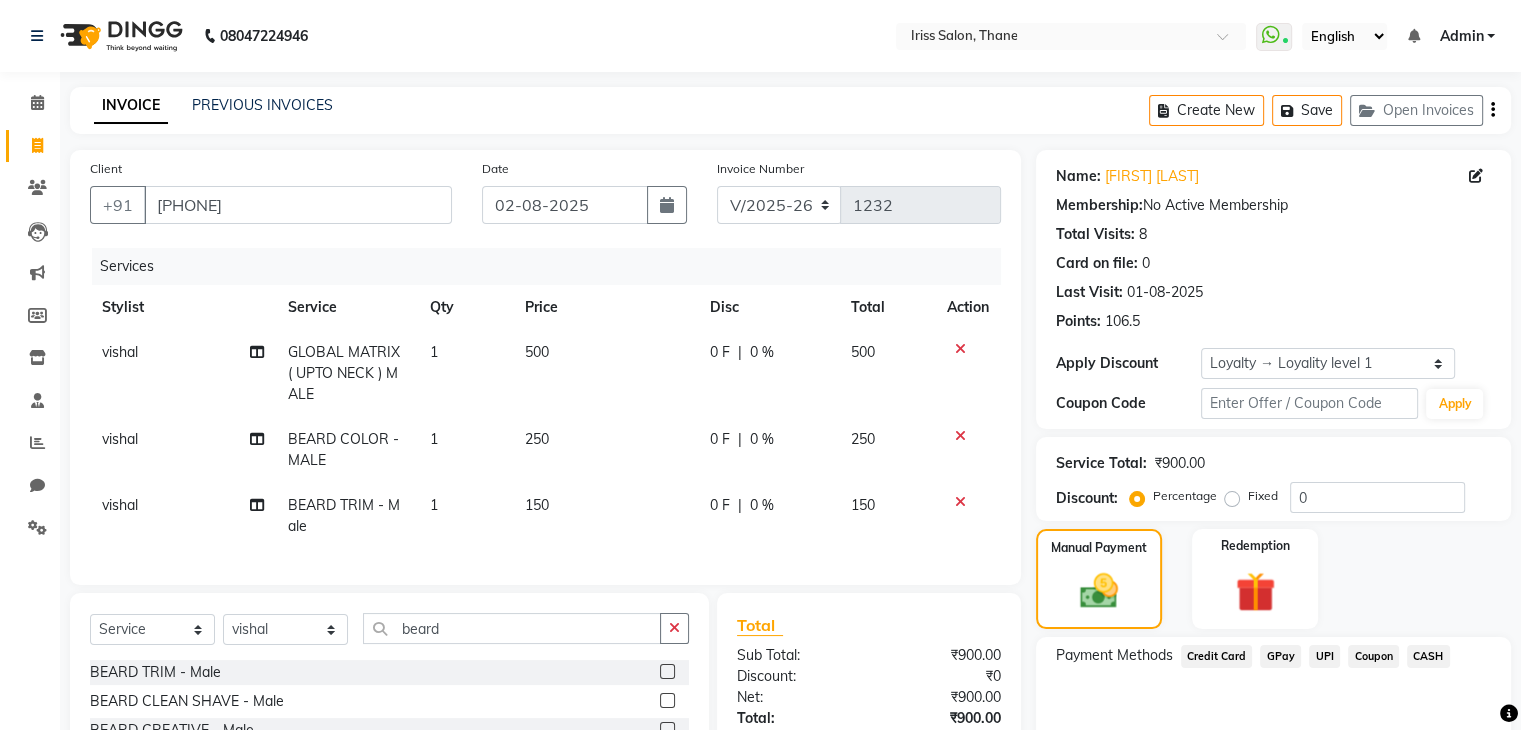 click on "CASH" 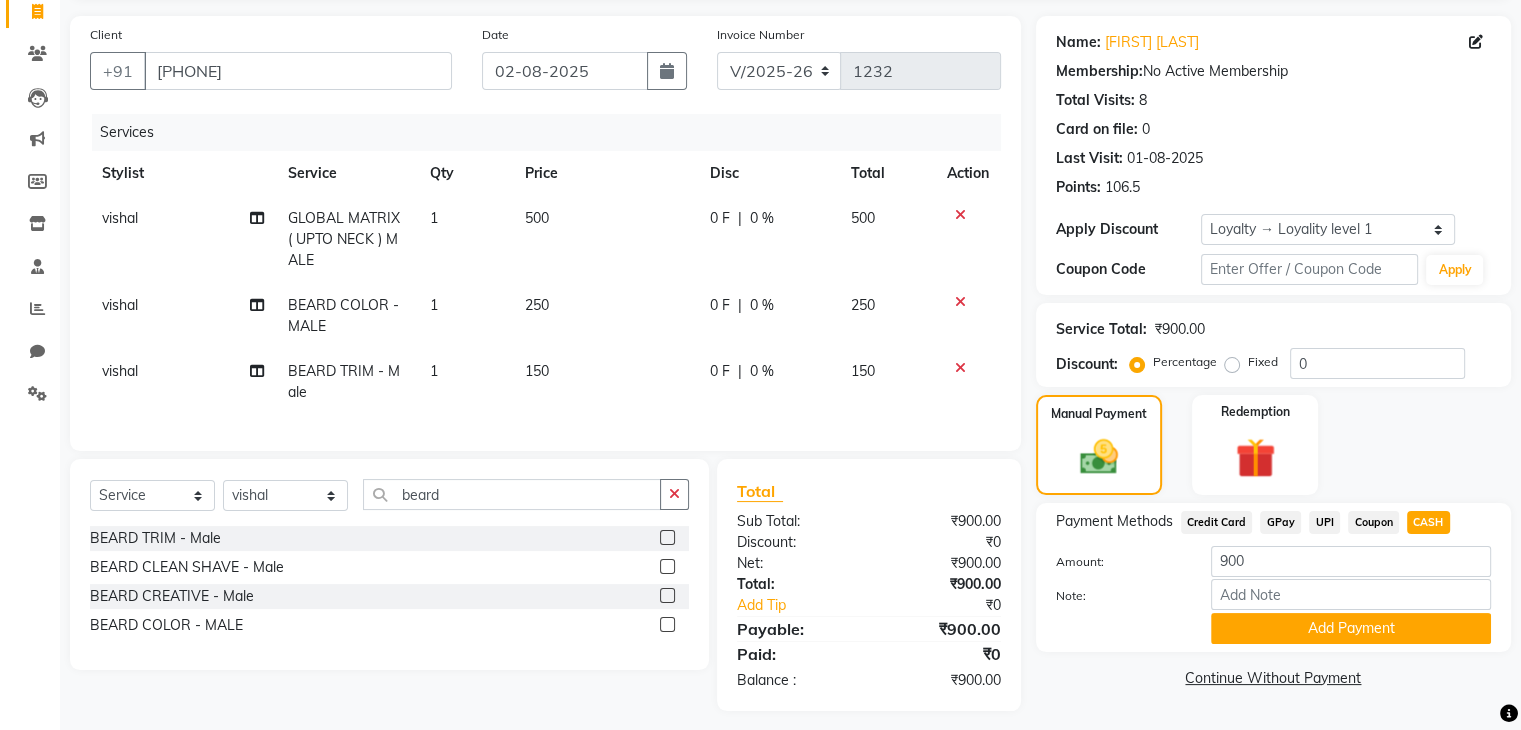 scroll, scrollTop: 136, scrollLeft: 0, axis: vertical 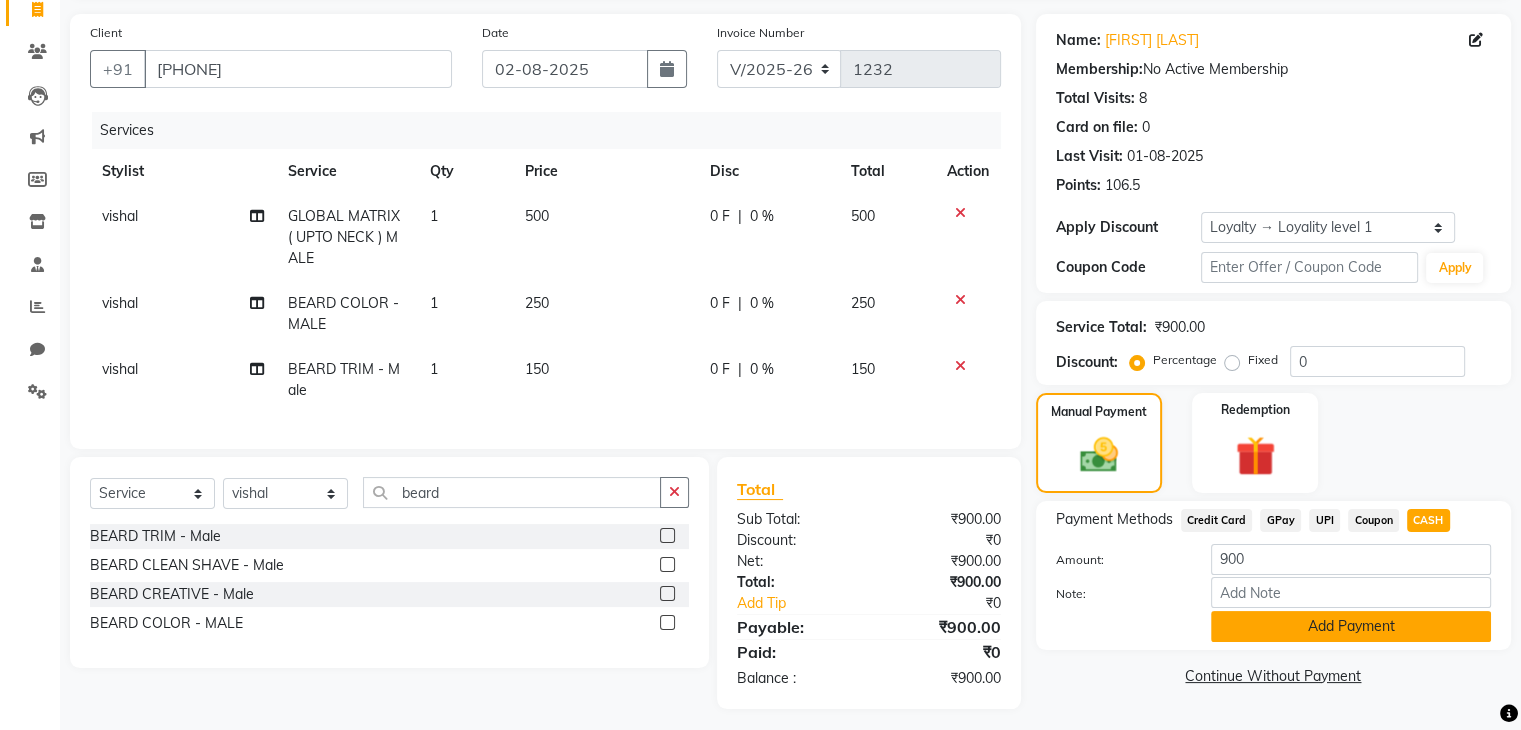 click on "Add Payment" 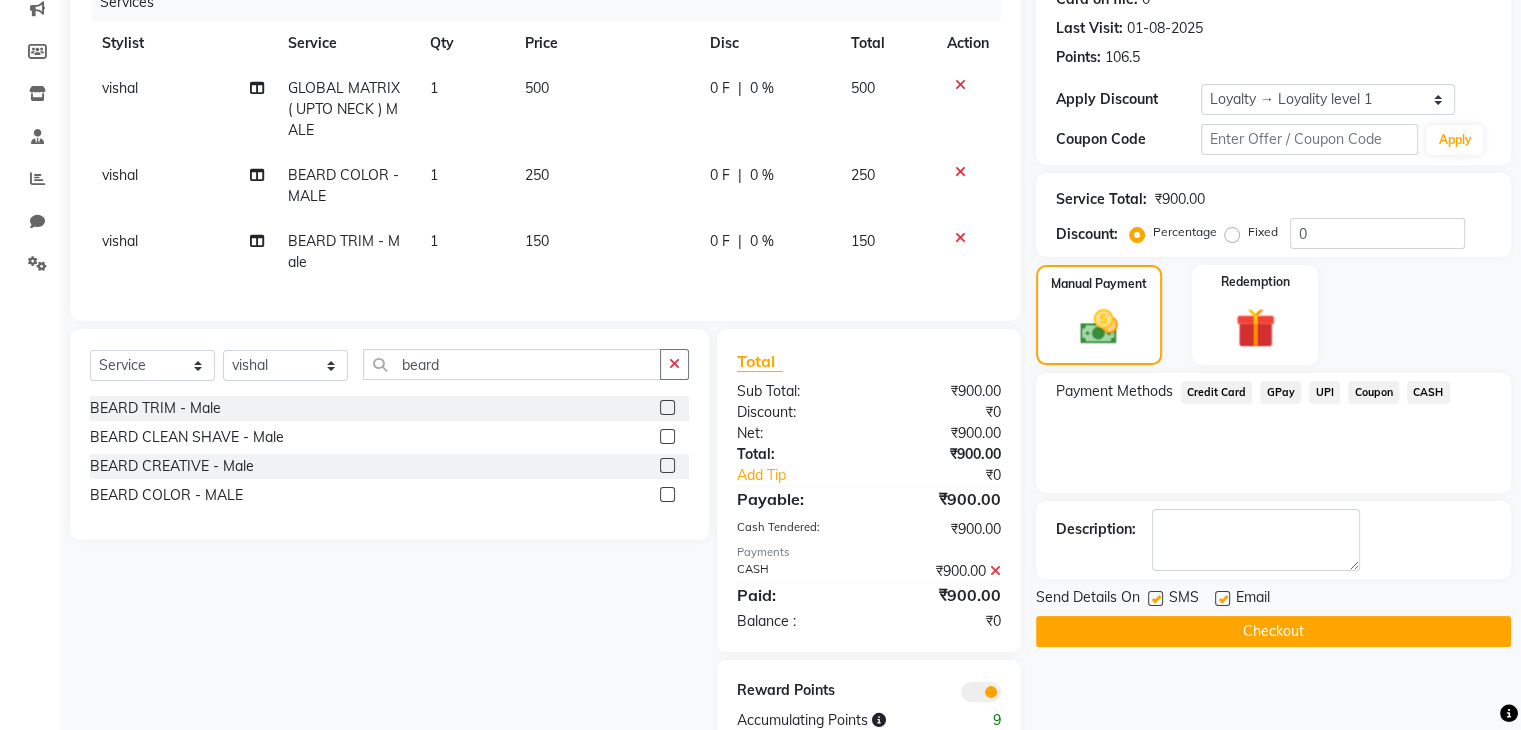 scroll, scrollTop: 268, scrollLeft: 0, axis: vertical 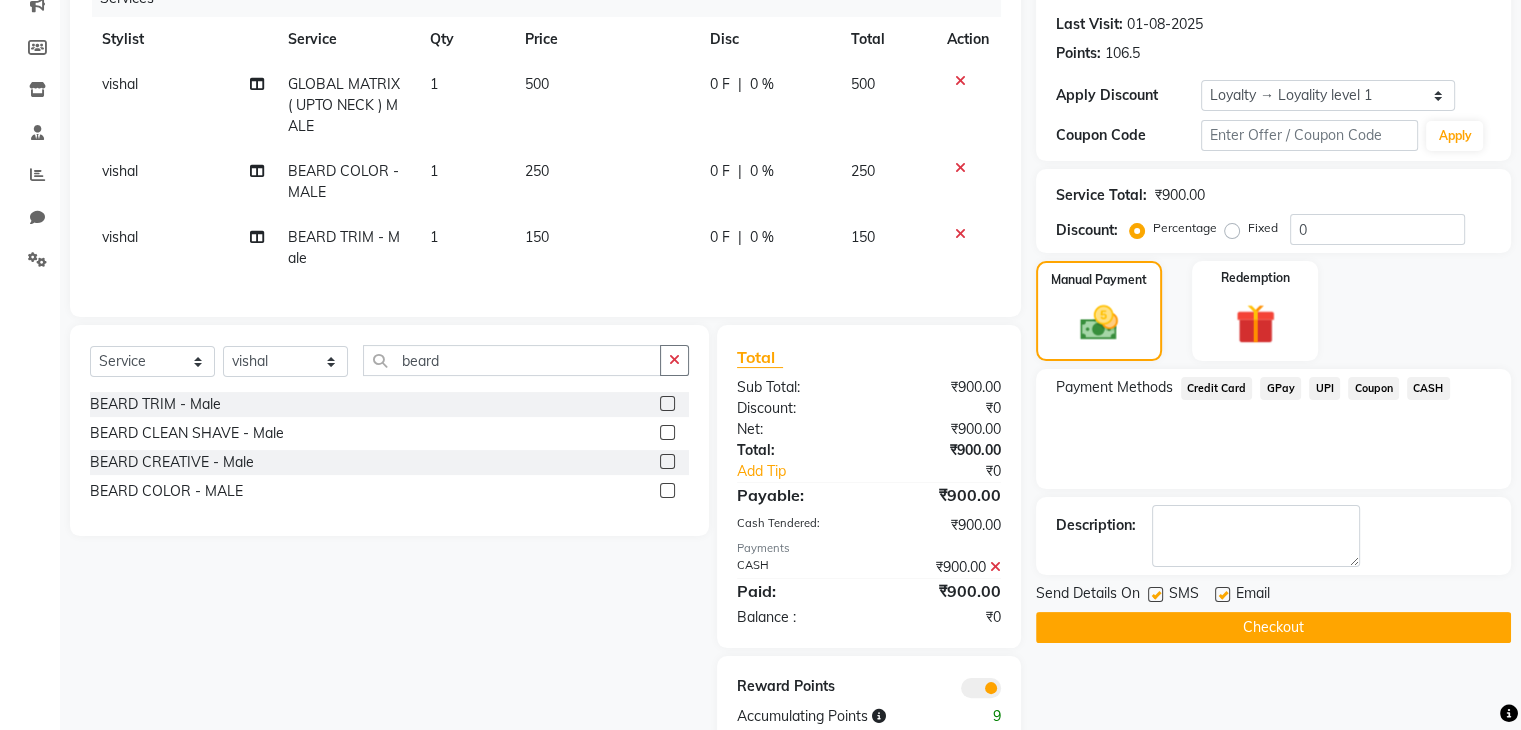 click on "Checkout" 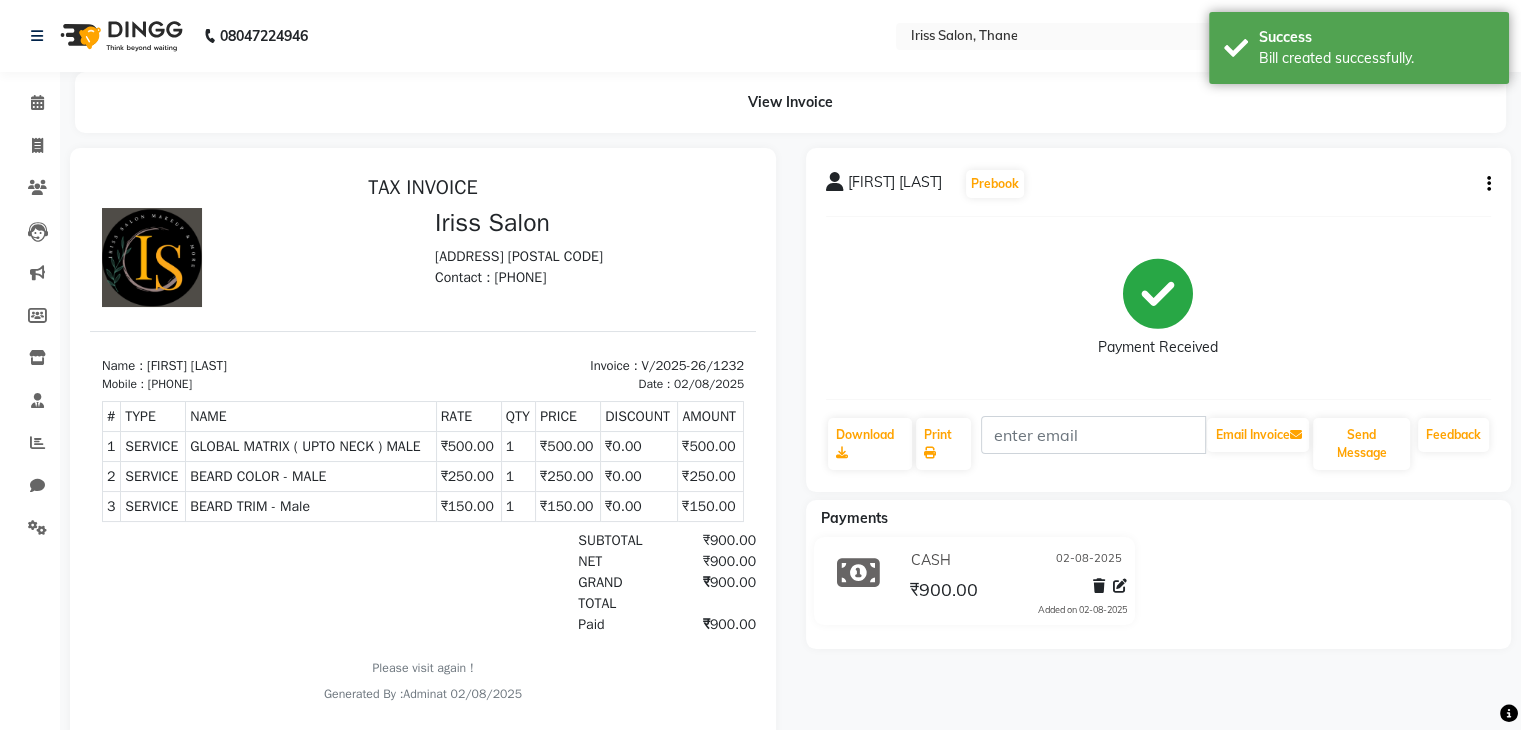 scroll, scrollTop: 0, scrollLeft: 0, axis: both 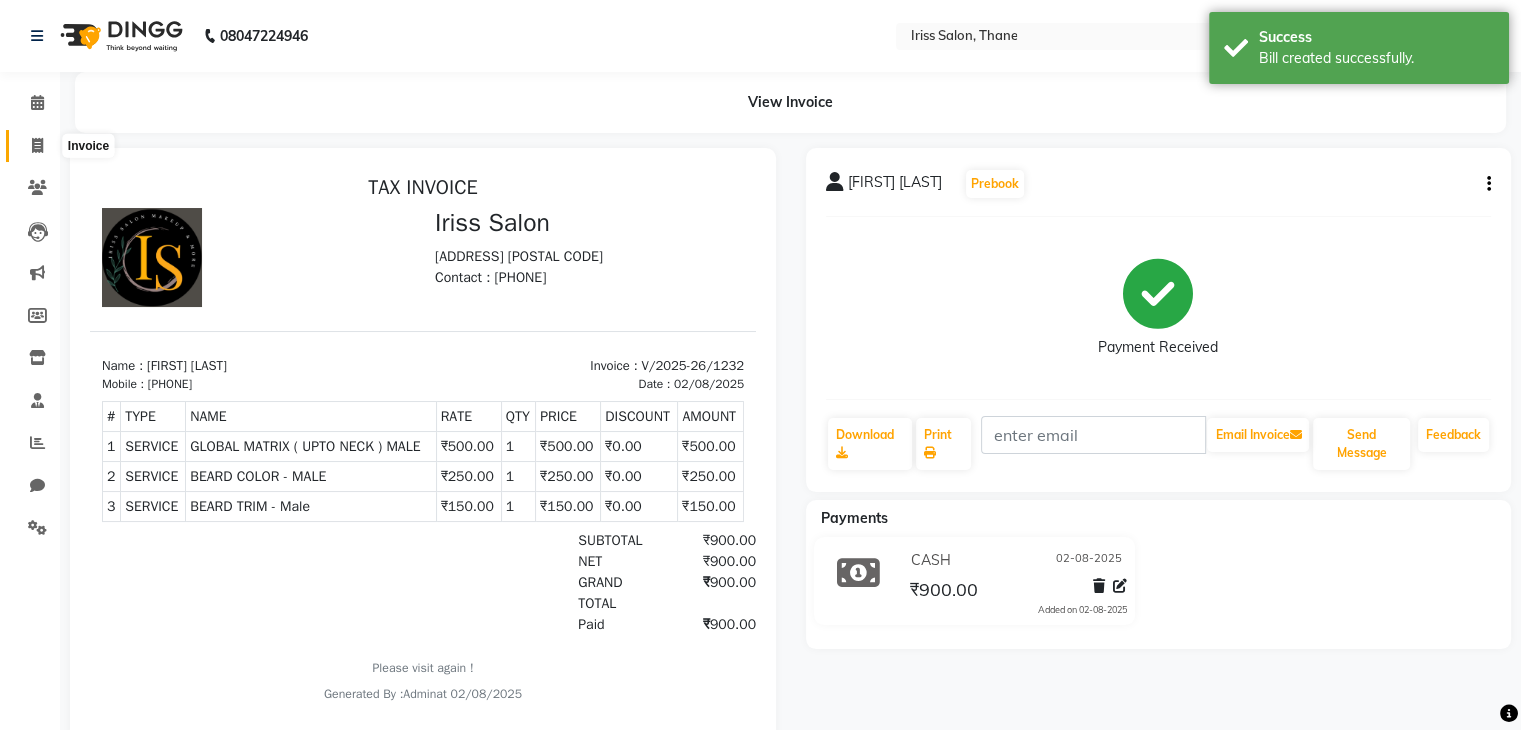 click 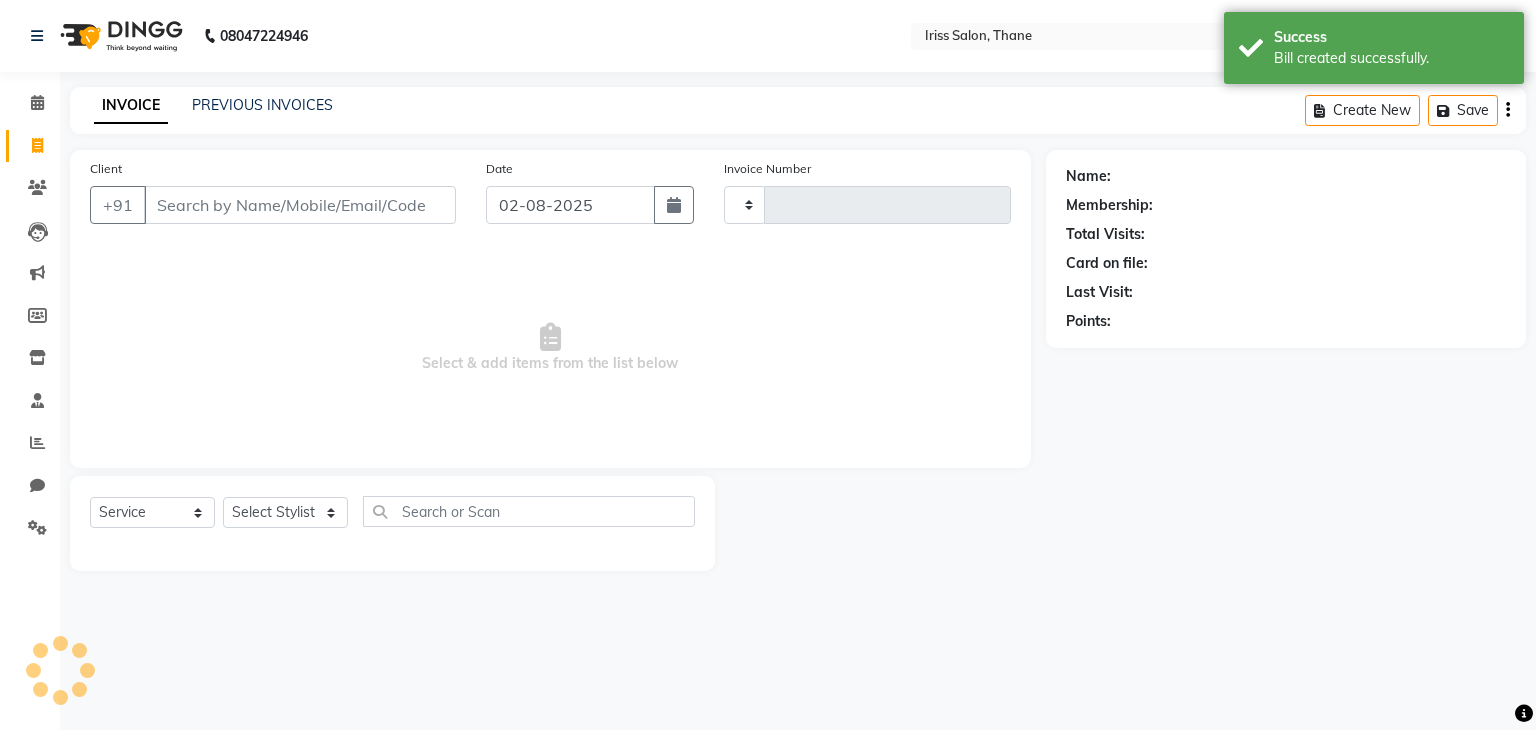 type on "1233" 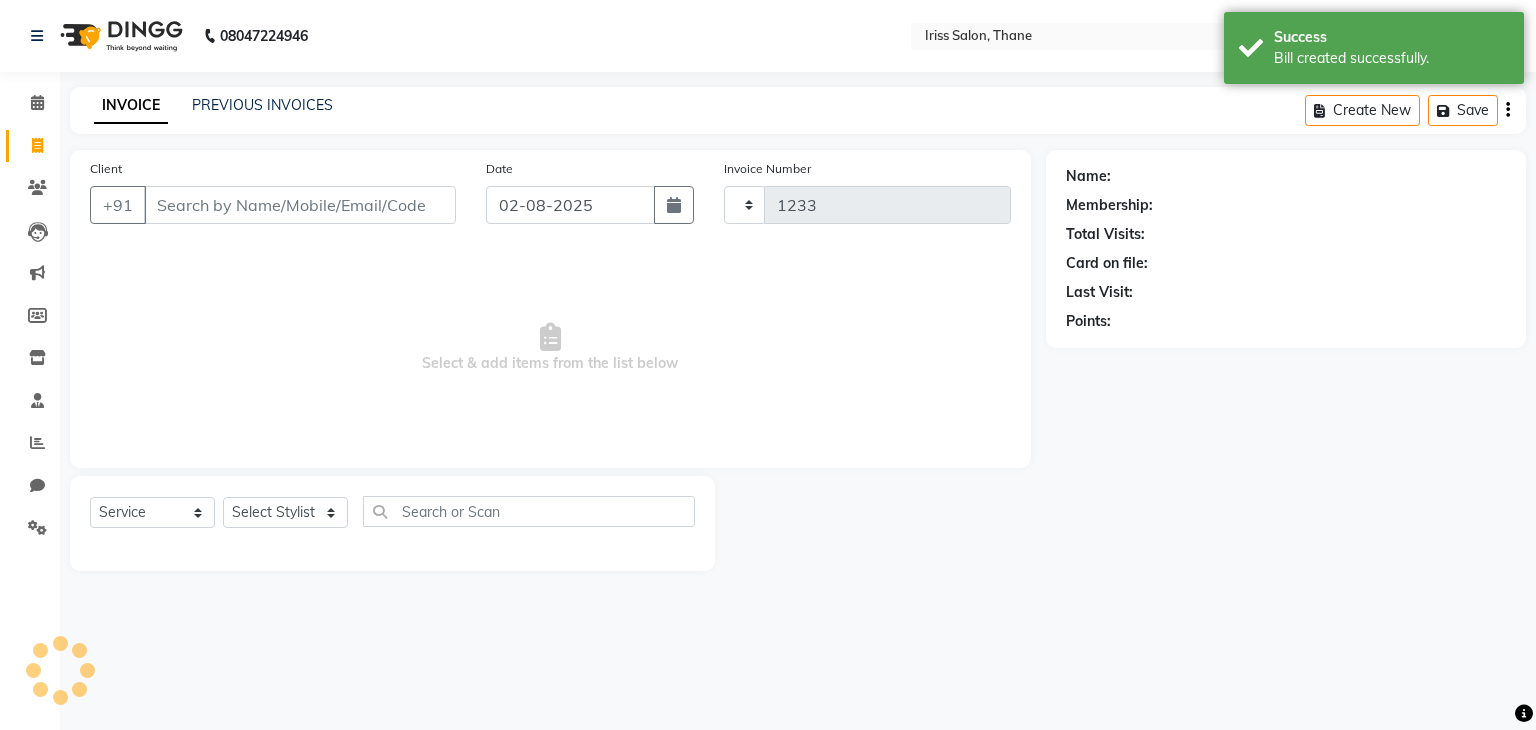 select on "7676" 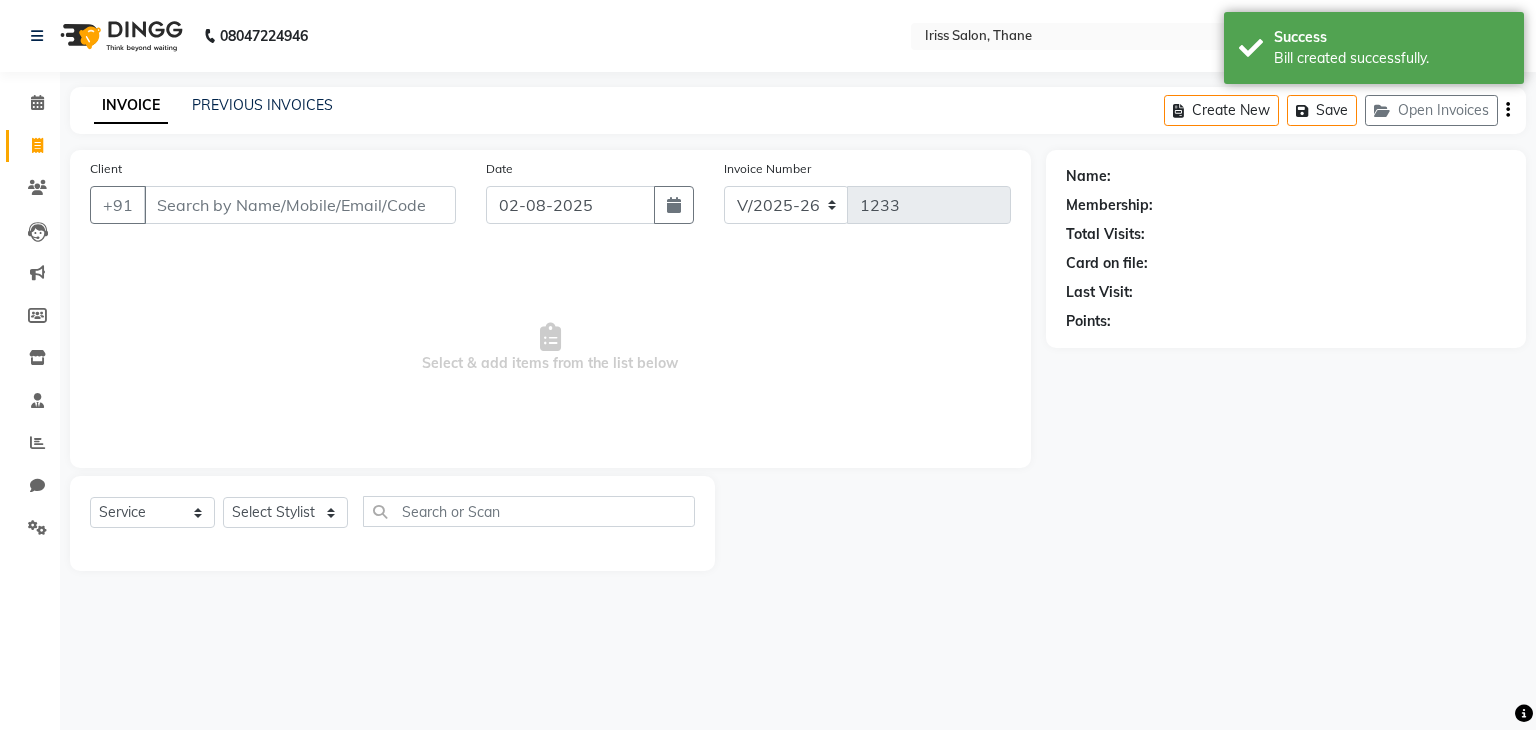 select on "product" 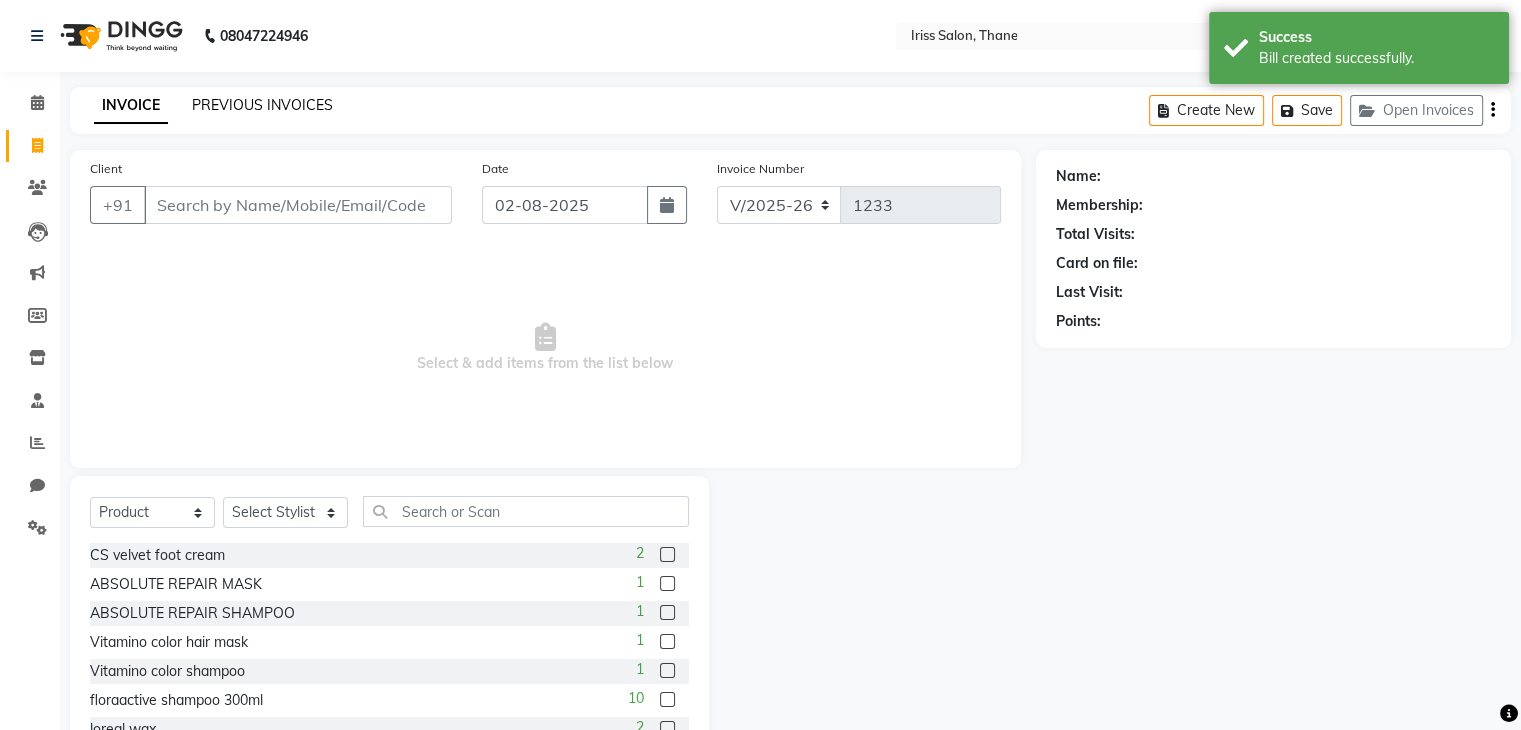 click on "PREVIOUS INVOICES" 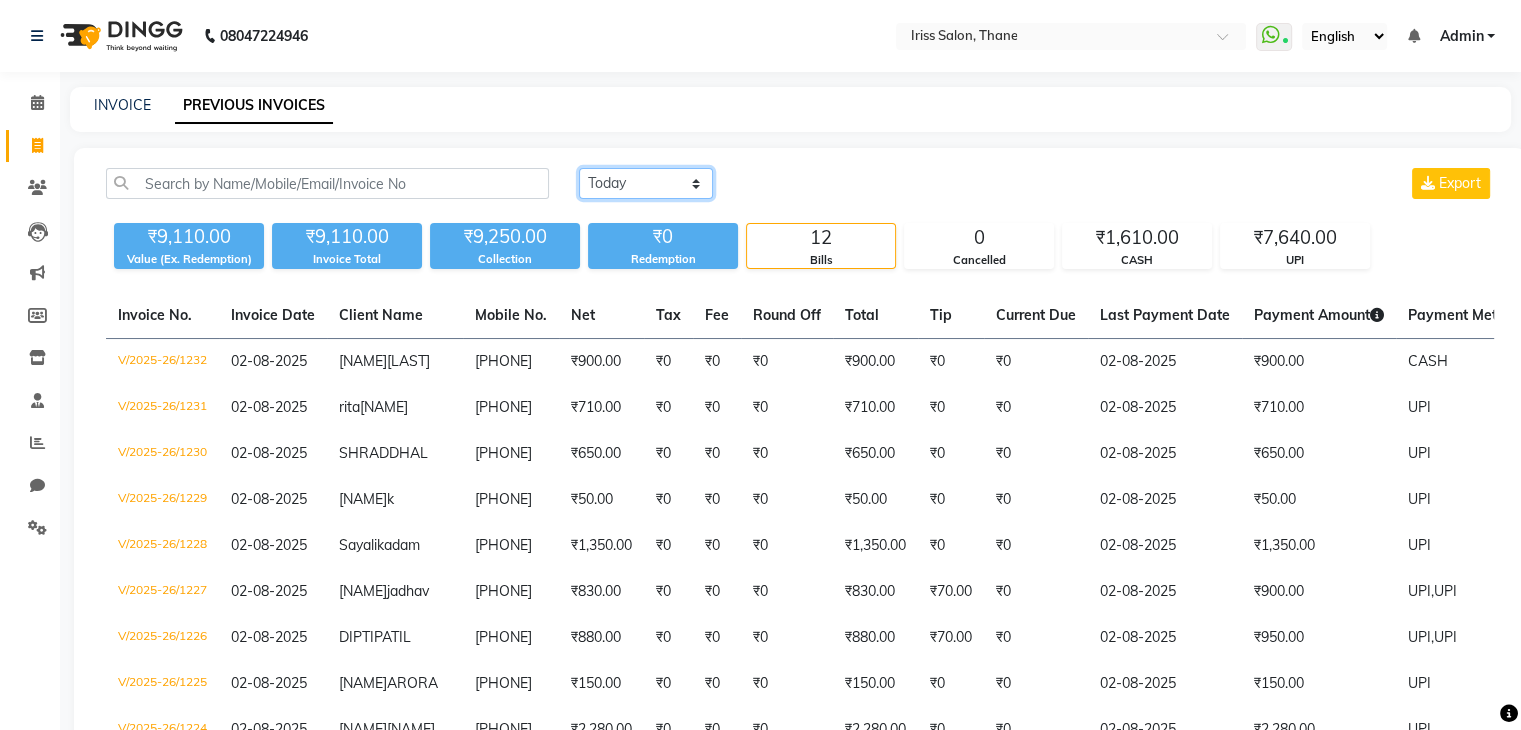click on "Today Yesterday Custom Range" 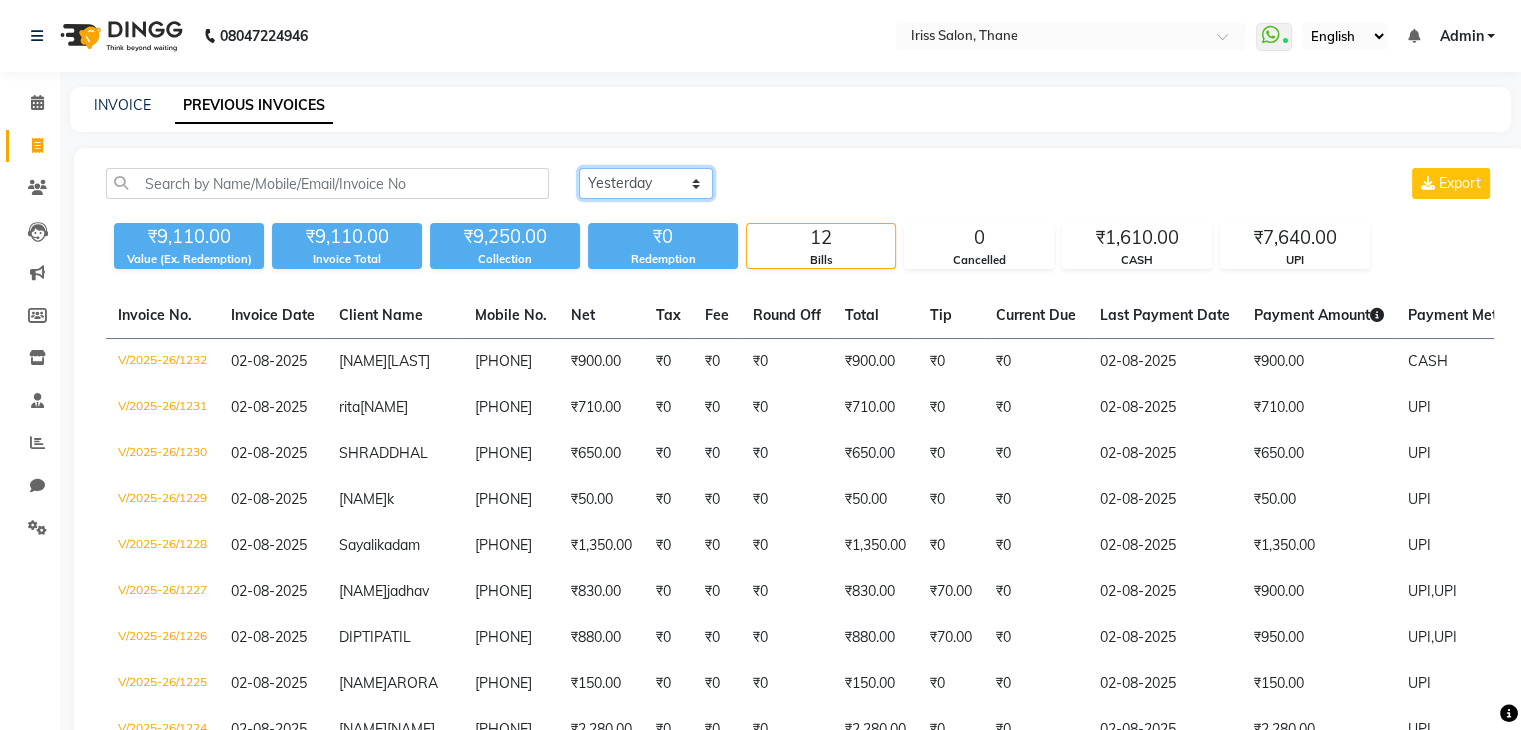 click on "Today Yesterday Custom Range" 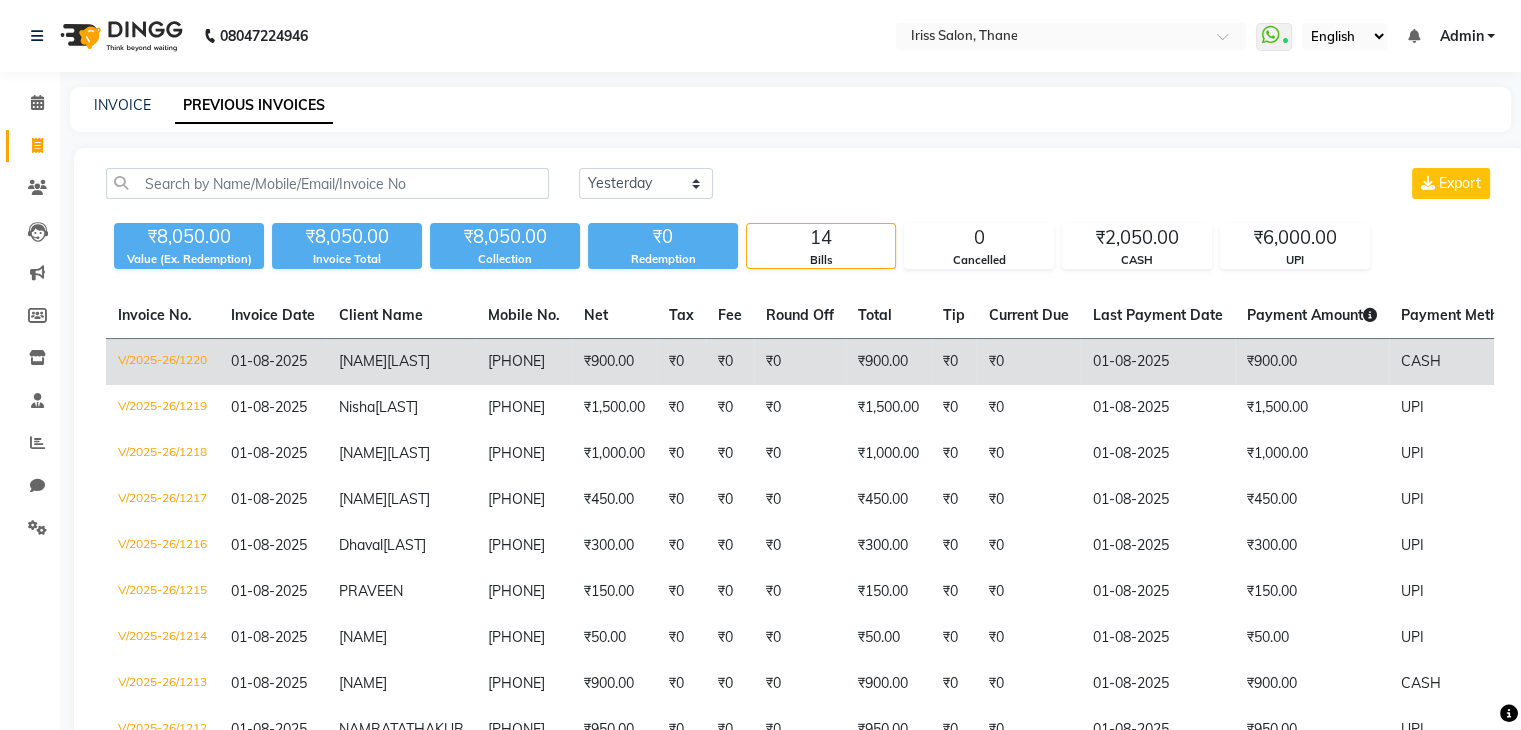 click on "[NAME]" 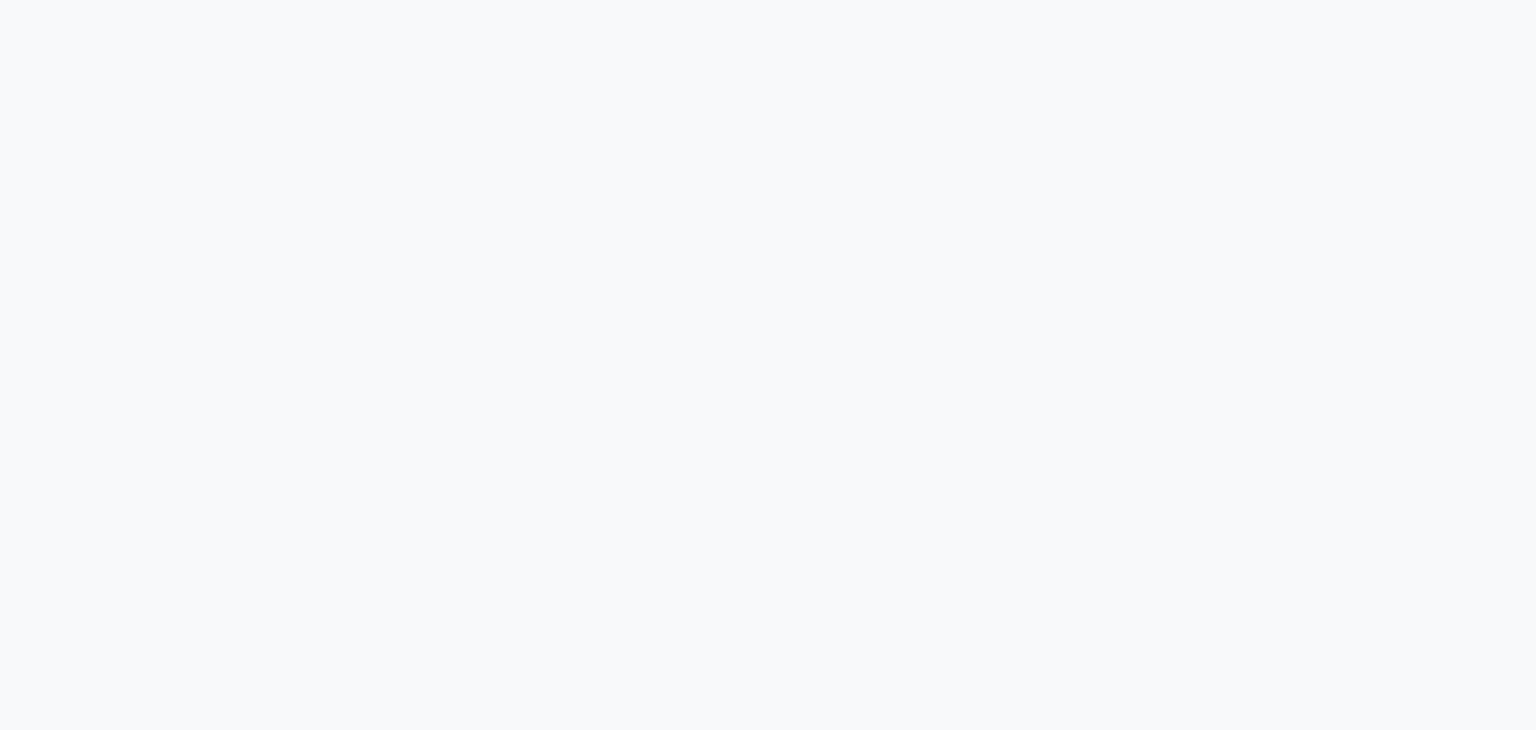 scroll, scrollTop: 0, scrollLeft: 0, axis: both 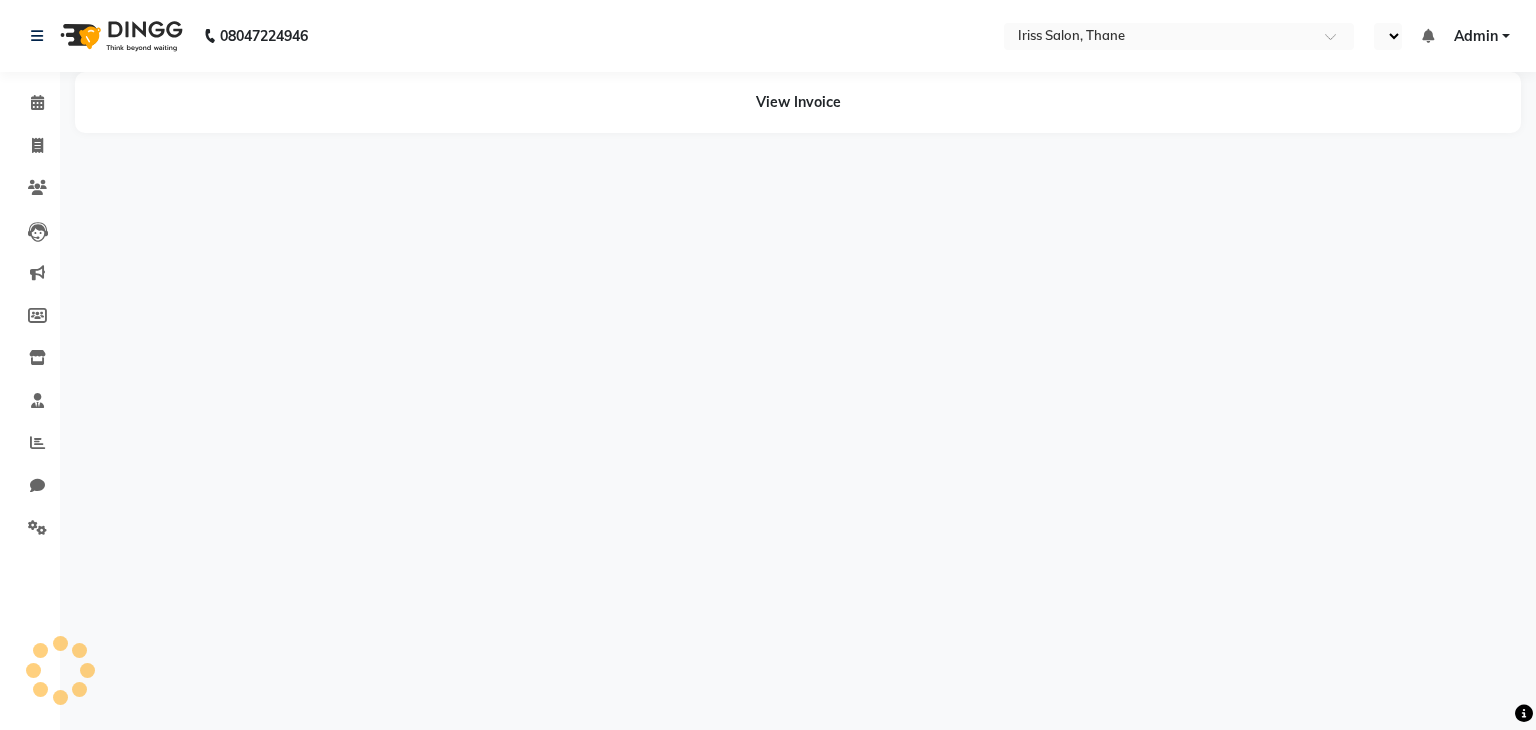 select on "en" 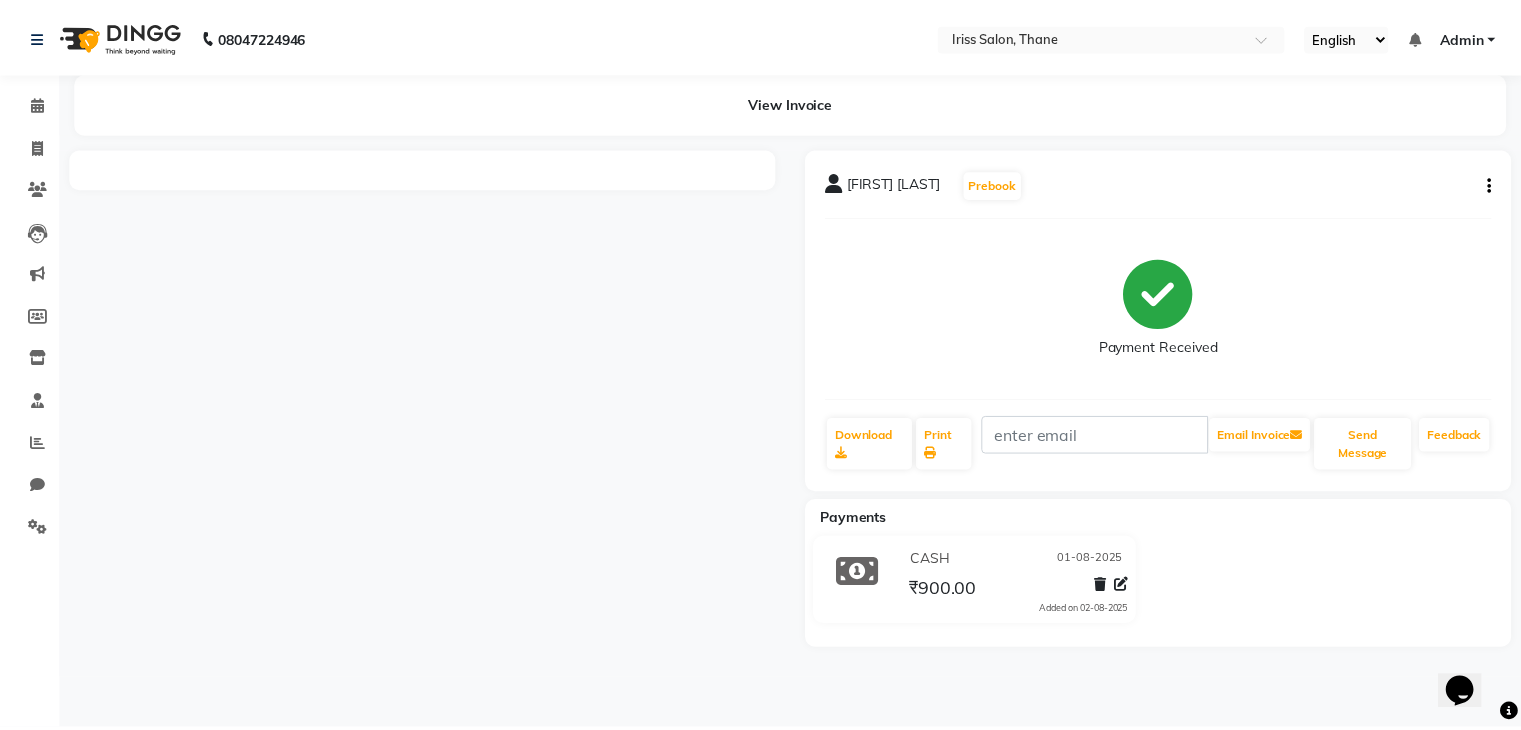 scroll, scrollTop: 0, scrollLeft: 0, axis: both 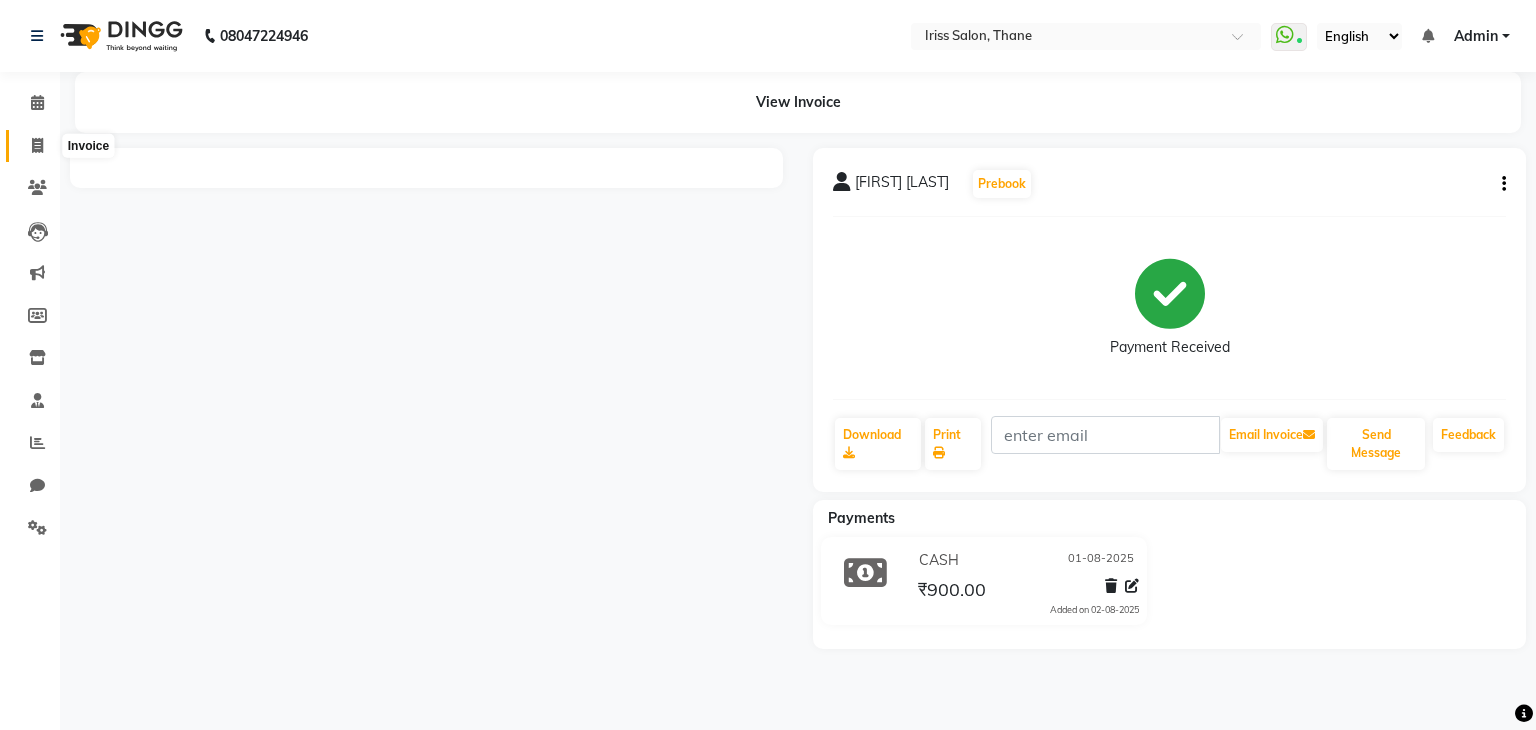 click 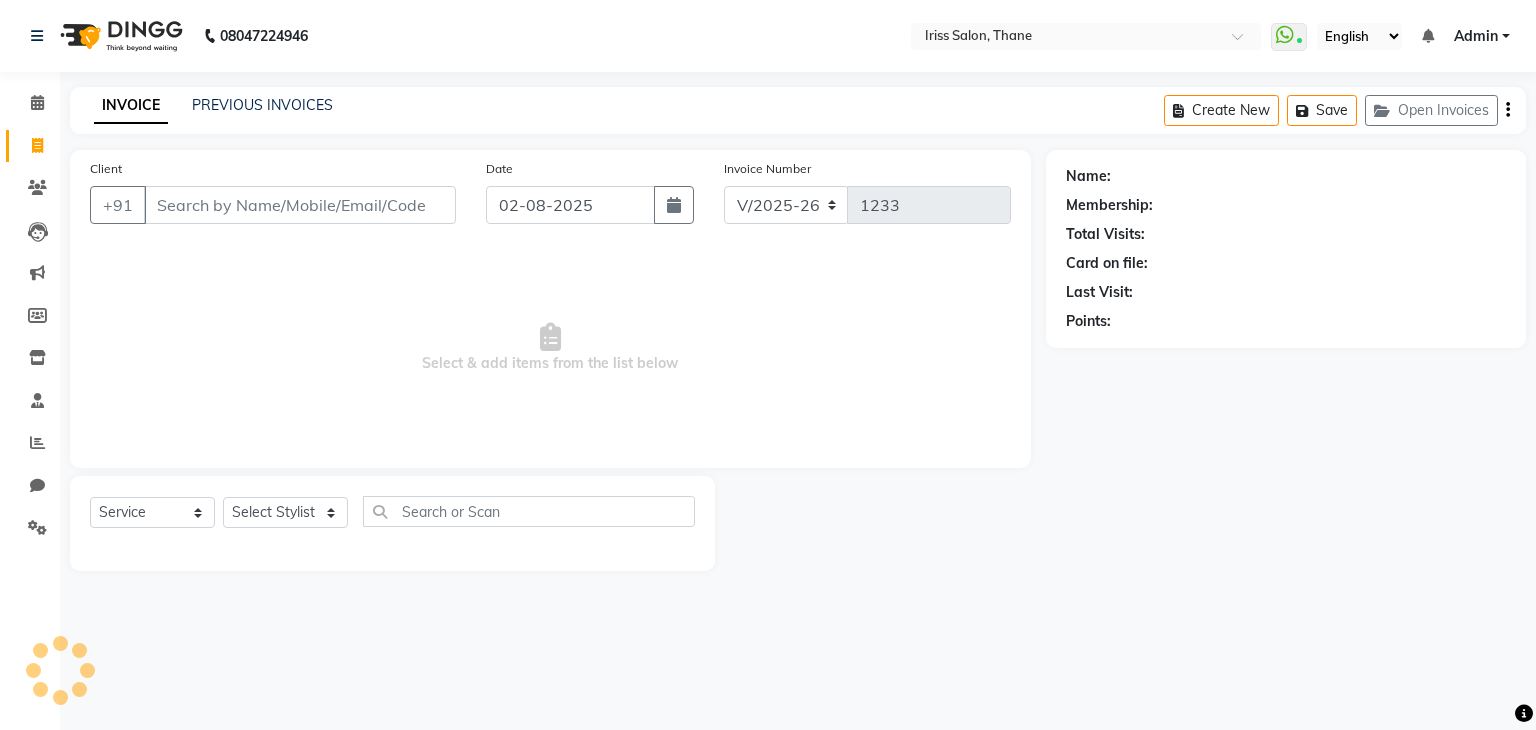 select on "product" 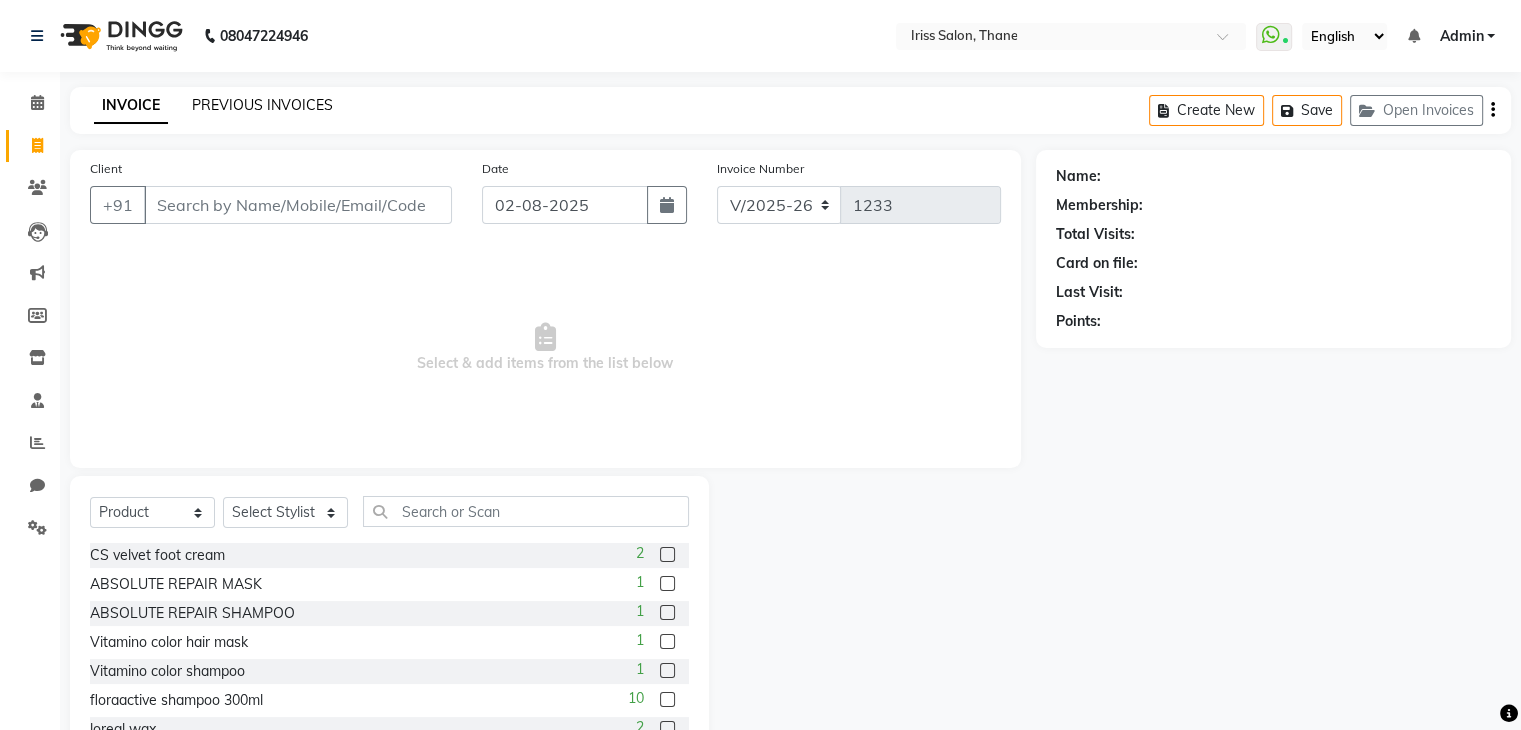 click on "PREVIOUS INVOICES" 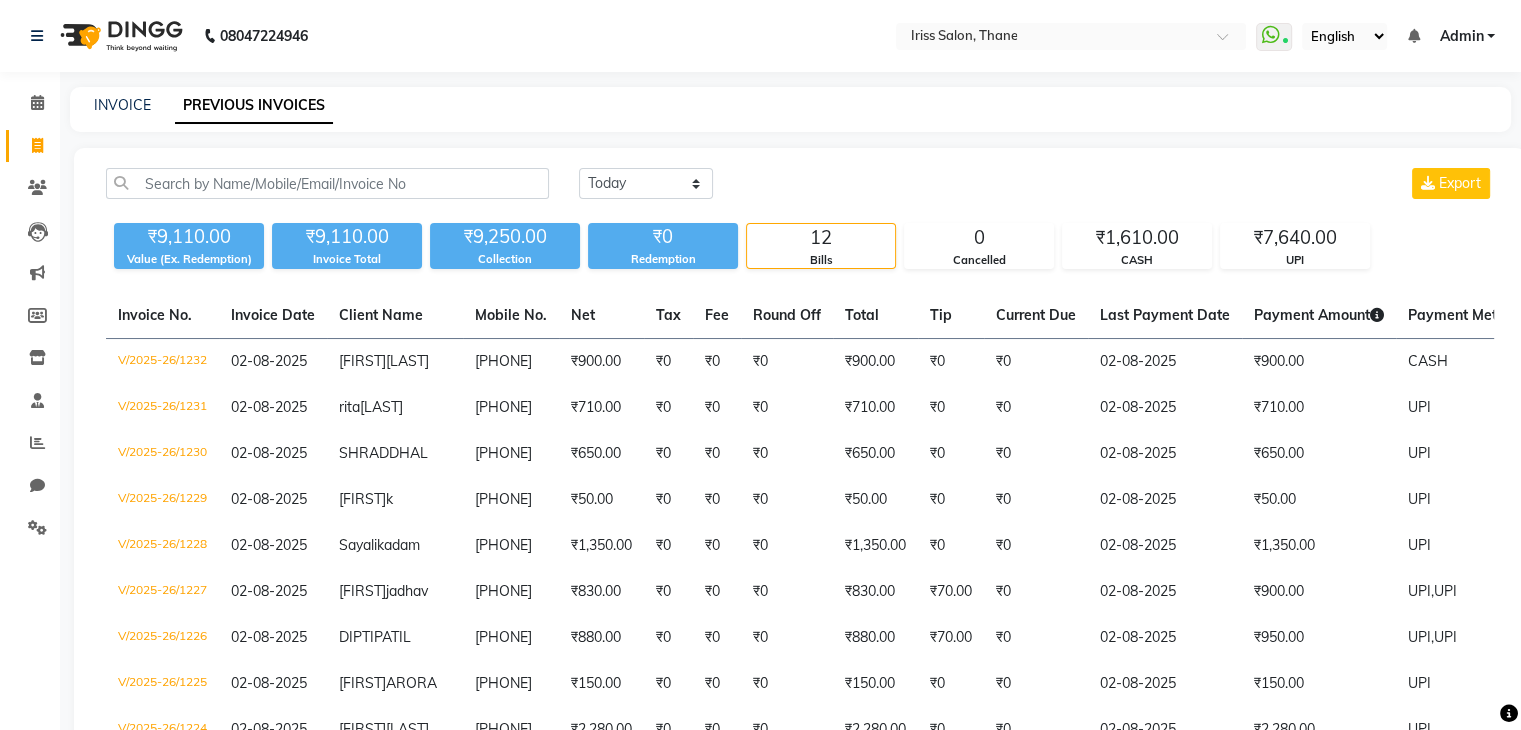 select on "service" 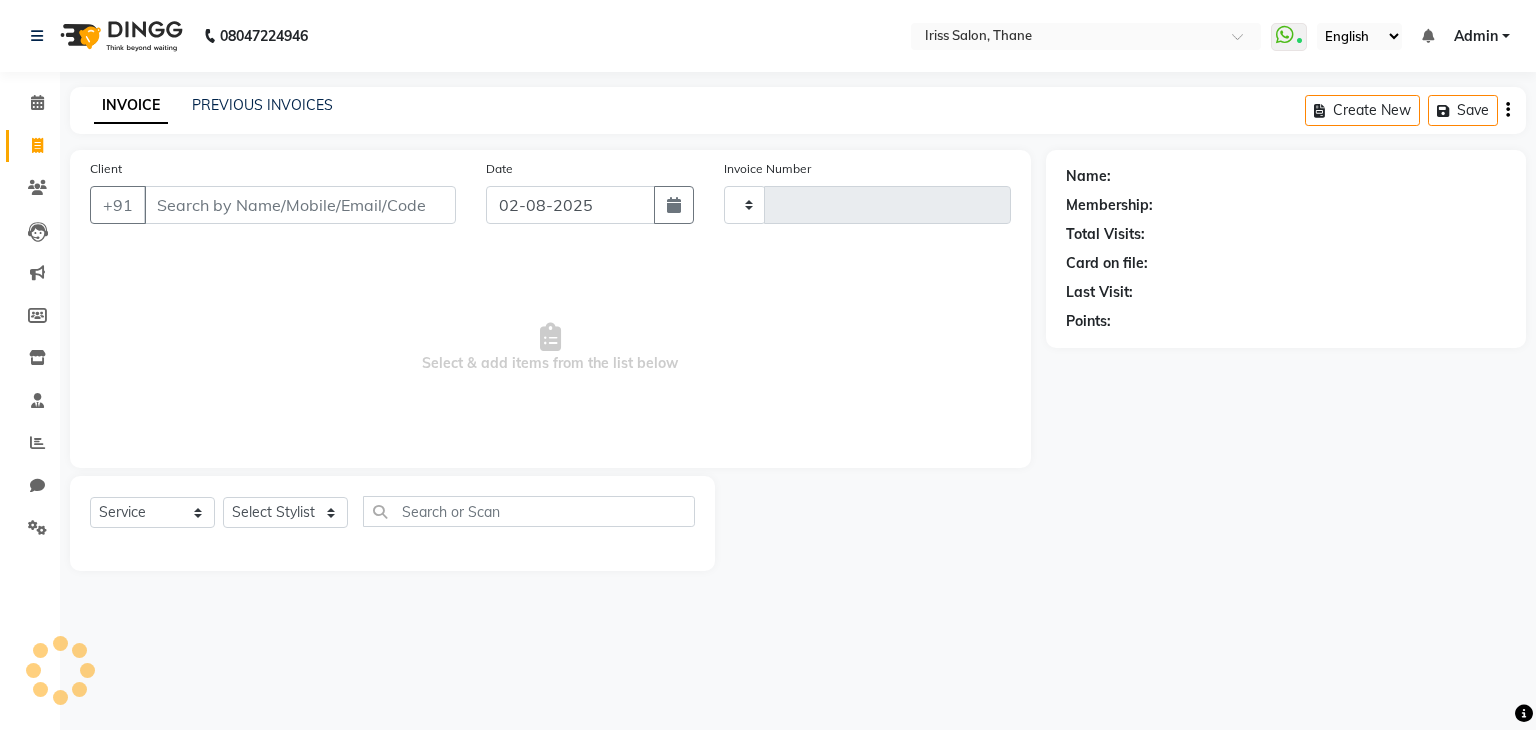 type on "1233" 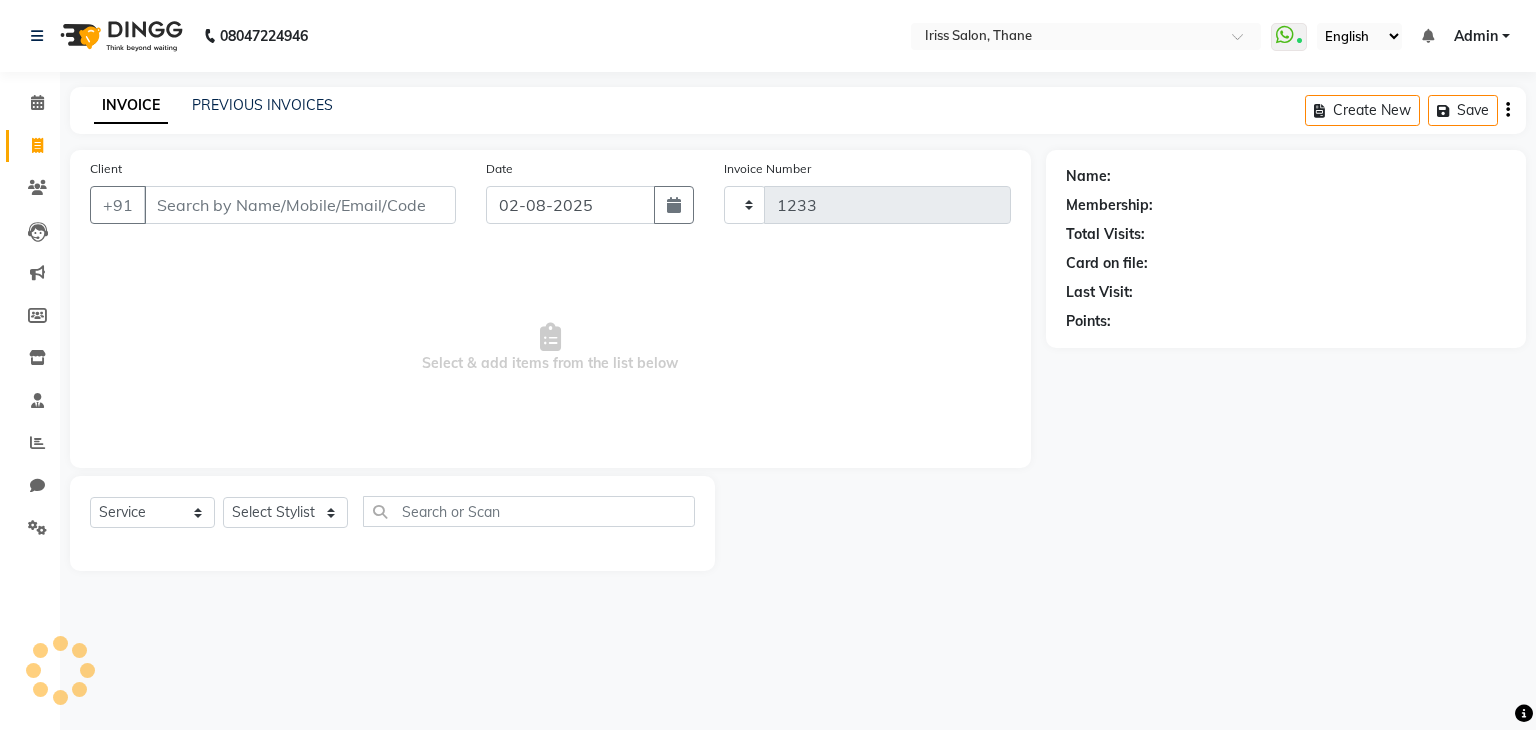 select on "7676" 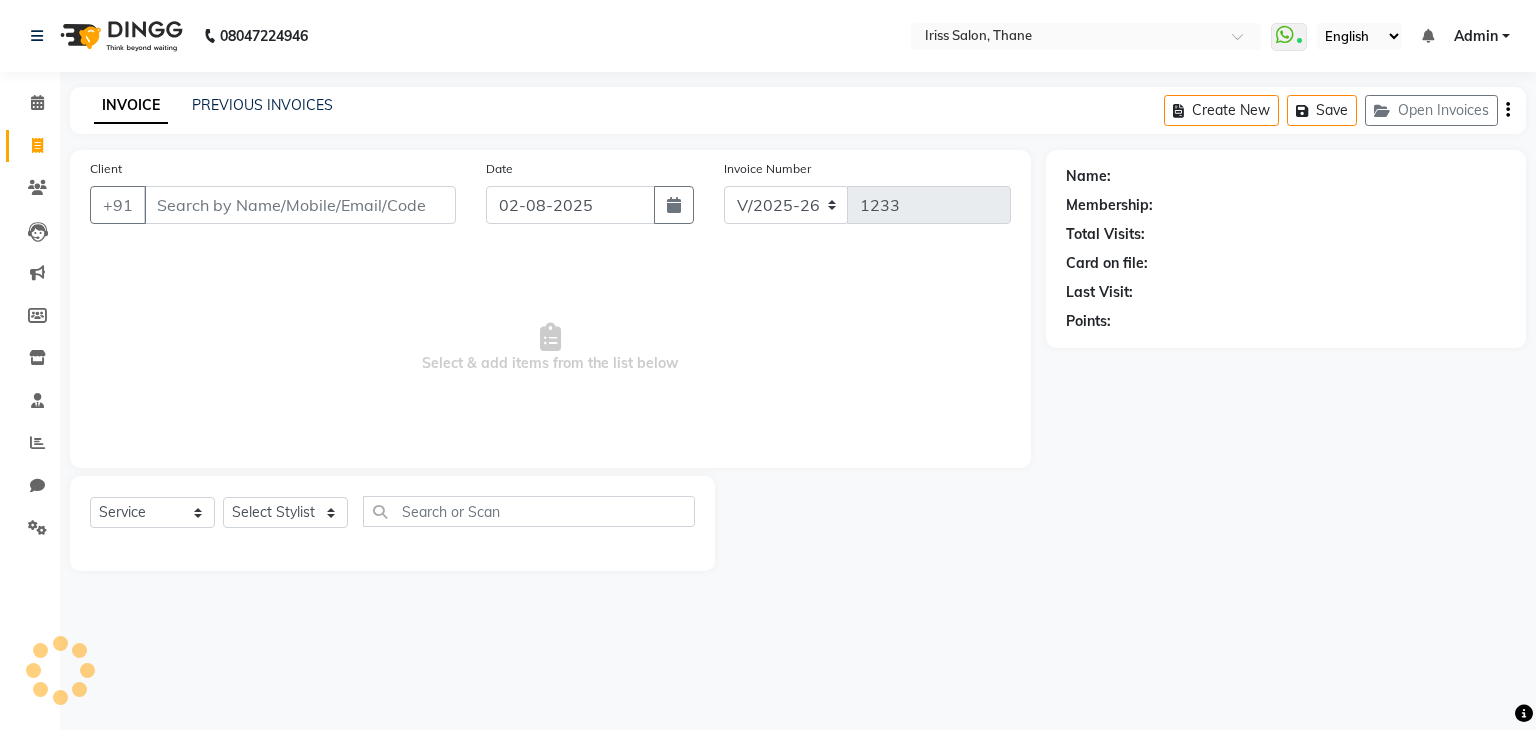 select on "product" 